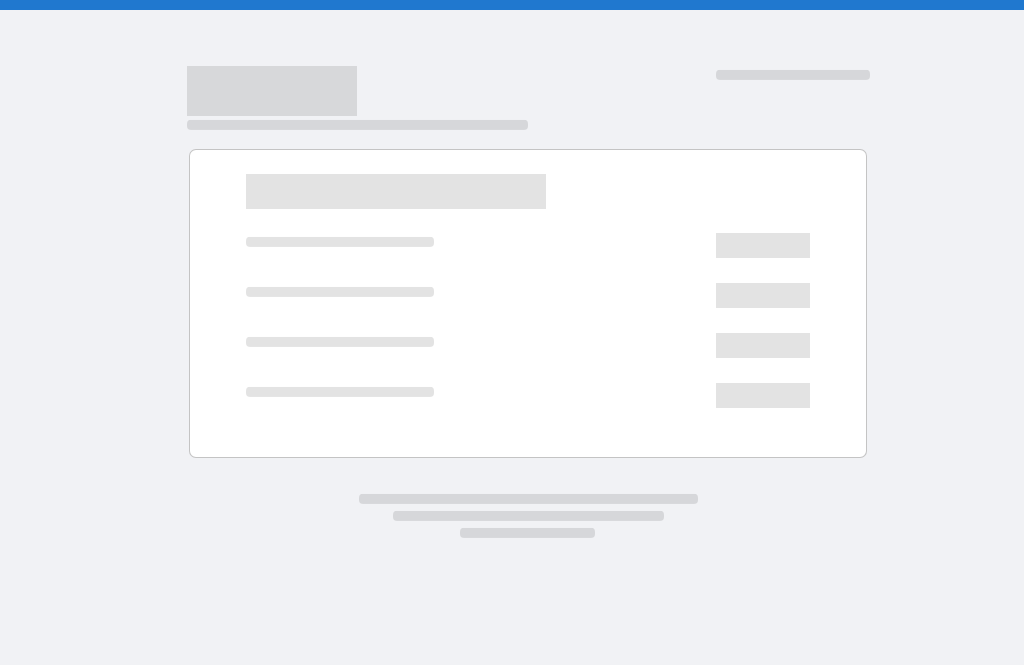 scroll, scrollTop: 0, scrollLeft: 0, axis: both 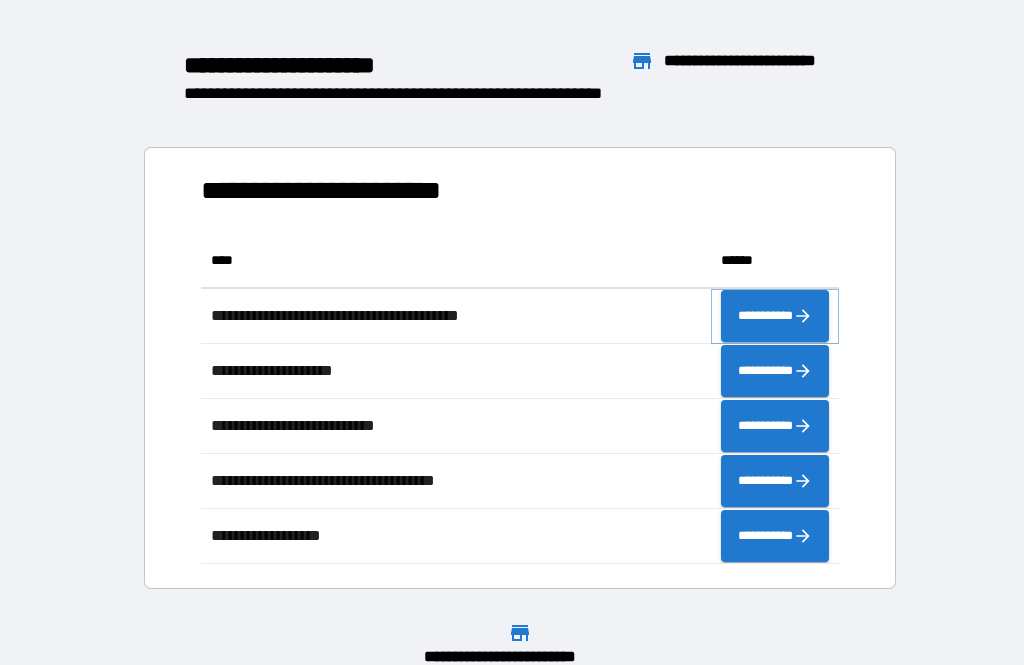 click on "**********" at bounding box center [775, 316] 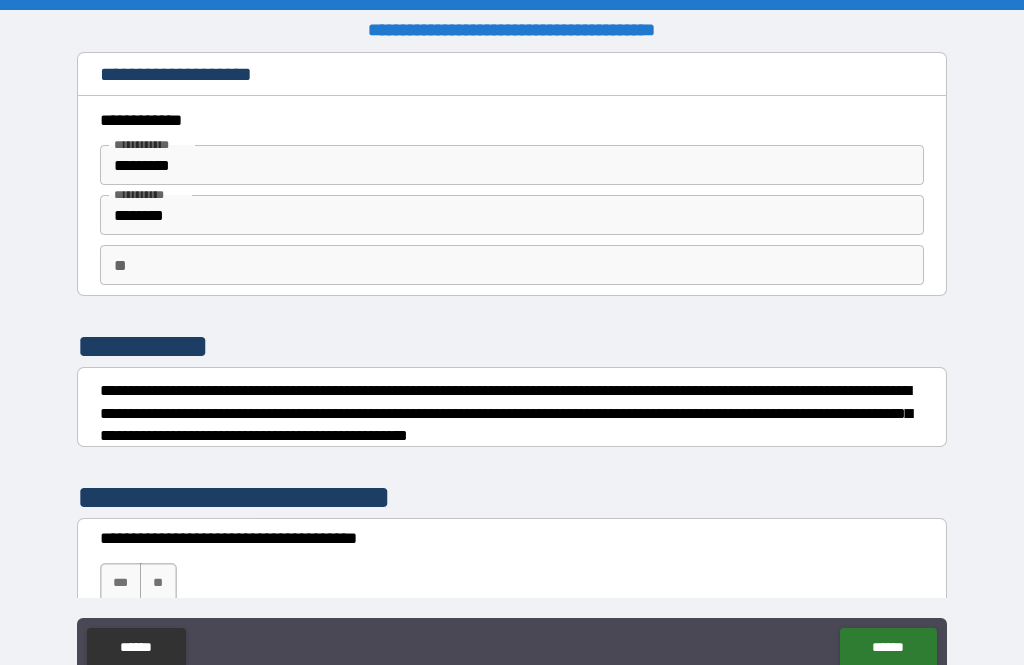 click on "**" at bounding box center (512, 265) 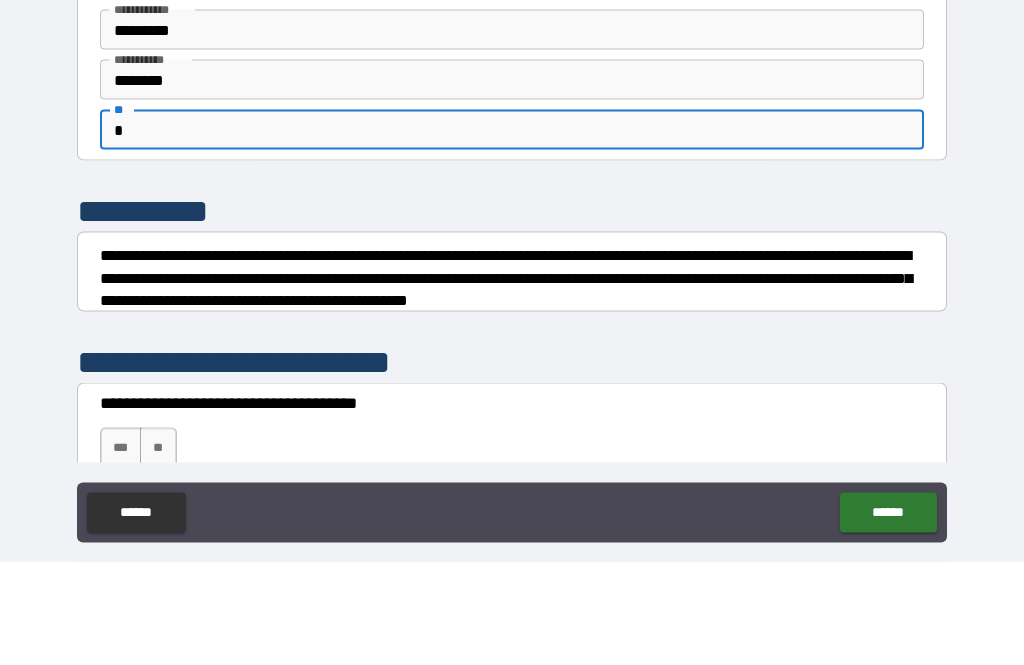 scroll, scrollTop: 34, scrollLeft: 0, axis: vertical 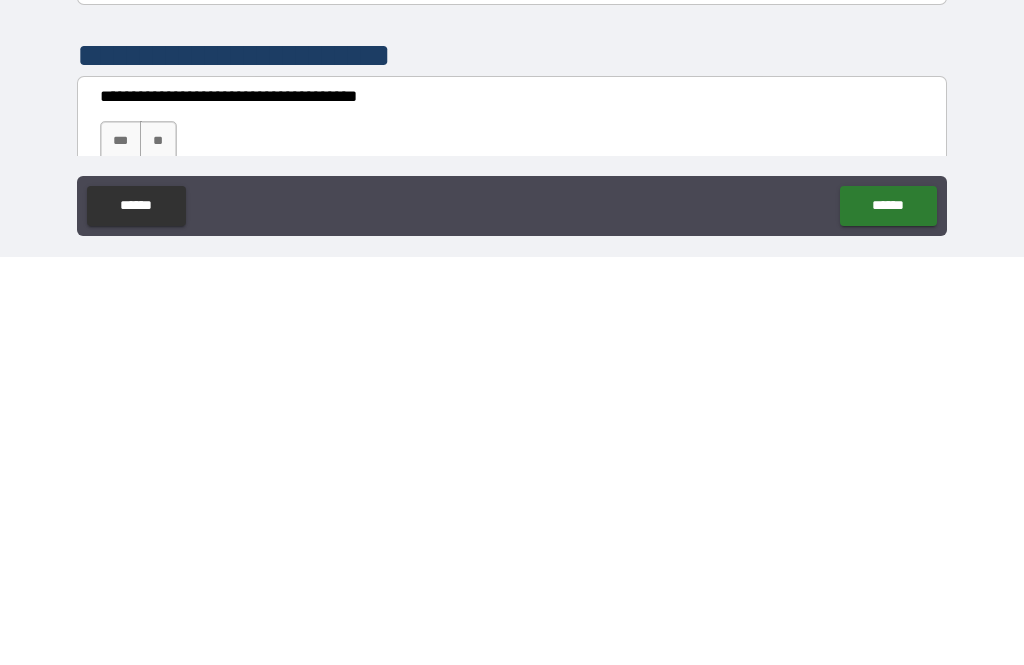 type on "*" 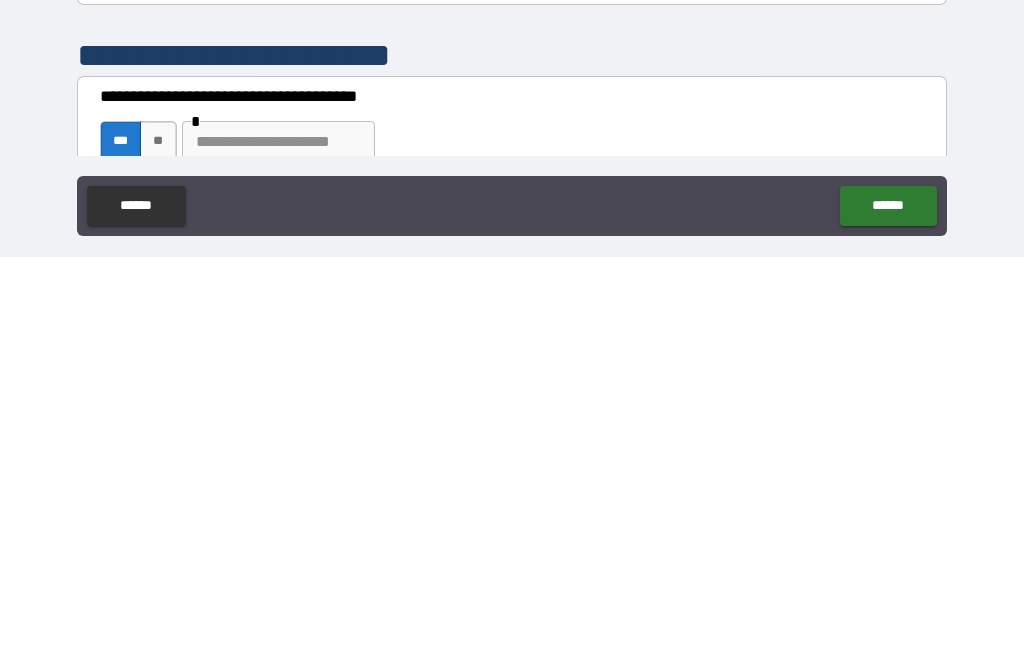 scroll, scrollTop: 64, scrollLeft: 0, axis: vertical 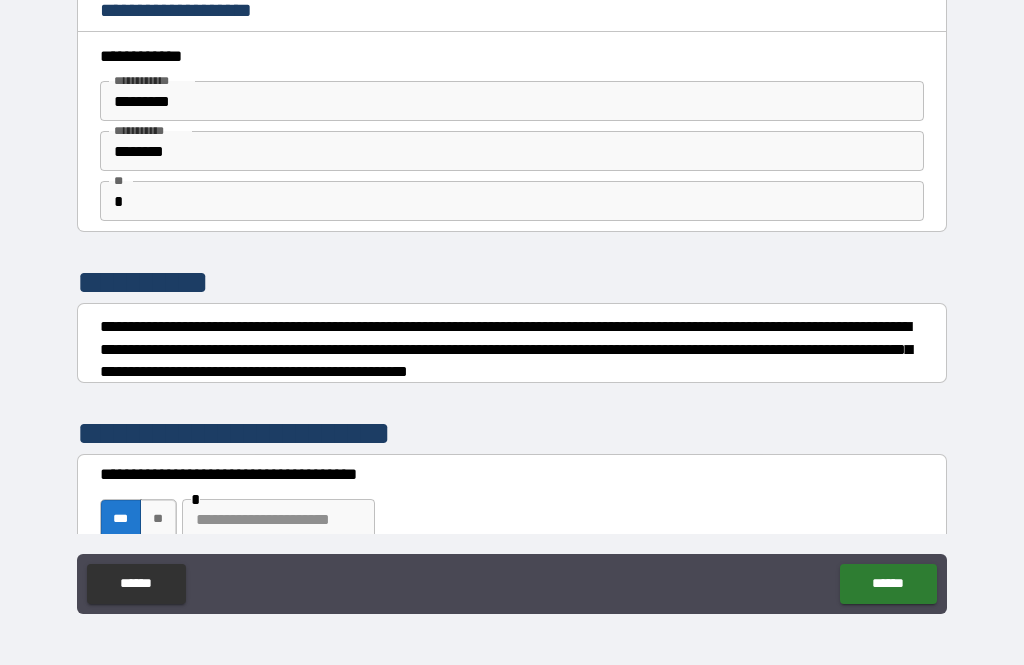 click on "******" at bounding box center (888, 584) 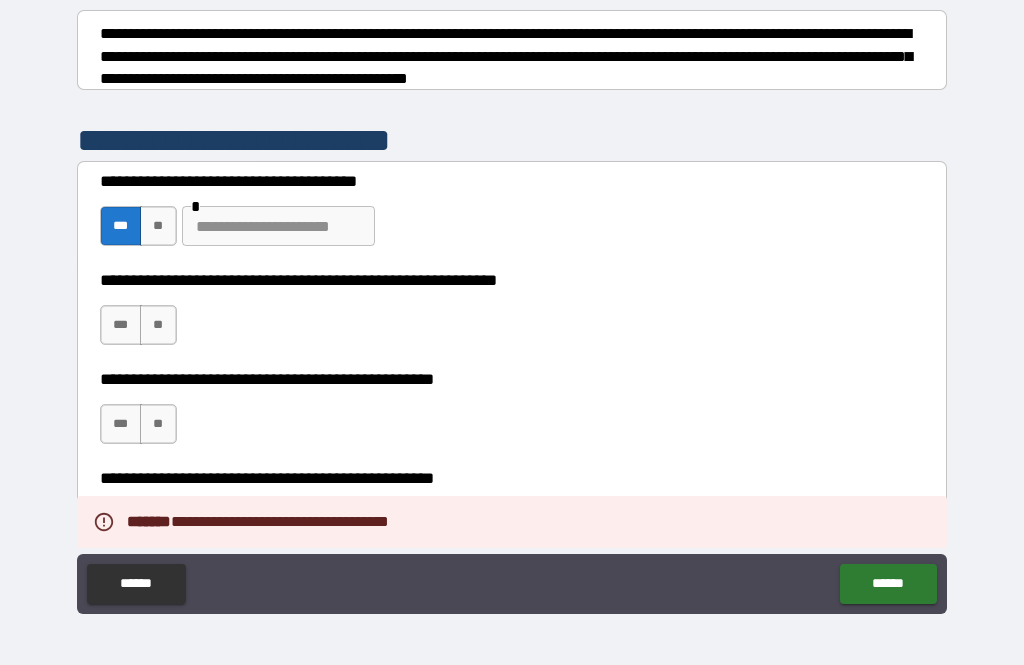 scroll, scrollTop: 293, scrollLeft: 0, axis: vertical 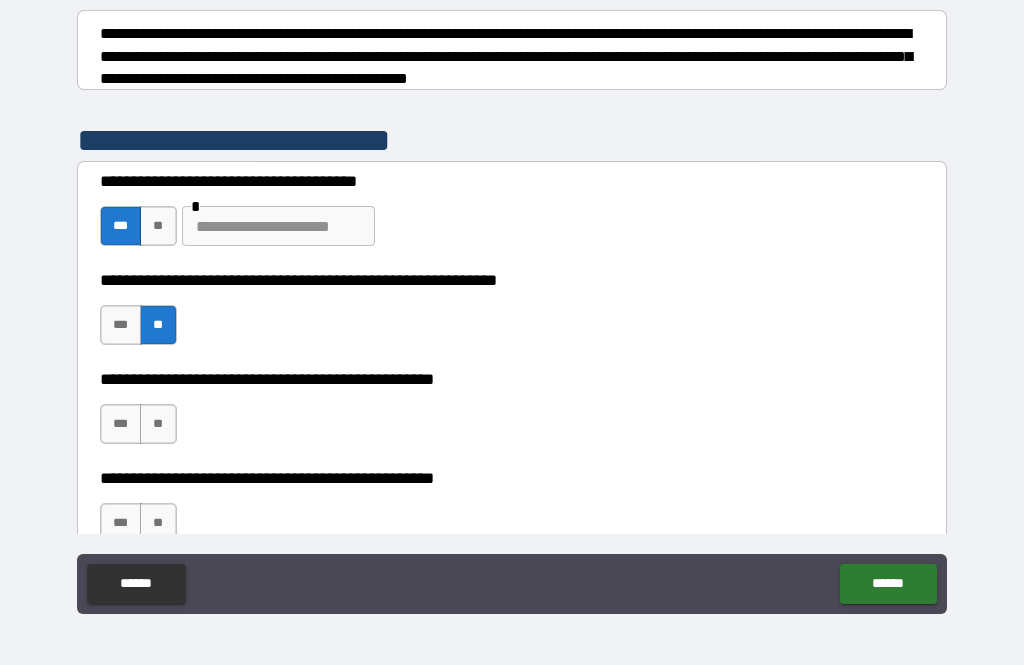 click on "**" at bounding box center [158, 424] 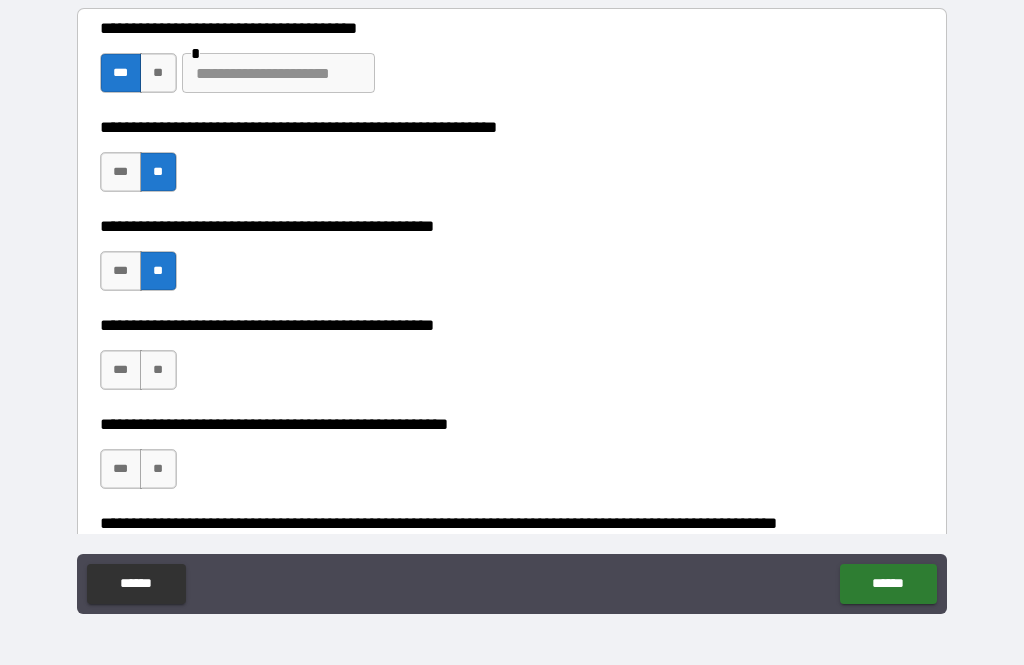 scroll, scrollTop: 455, scrollLeft: 0, axis: vertical 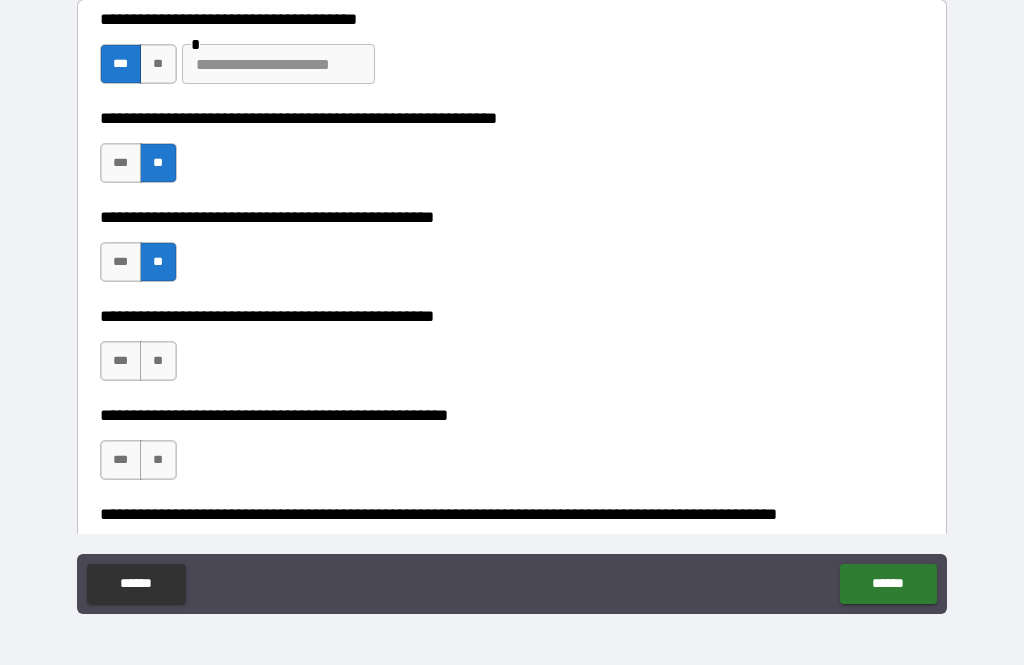 click on "**" at bounding box center [158, 361] 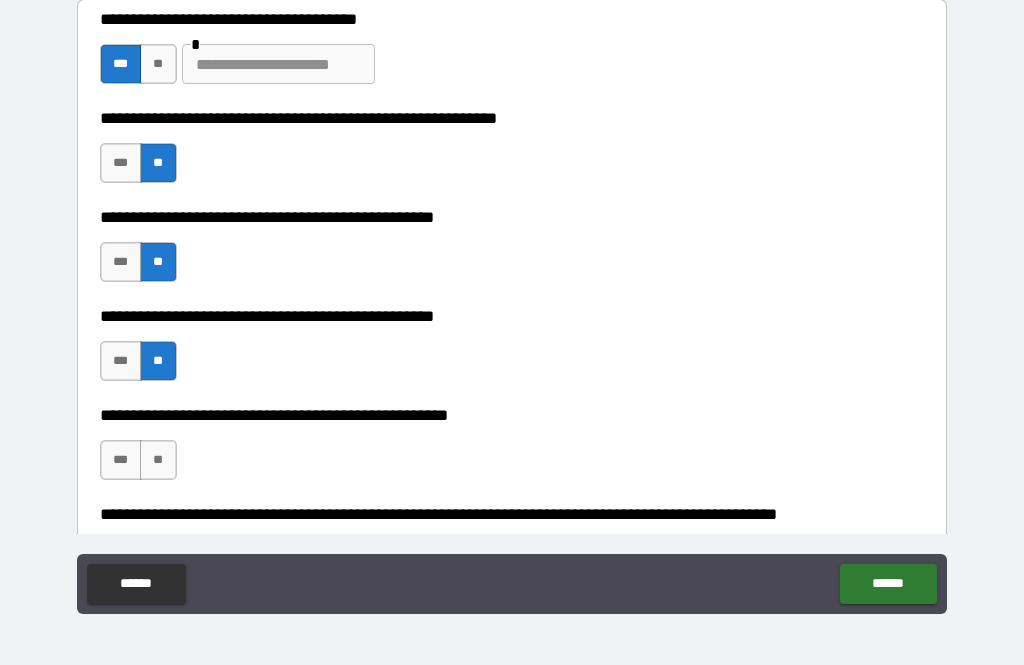 click on "**" at bounding box center (158, 460) 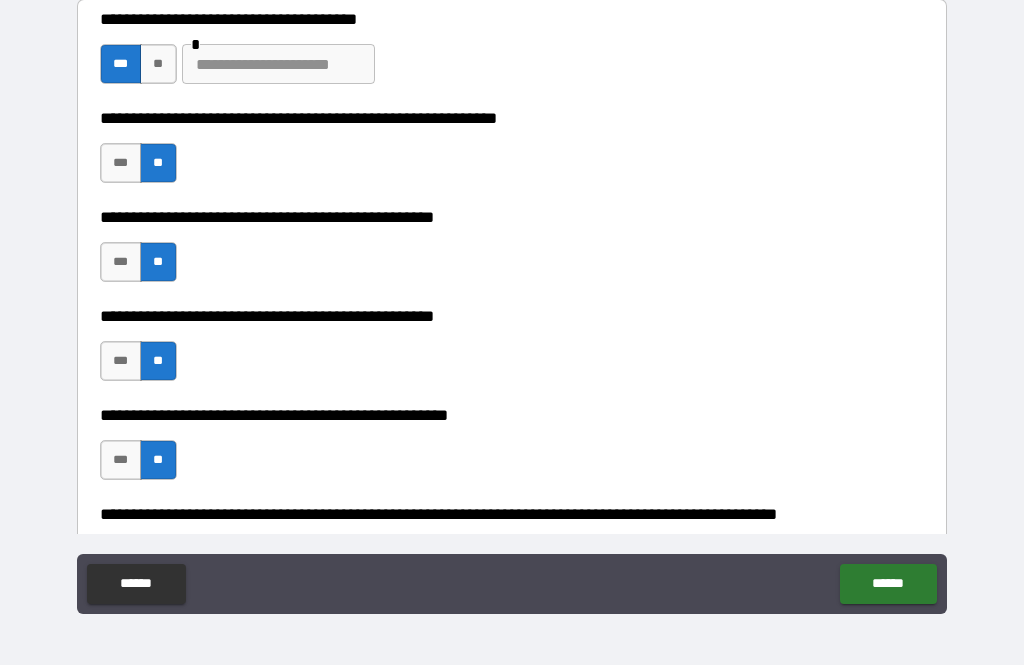 click on "******" at bounding box center [888, 584] 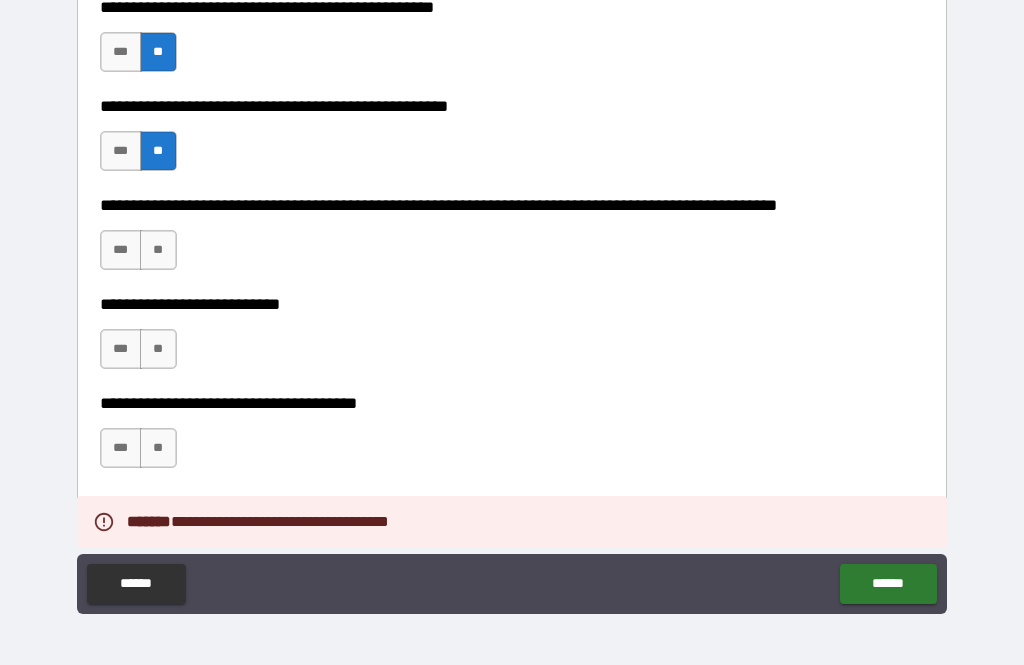 scroll, scrollTop: 785, scrollLeft: 0, axis: vertical 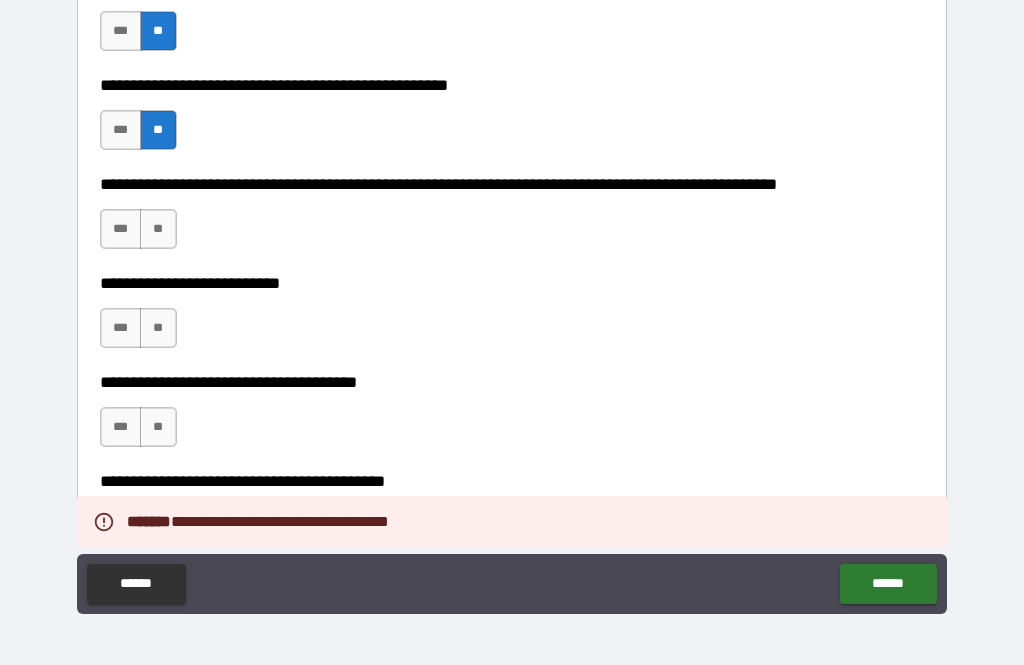 click on "**" at bounding box center (158, 229) 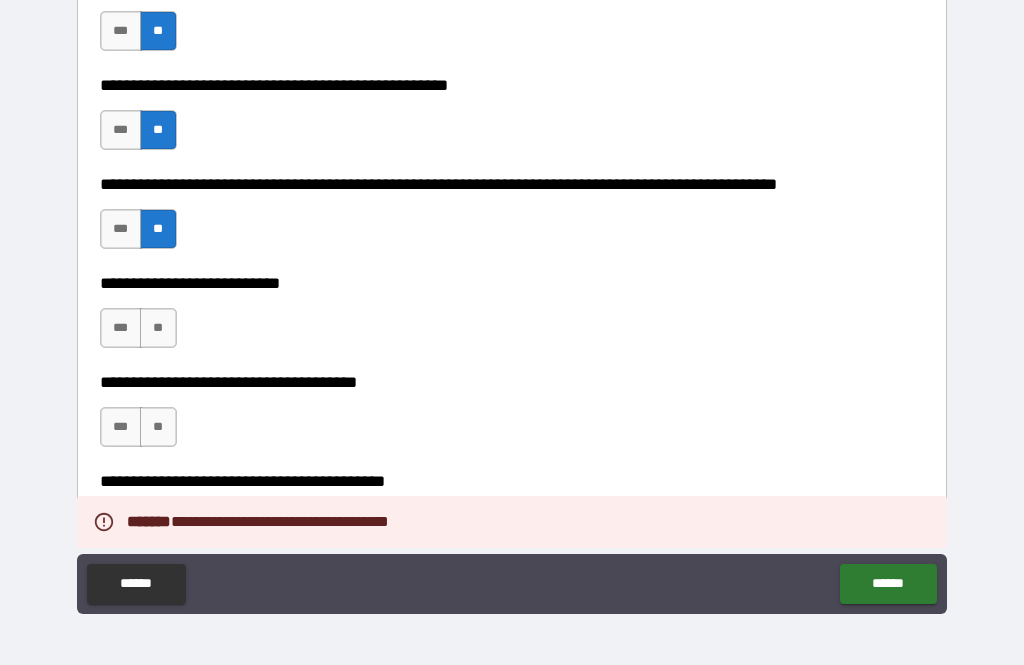click on "**" at bounding box center [158, 328] 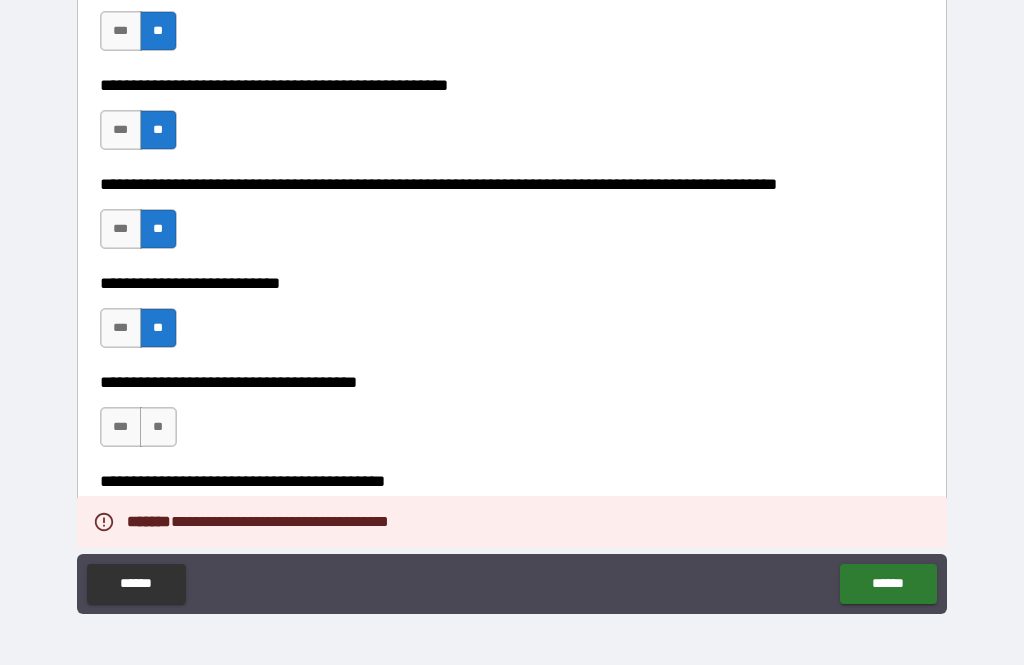 click on "**" at bounding box center (158, 427) 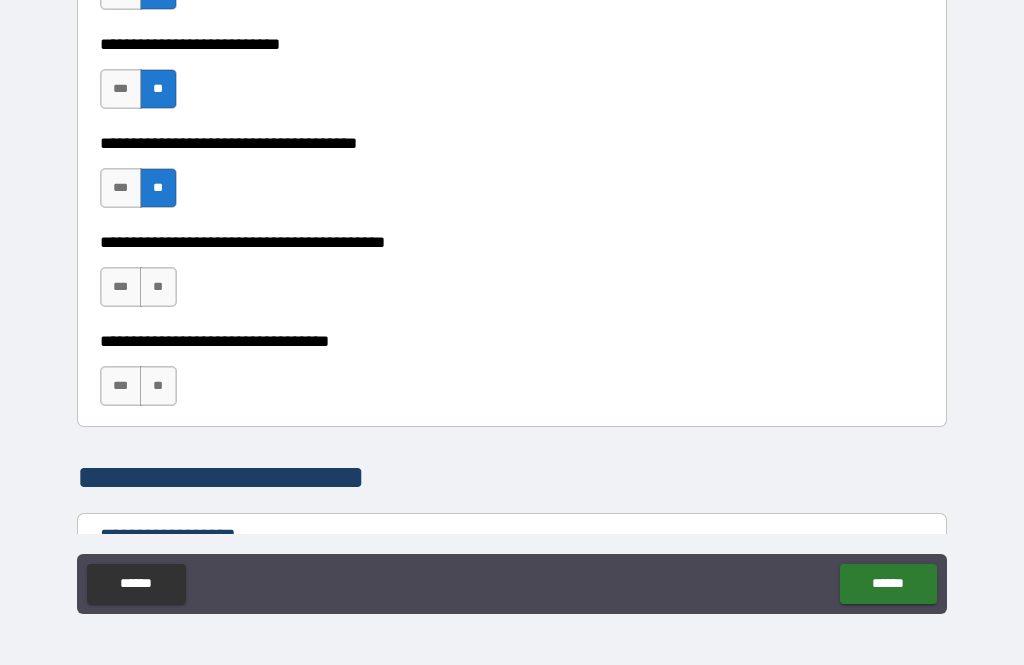 scroll, scrollTop: 1024, scrollLeft: 0, axis: vertical 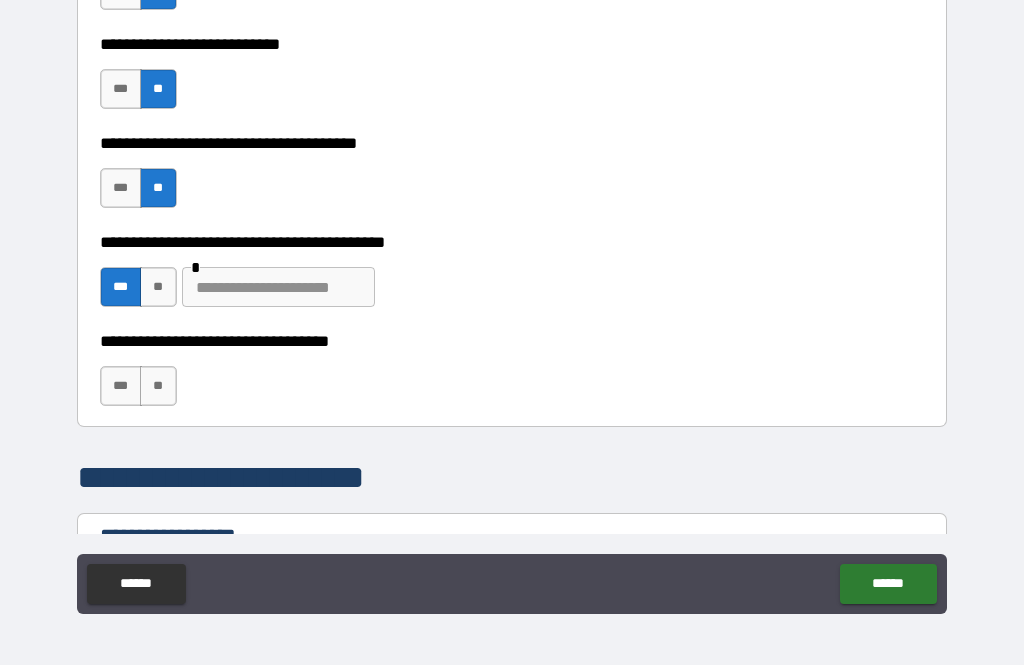click at bounding box center (278, 287) 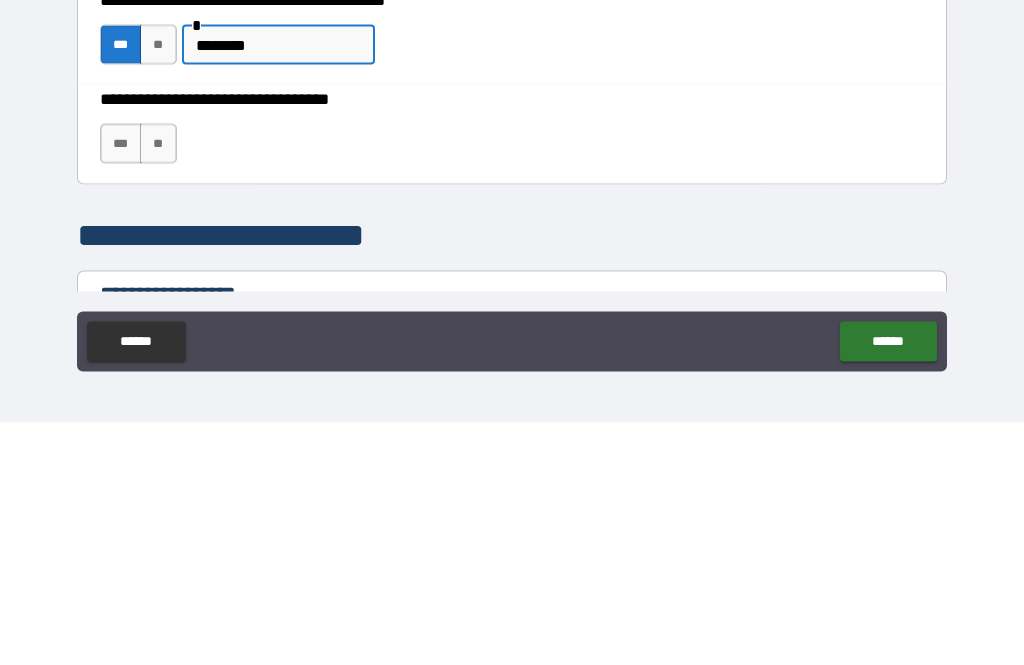 type on "********" 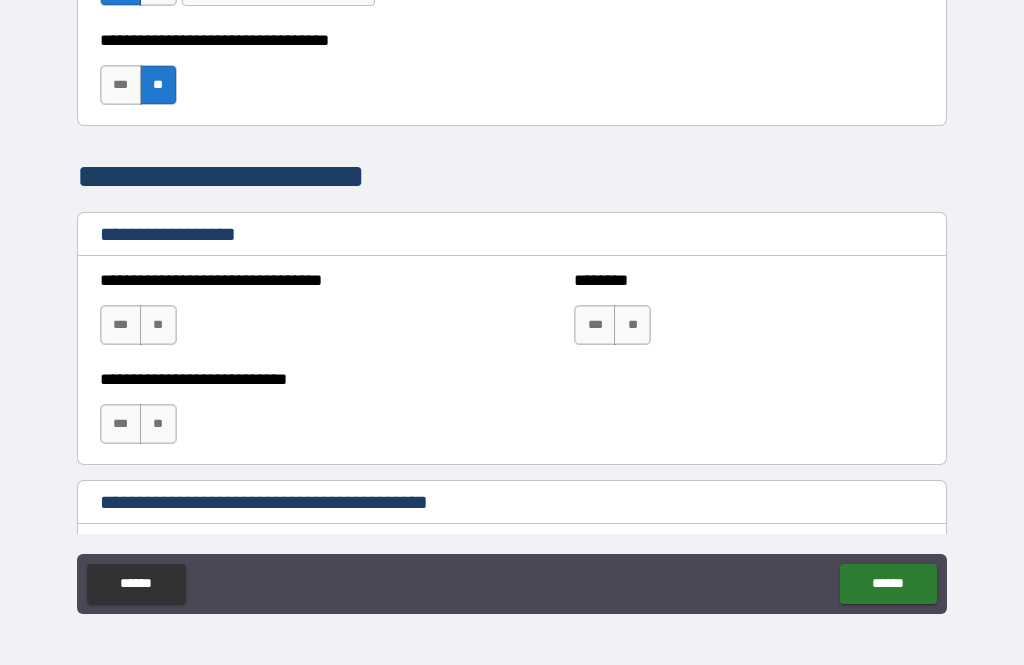 scroll, scrollTop: 1327, scrollLeft: 0, axis: vertical 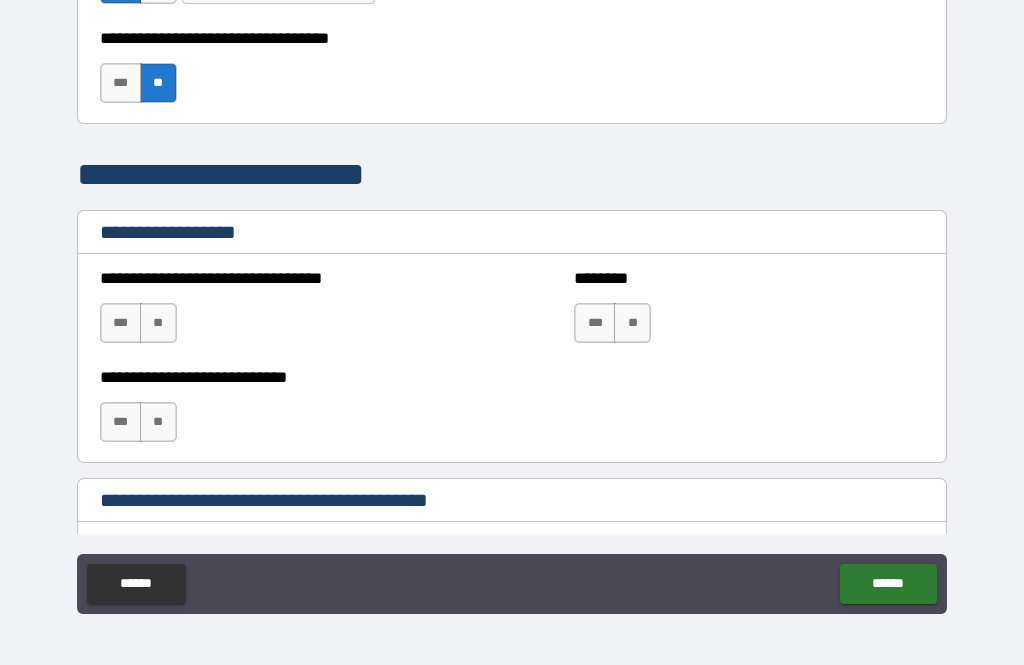 click on "**" at bounding box center [158, 323] 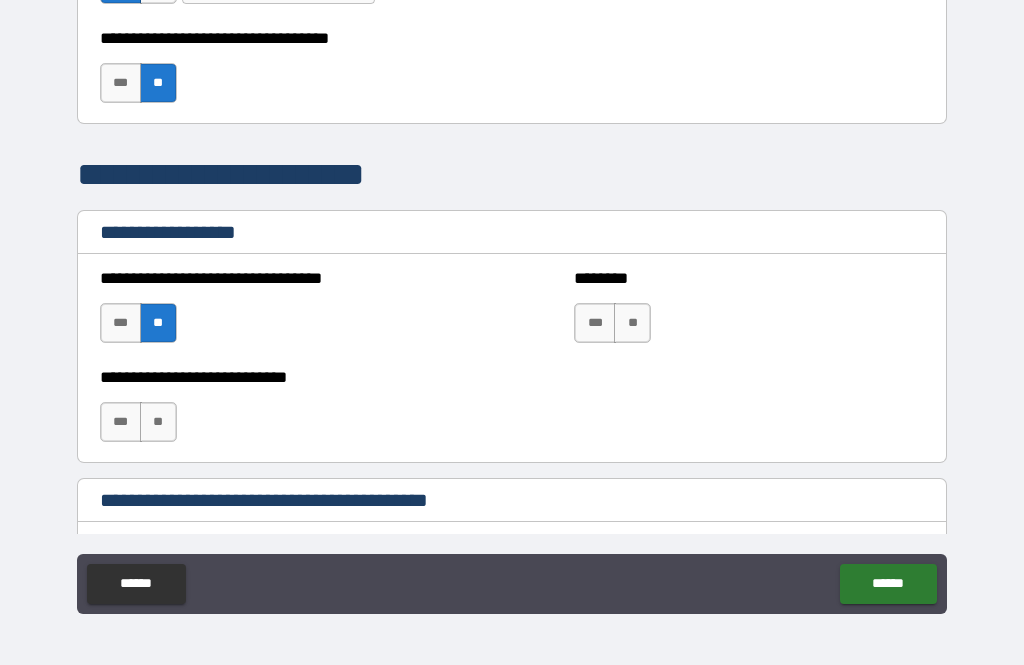 click on "**" at bounding box center (632, 323) 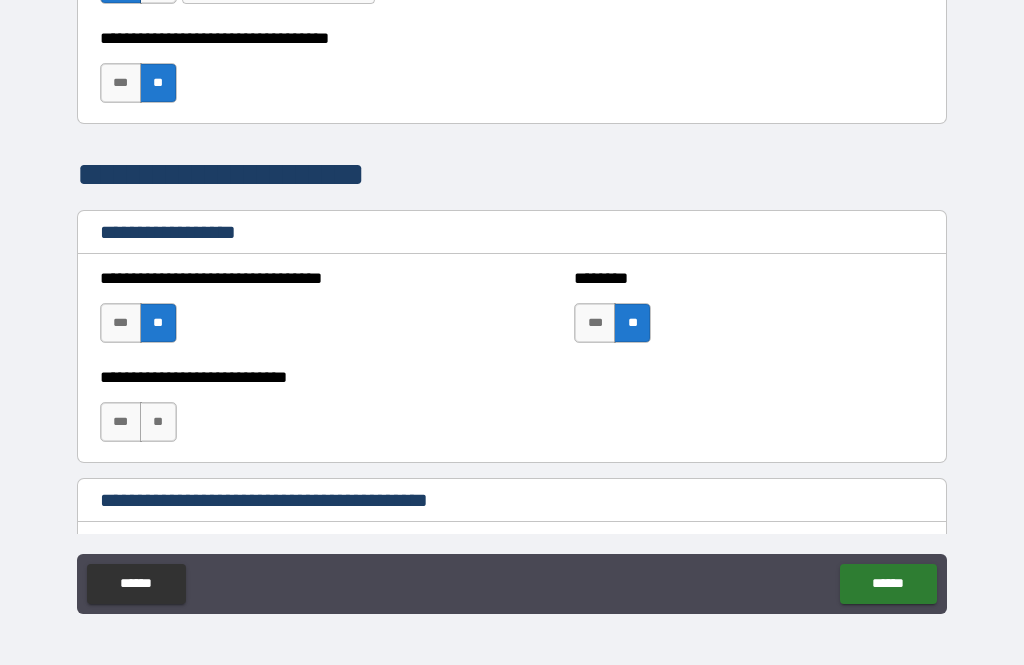 click on "**" at bounding box center (158, 422) 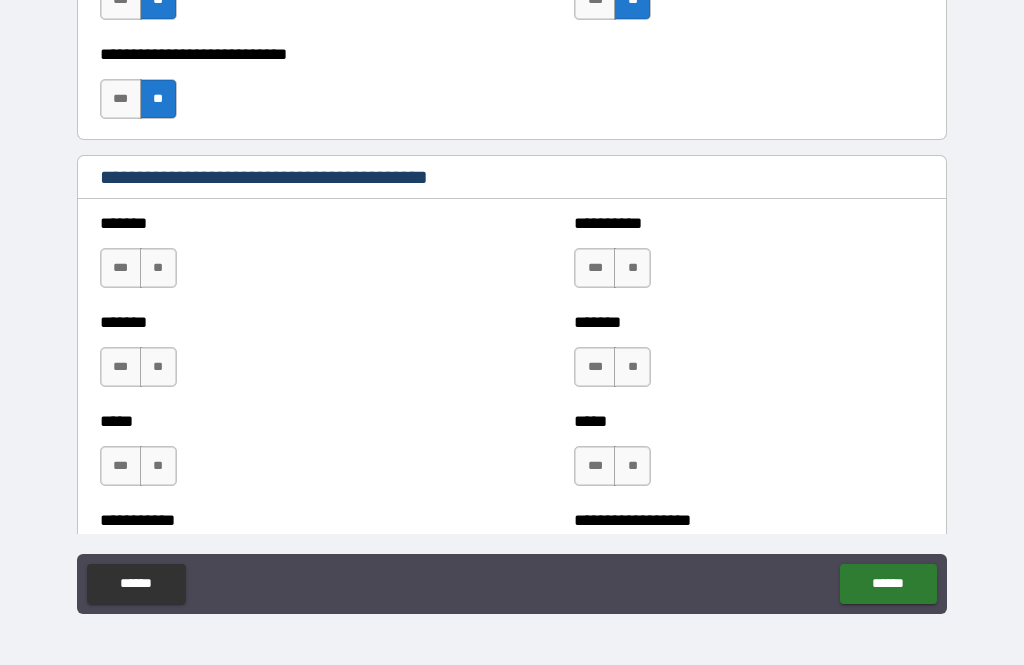 scroll, scrollTop: 1653, scrollLeft: 0, axis: vertical 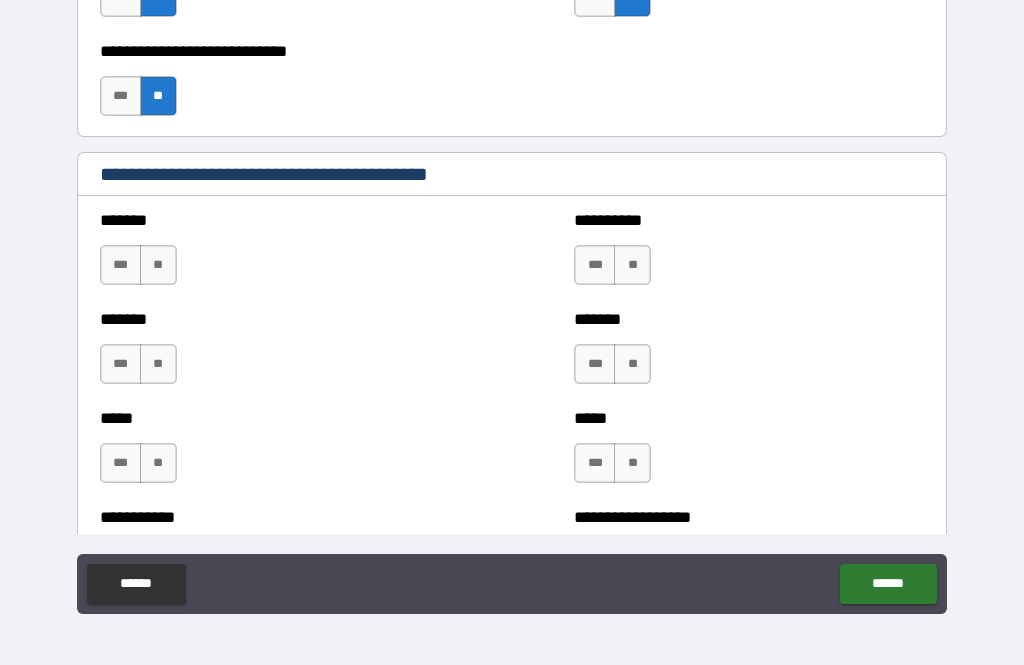 click on "**" at bounding box center (158, 265) 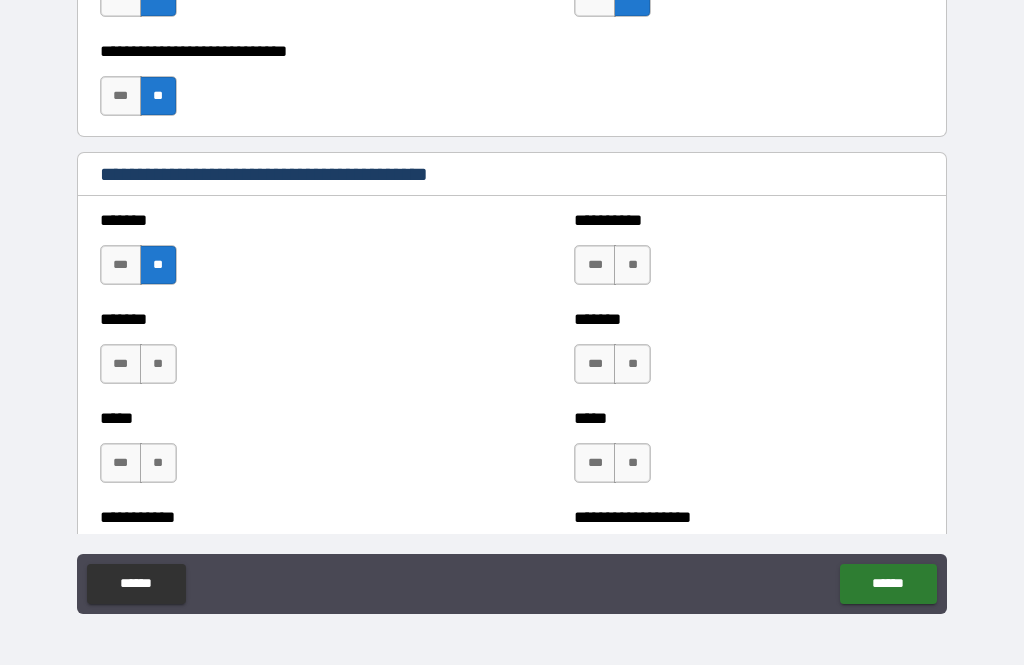 click on "**" at bounding box center (158, 364) 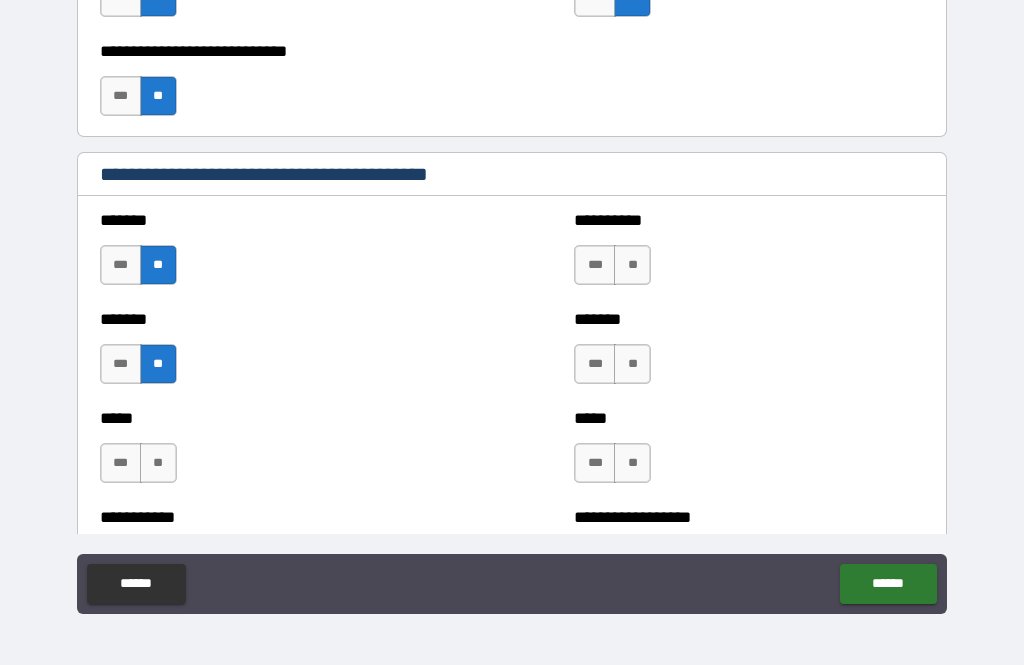 click on "**" at bounding box center [158, 463] 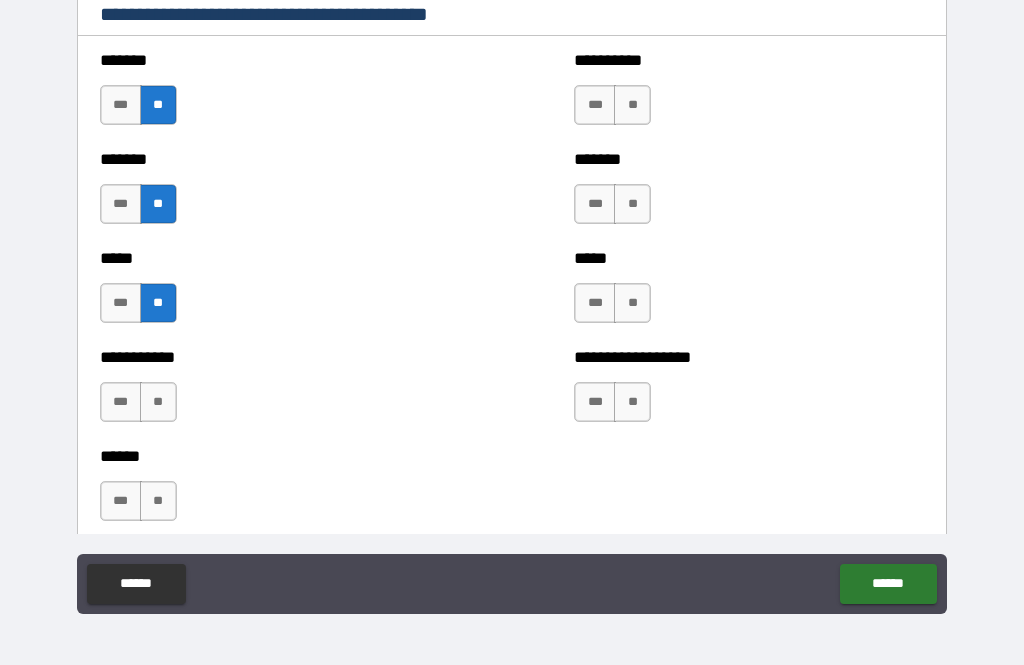 scroll, scrollTop: 1822, scrollLeft: 0, axis: vertical 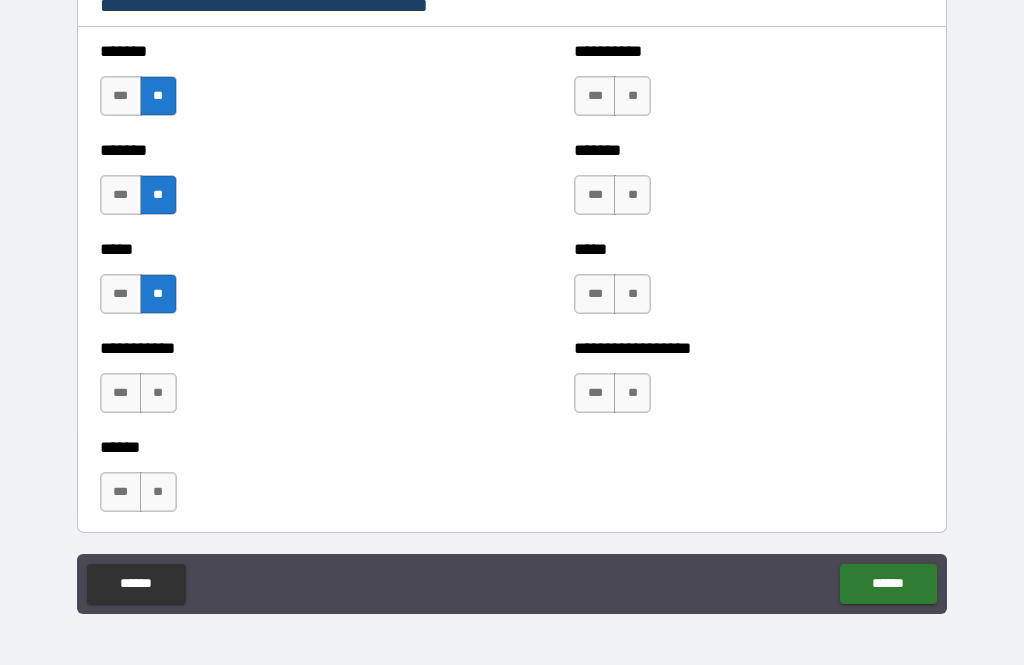 click on "**" at bounding box center [158, 393] 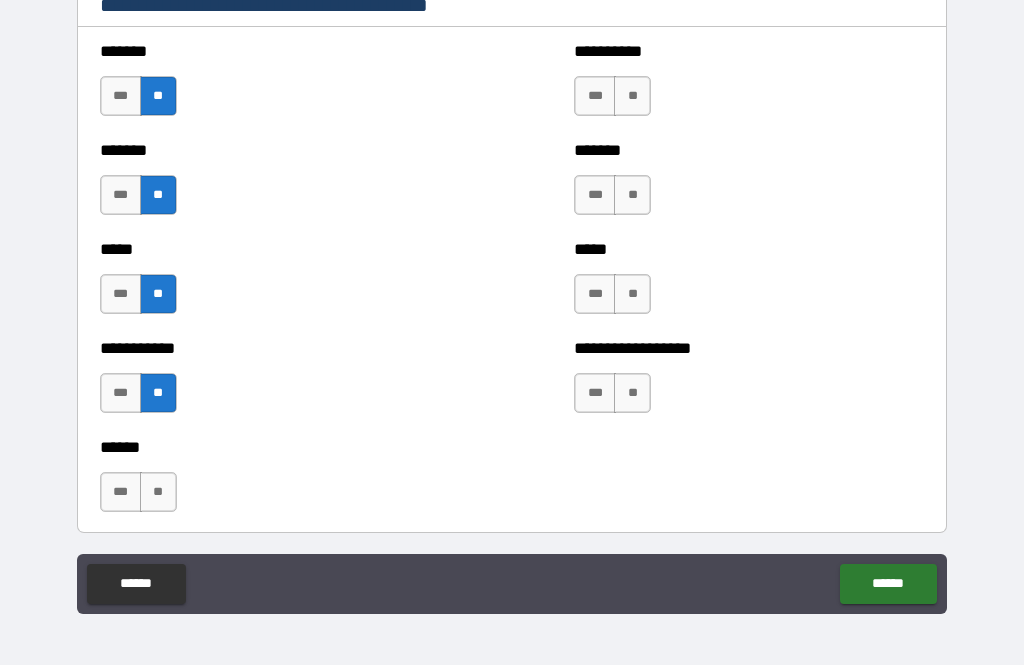 click on "**" at bounding box center (158, 492) 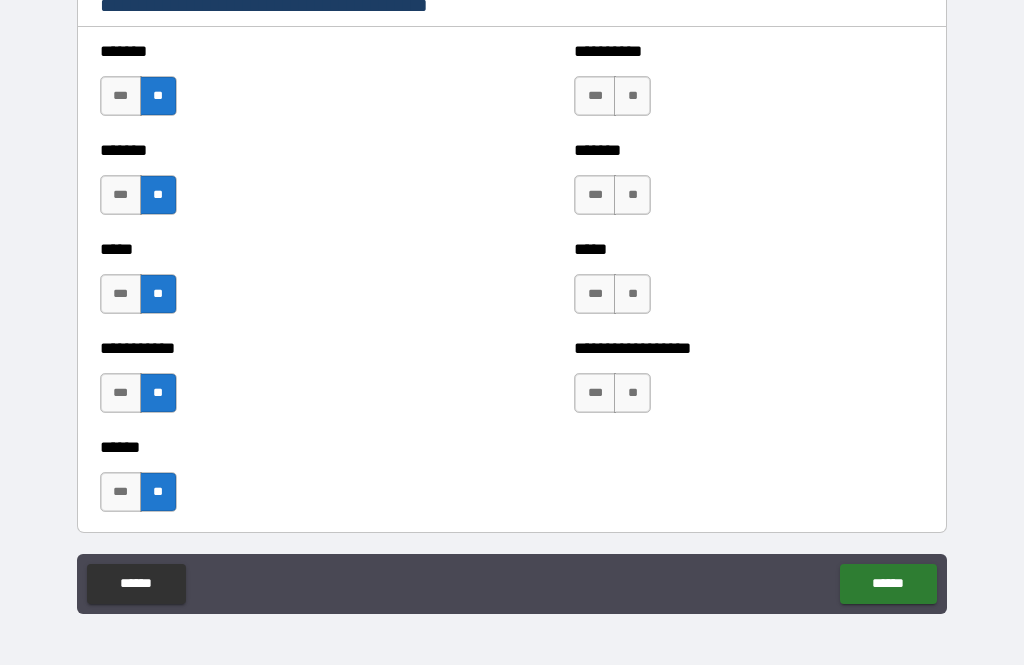 click on "**" at bounding box center (632, 96) 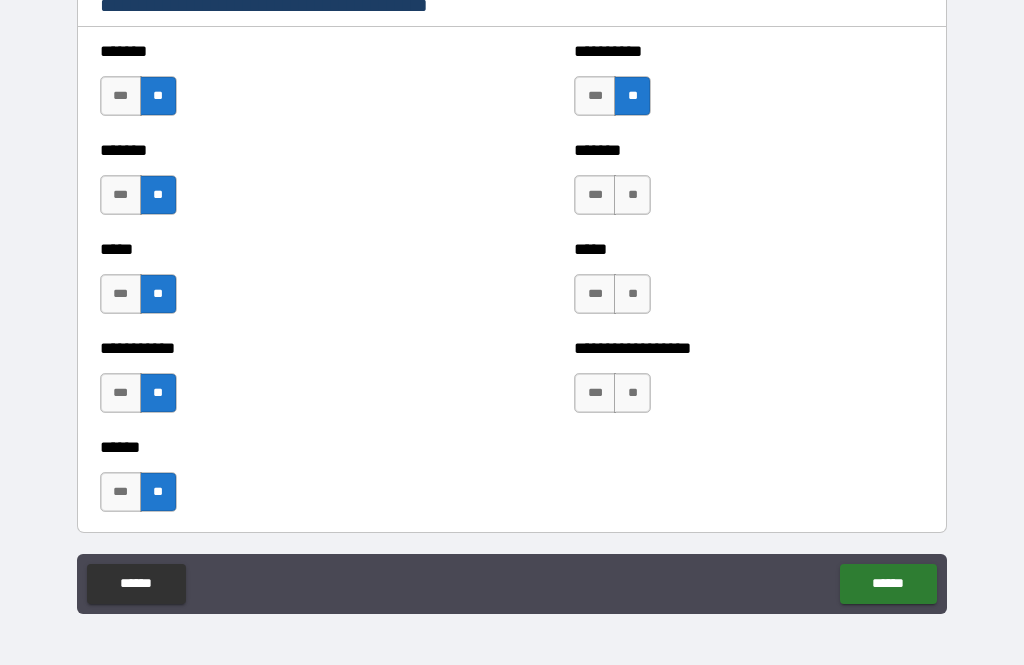 click on "**" at bounding box center [632, 195] 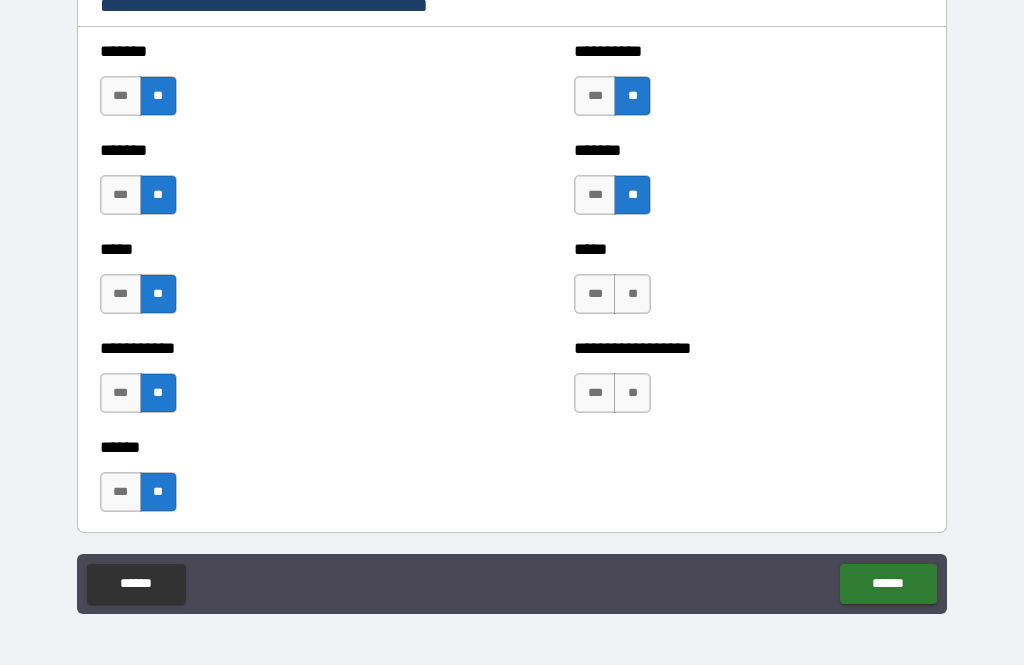 click on "**" at bounding box center [632, 294] 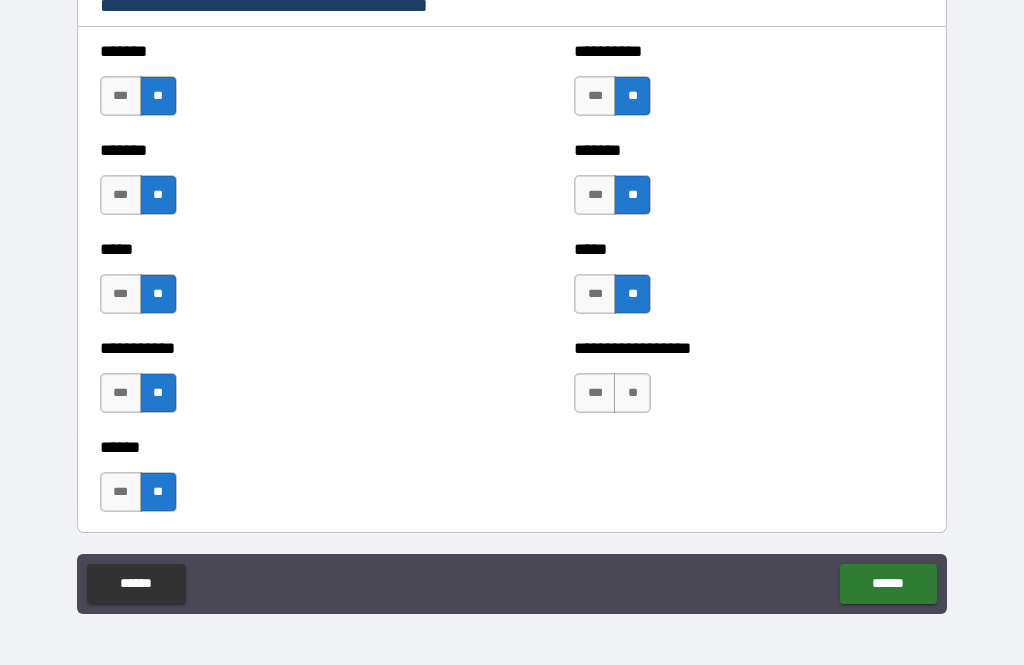 click on "**" at bounding box center [632, 393] 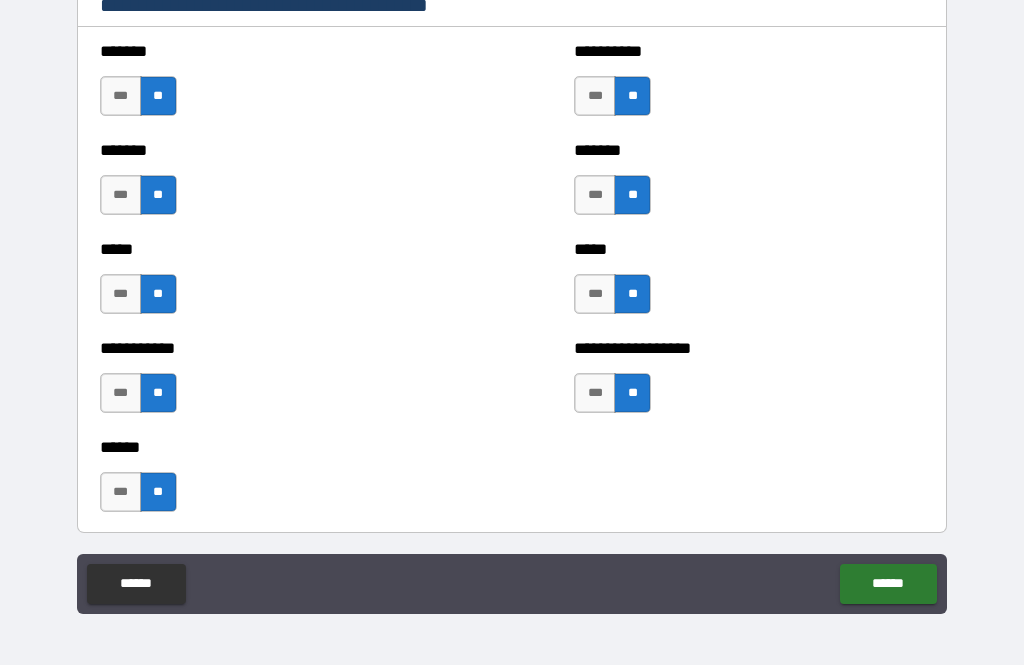 click on "******" at bounding box center [888, 584] 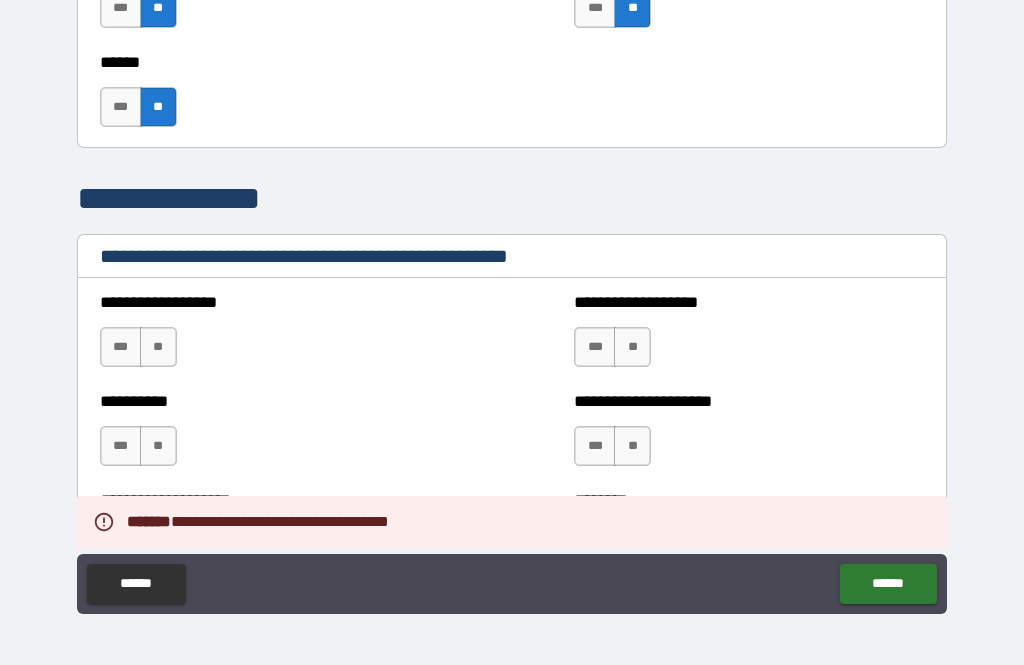 scroll, scrollTop: 2208, scrollLeft: 0, axis: vertical 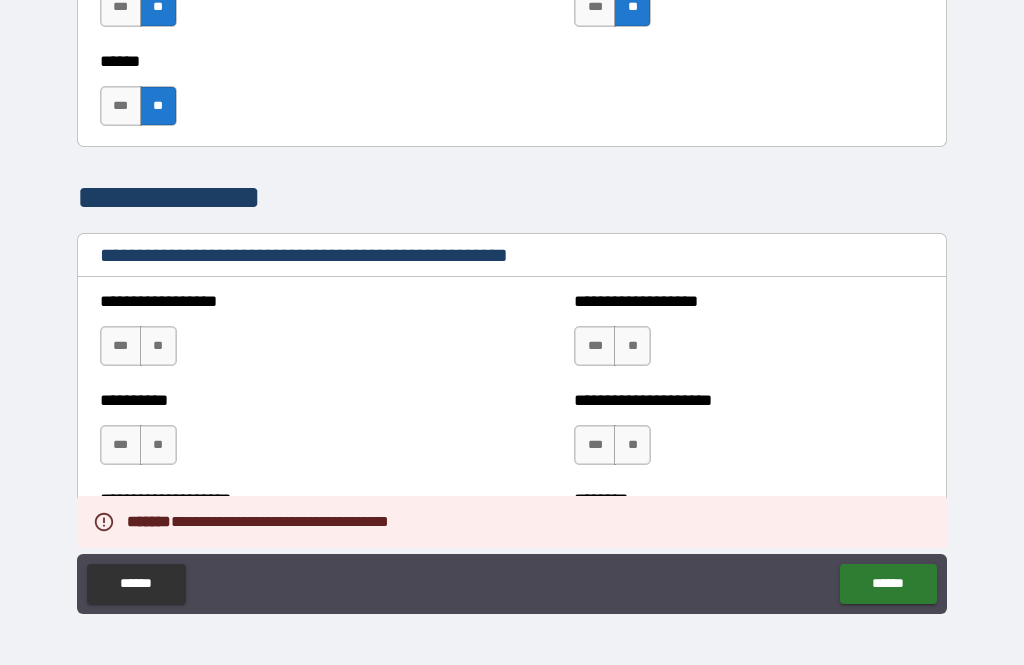 click on "**" at bounding box center (158, 346) 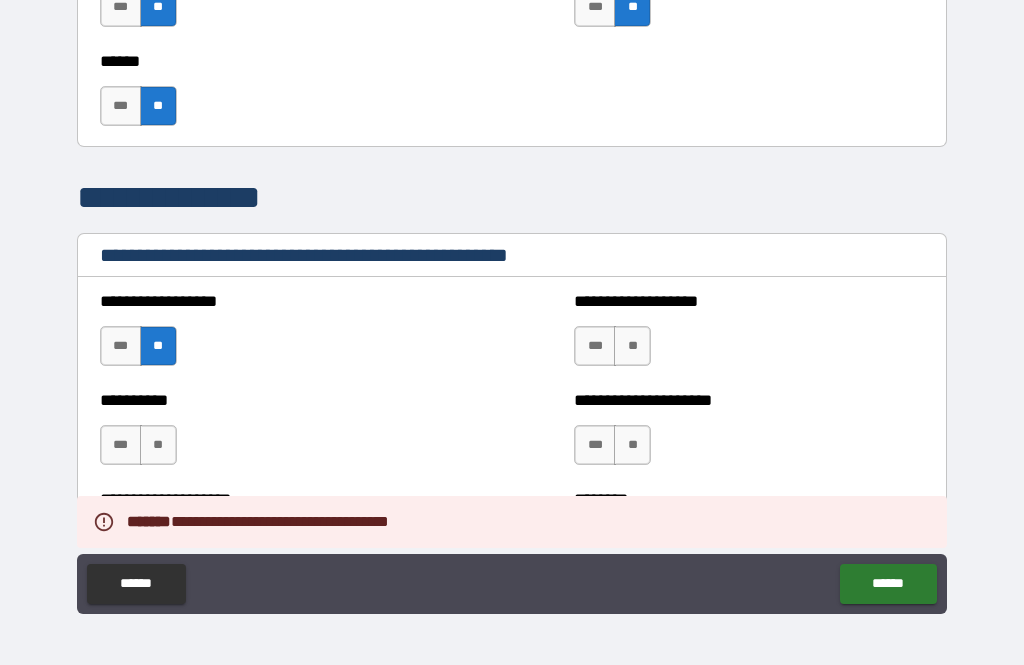 click on "**" at bounding box center (158, 445) 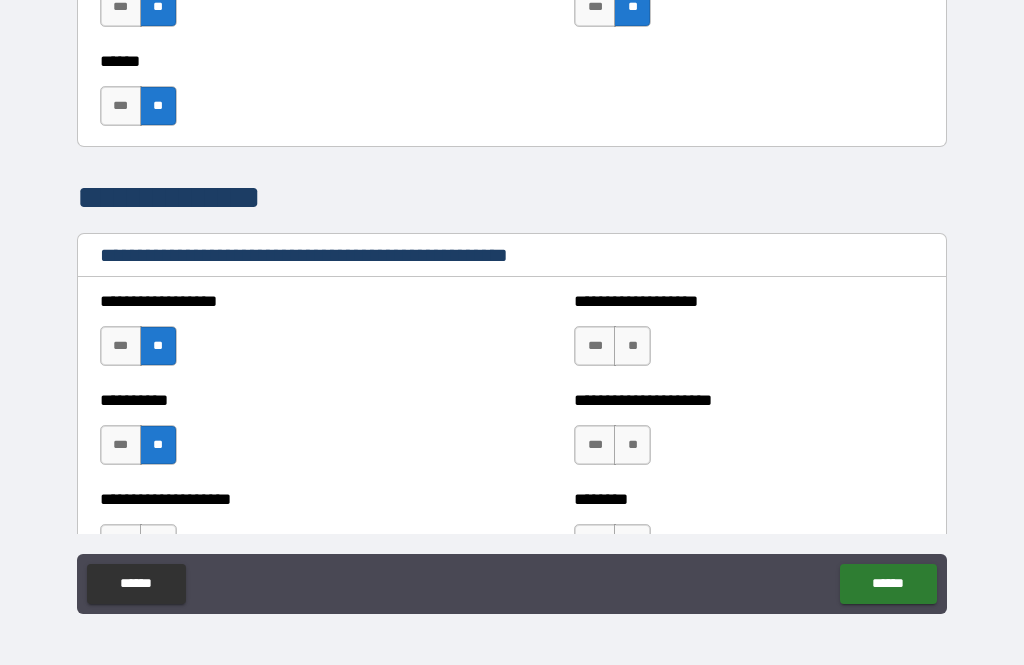 click on "**" at bounding box center (632, 346) 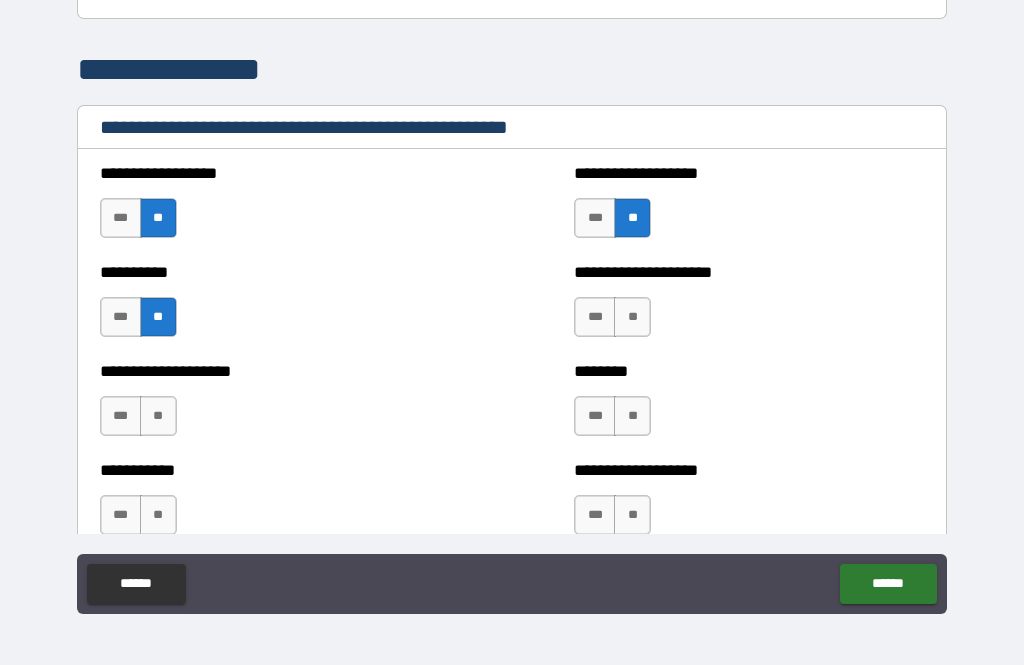 scroll, scrollTop: 2338, scrollLeft: 0, axis: vertical 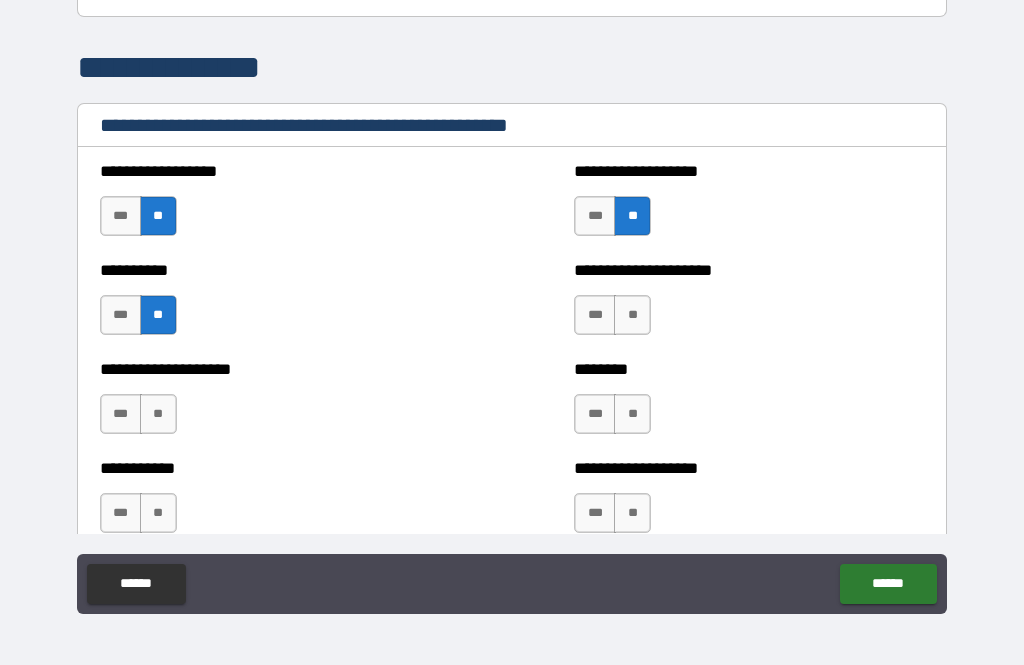 click on "**" at bounding box center [632, 315] 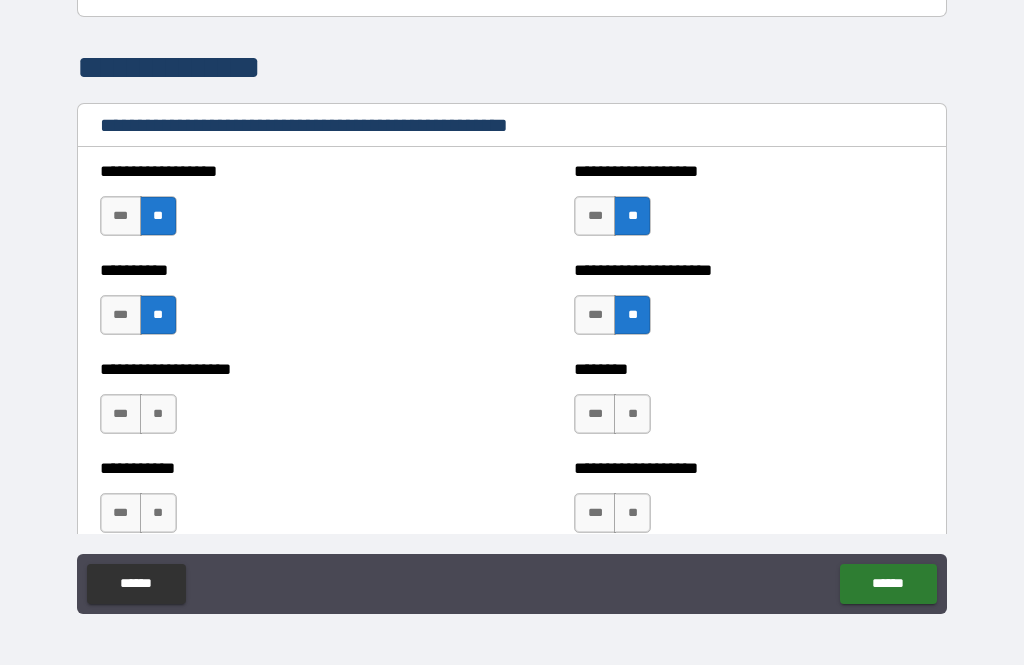 click on "**" at bounding box center [632, 414] 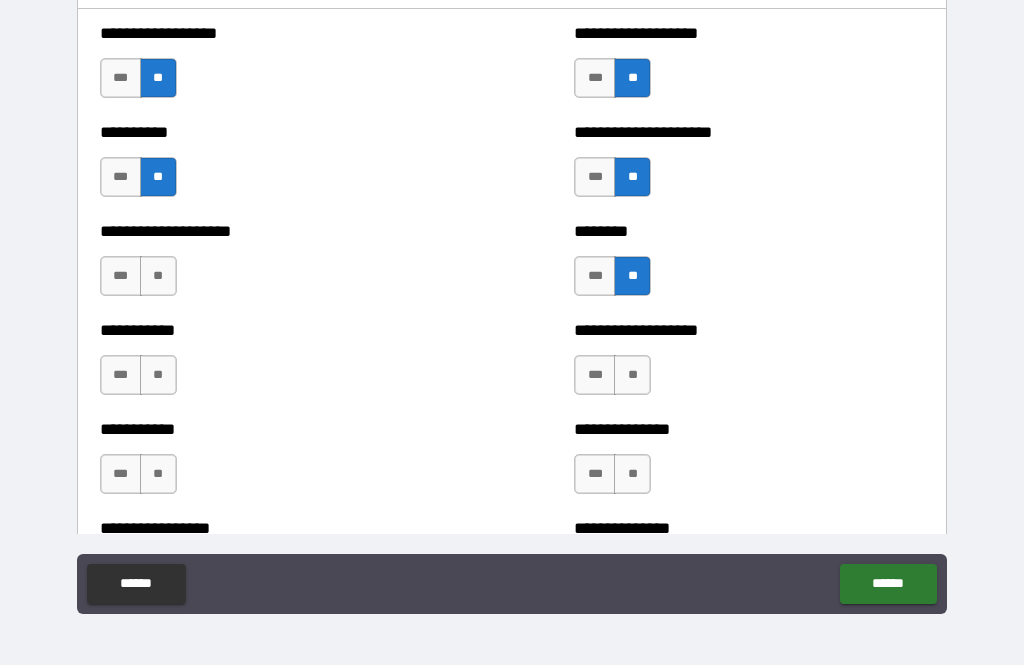 scroll, scrollTop: 2478, scrollLeft: 0, axis: vertical 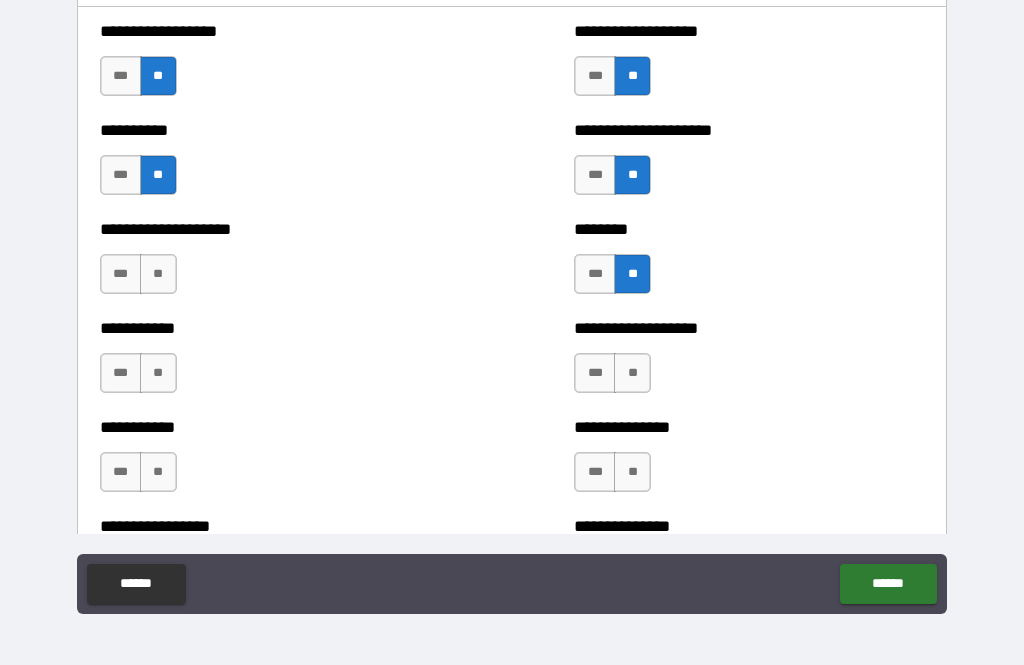 click on "**" at bounding box center (632, 373) 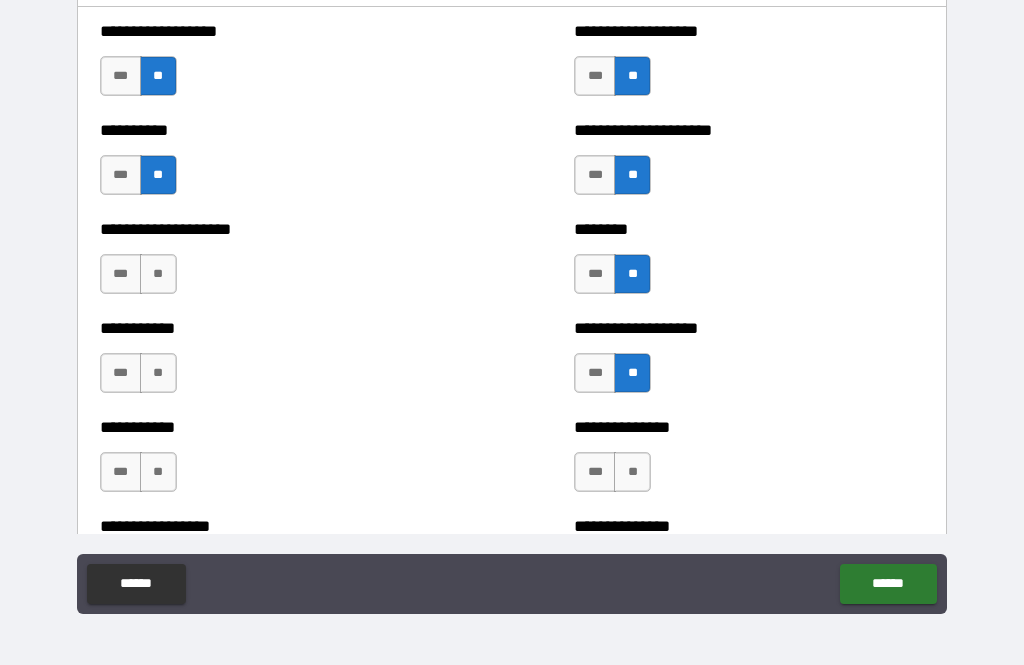 click on "**" at bounding box center (632, 472) 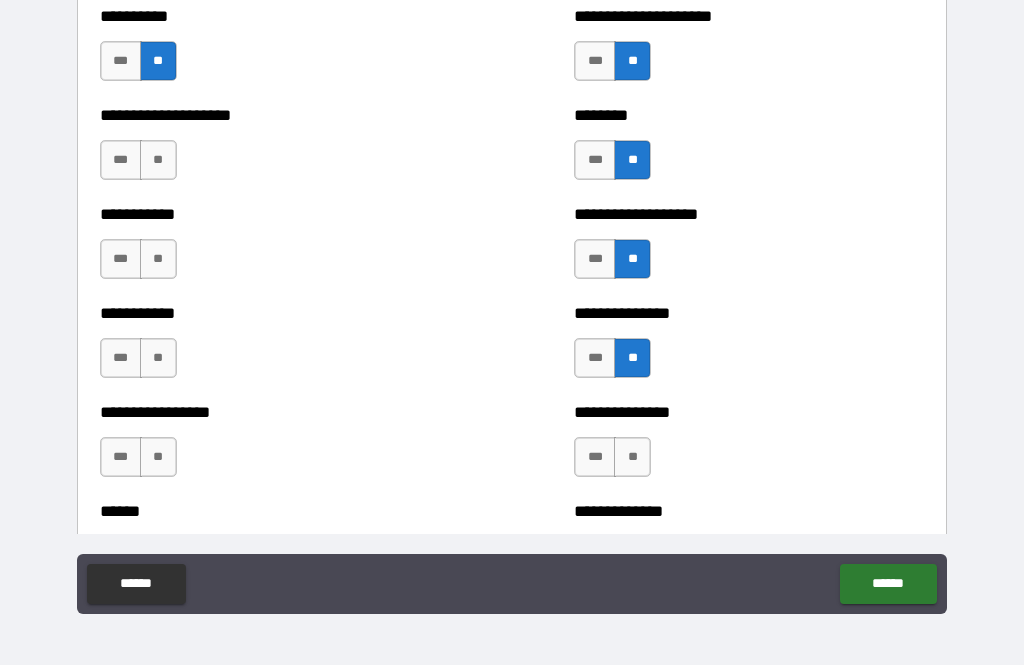 scroll, scrollTop: 2636, scrollLeft: 0, axis: vertical 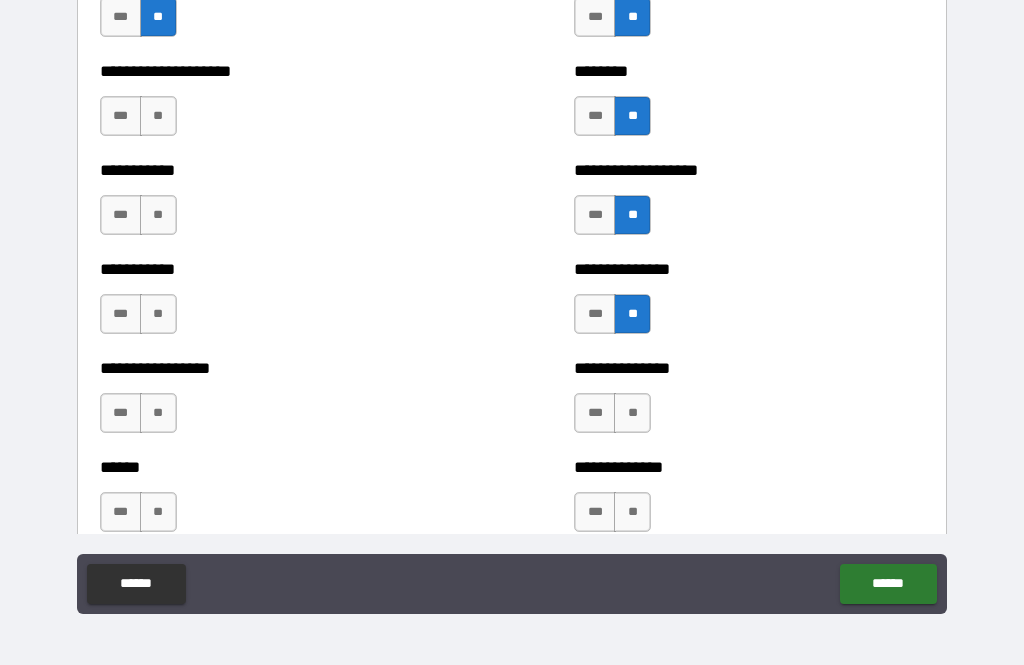 click on "**" at bounding box center [158, 116] 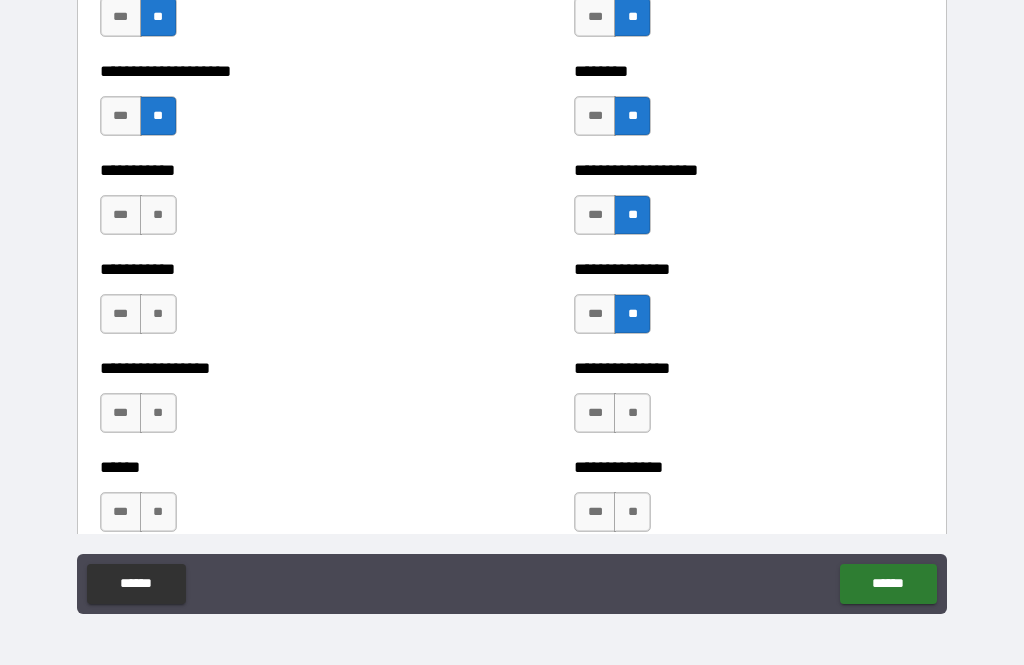 click on "**" at bounding box center (158, 215) 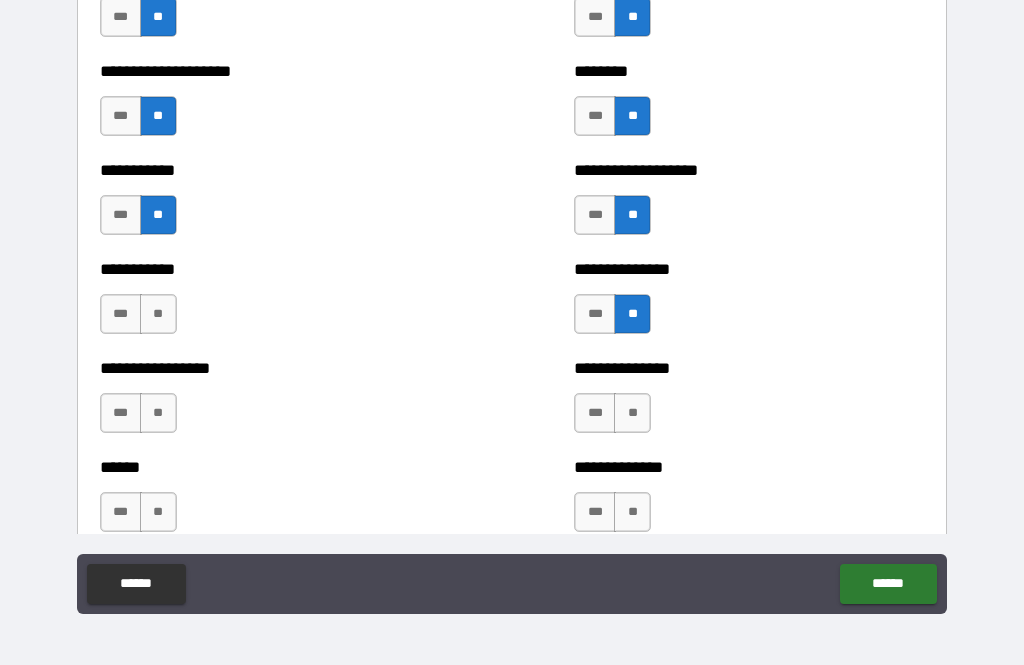 click on "**" at bounding box center (158, 314) 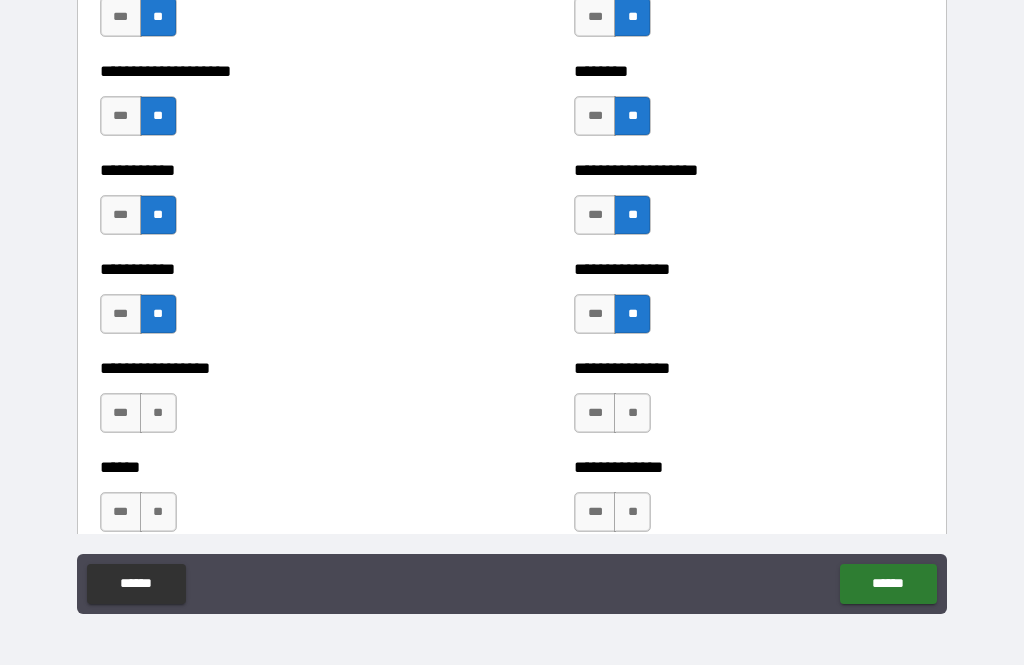 click on "**" at bounding box center [158, 413] 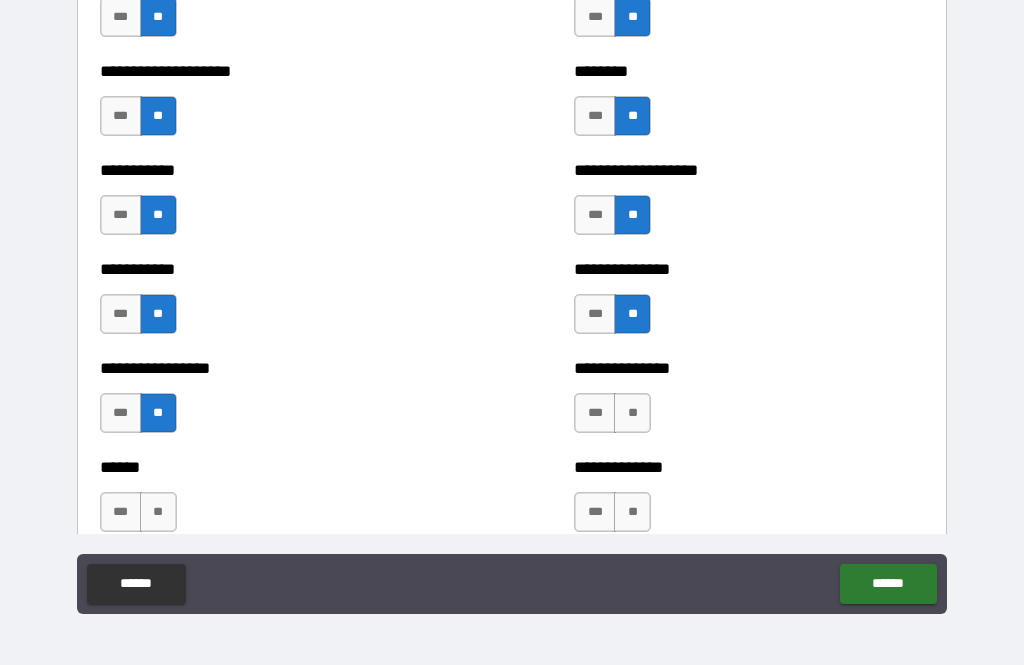 click on "***" at bounding box center [121, 512] 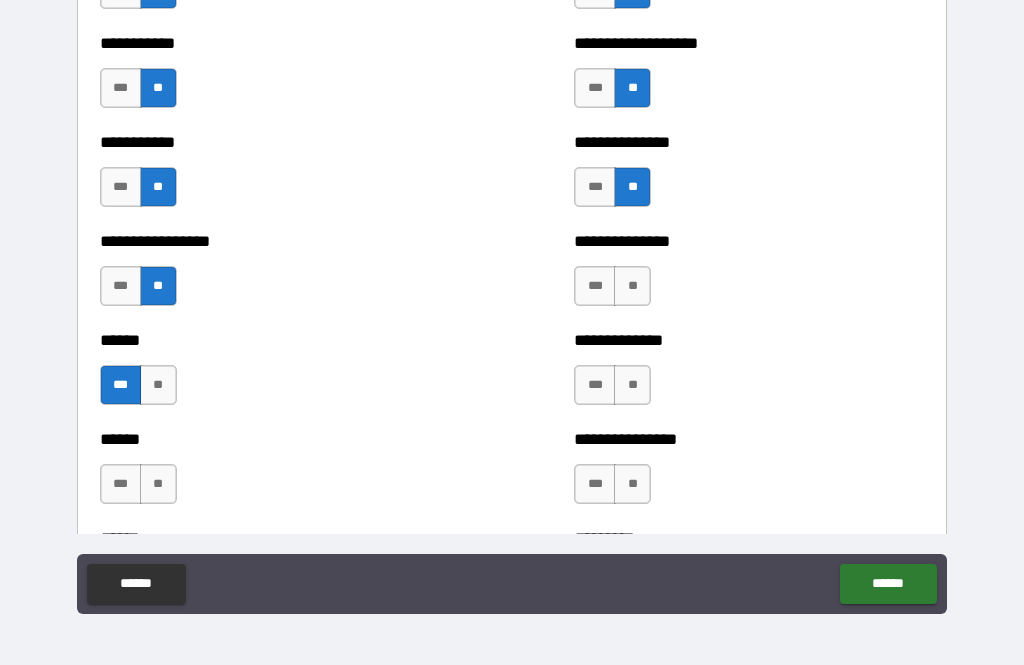 scroll, scrollTop: 2764, scrollLeft: 0, axis: vertical 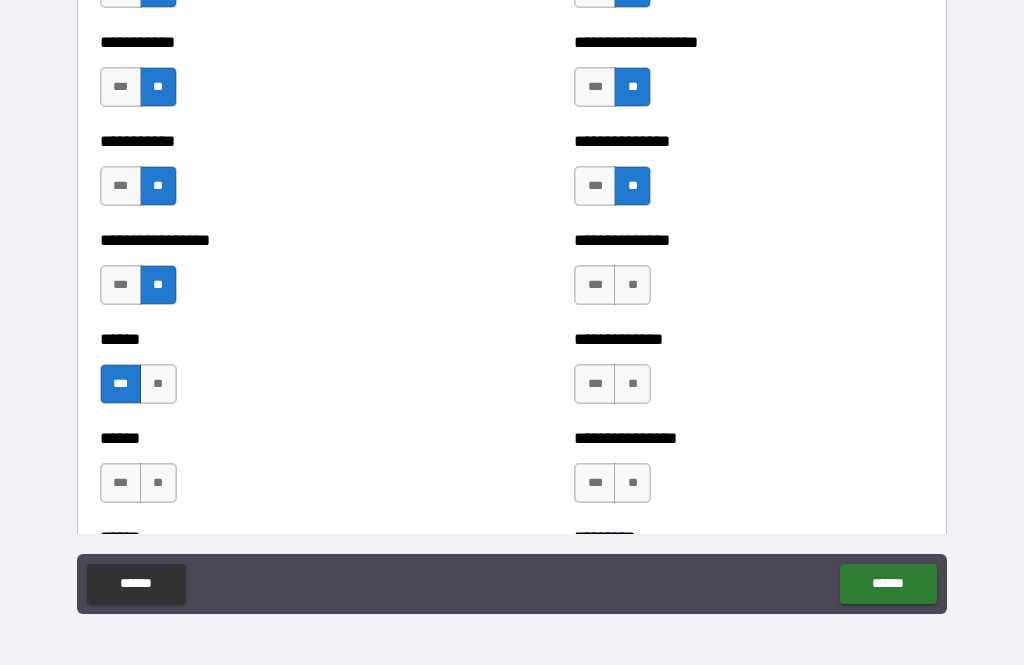 click on "**" at bounding box center [632, 285] 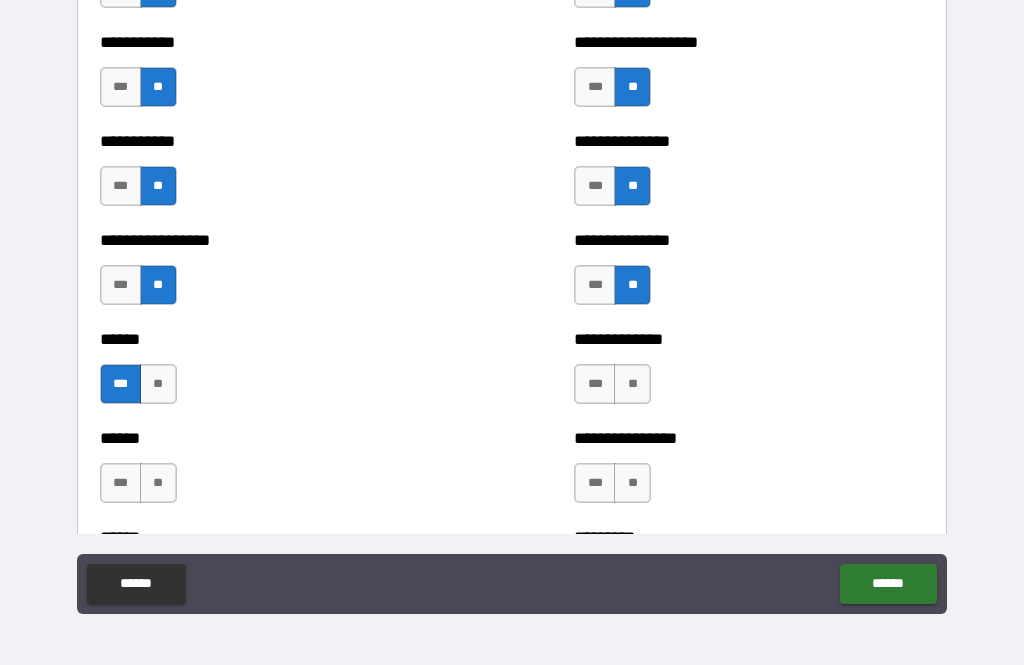 click on "**" at bounding box center [632, 384] 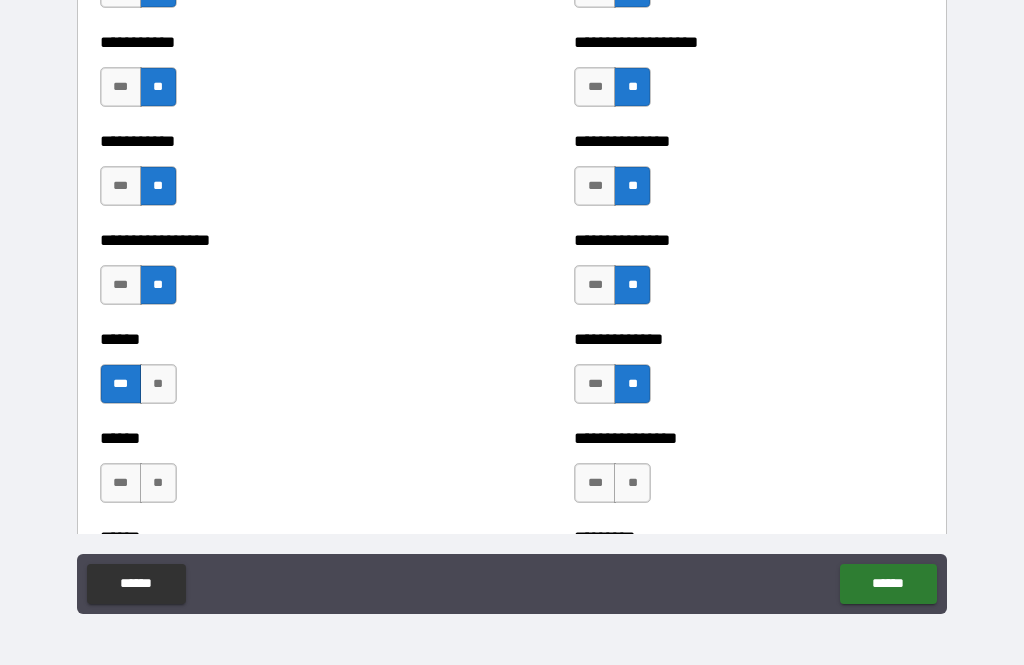 click on "**" at bounding box center [632, 483] 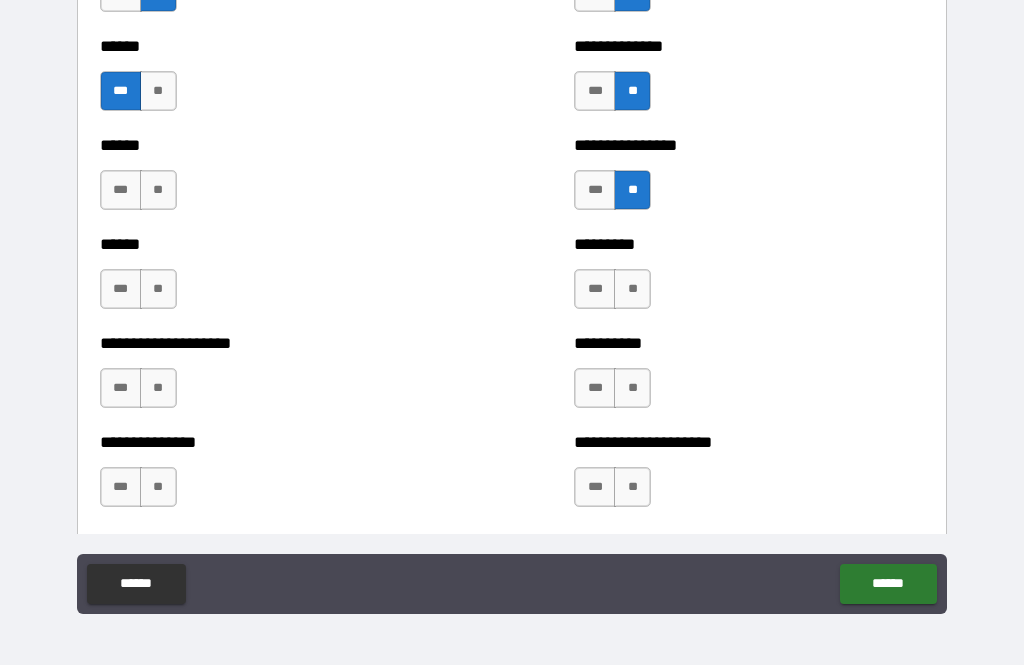 scroll, scrollTop: 3058, scrollLeft: 0, axis: vertical 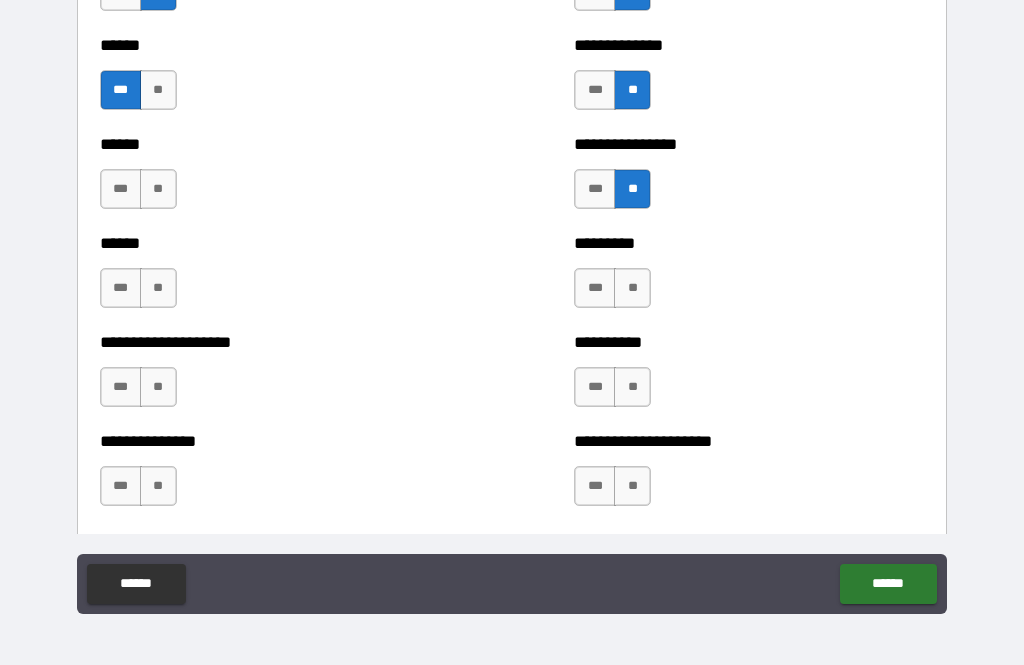 click on "**" at bounding box center [158, 189] 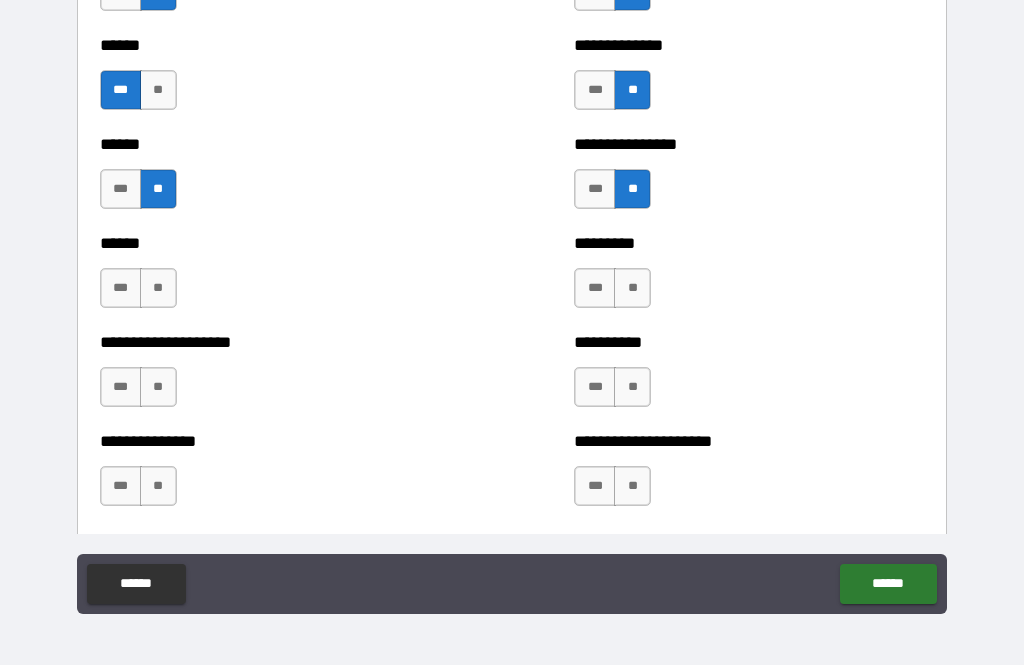 click on "**" at bounding box center (158, 288) 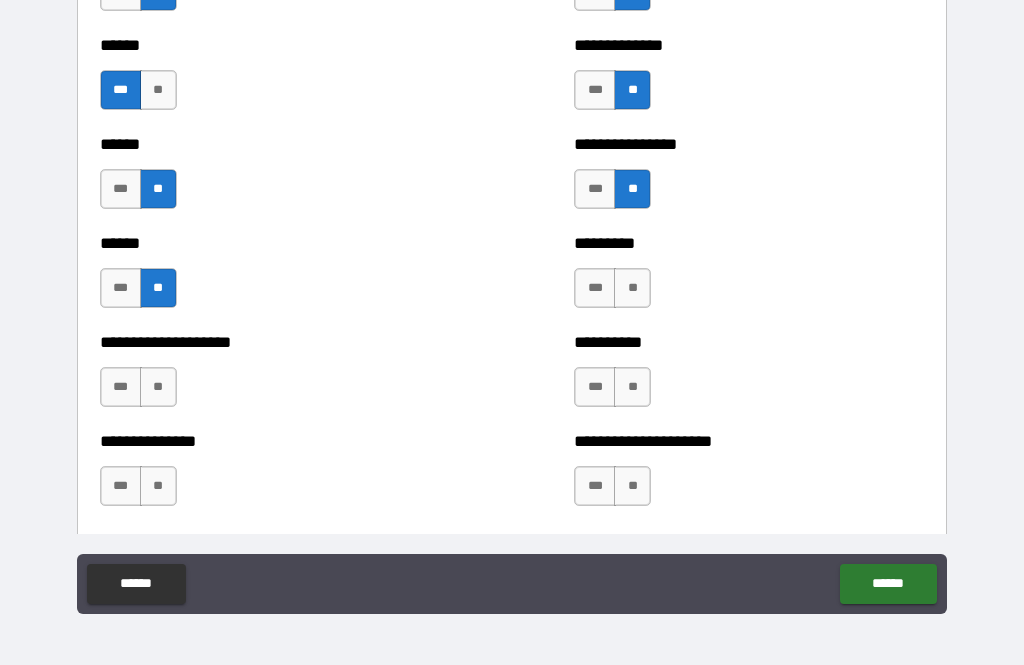 click on "**" at bounding box center [158, 387] 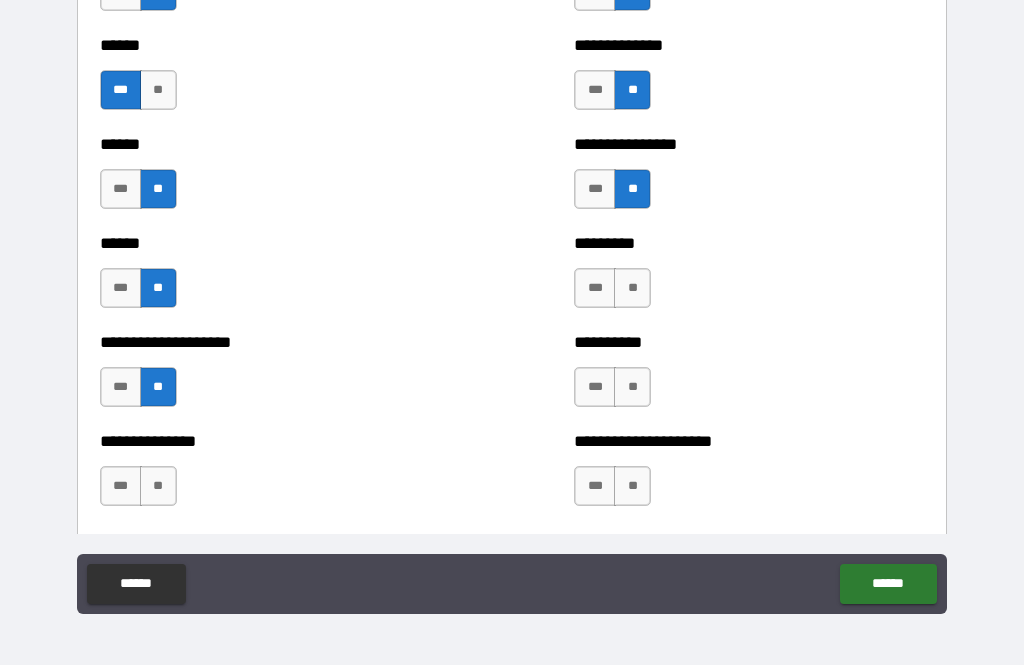 click on "**" at bounding box center (158, 486) 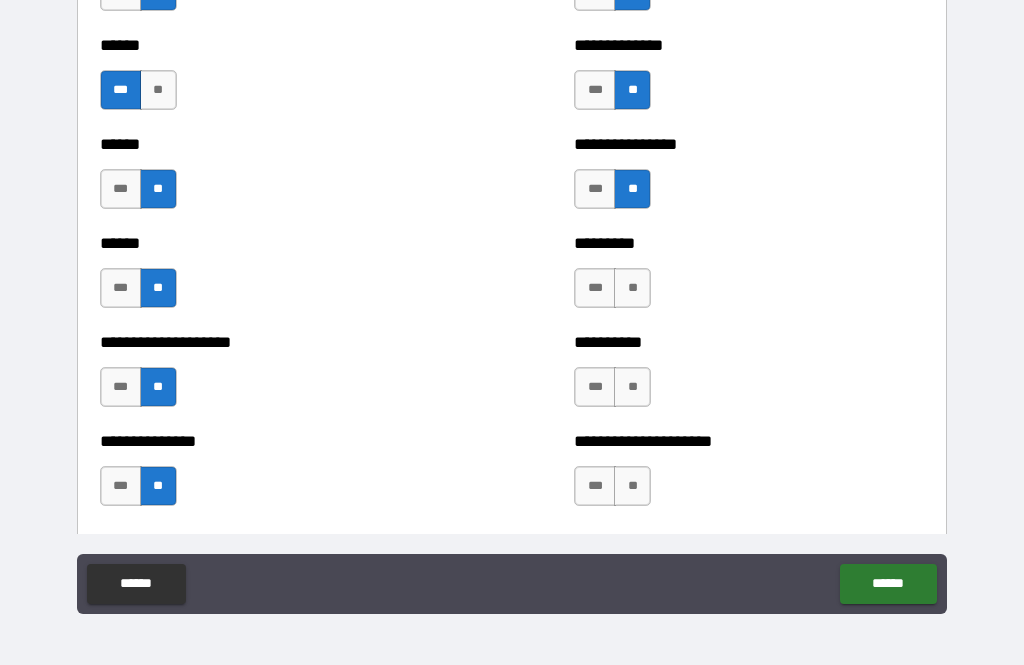 click on "**" at bounding box center [632, 486] 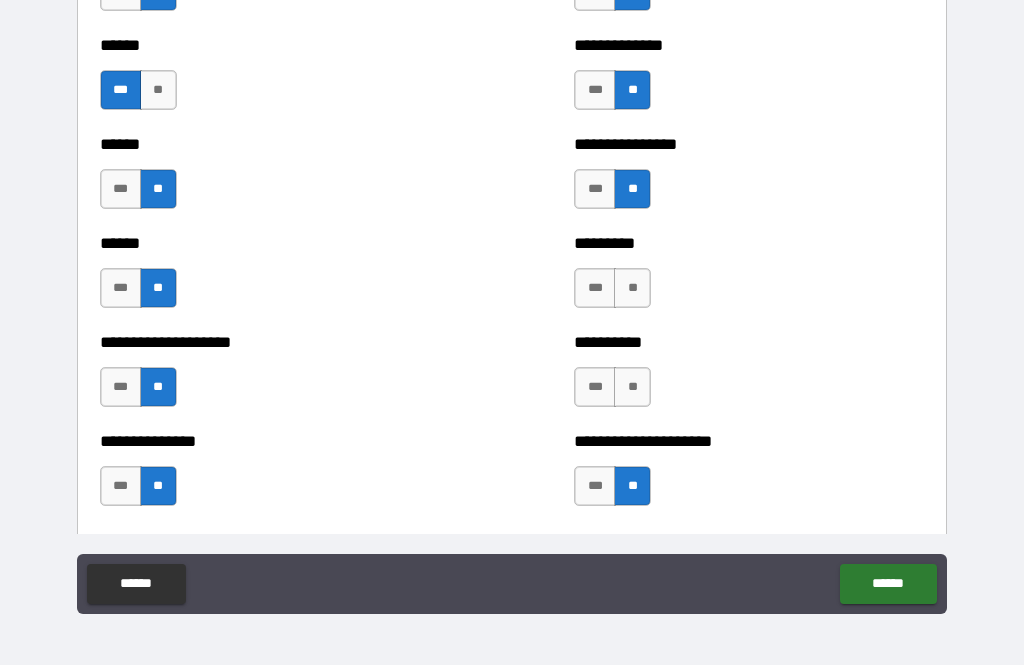 click on "**" at bounding box center (632, 387) 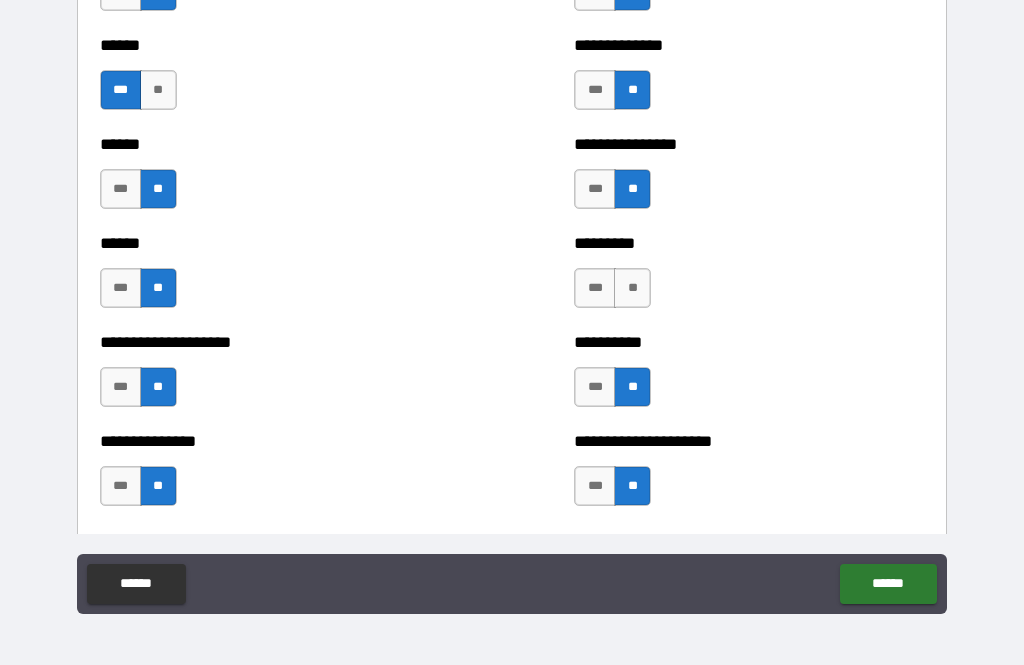 click on "**" at bounding box center [632, 288] 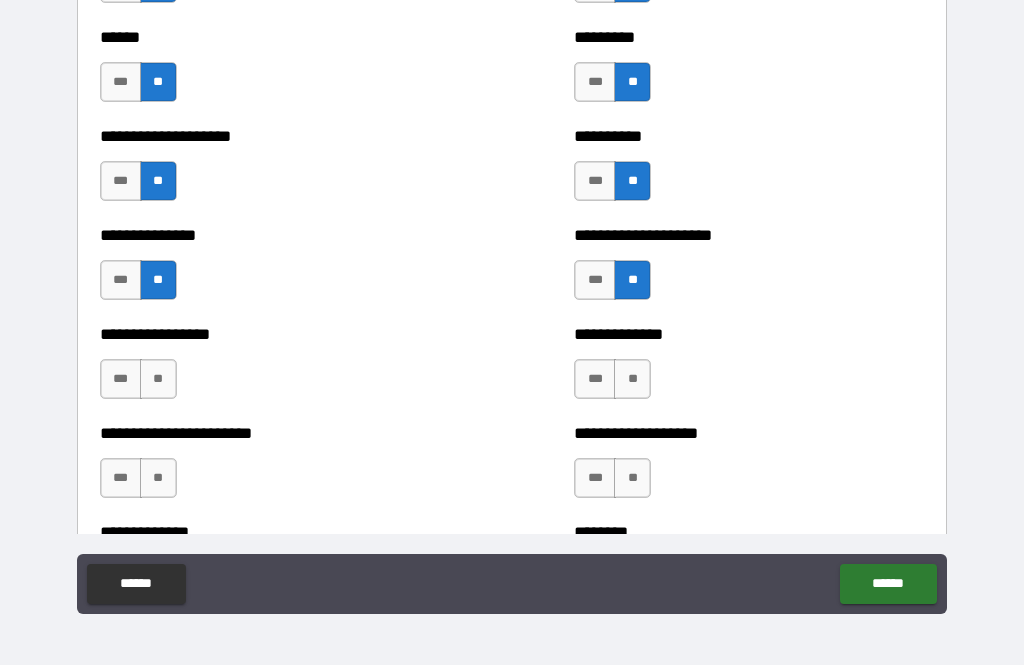 scroll, scrollTop: 3279, scrollLeft: 0, axis: vertical 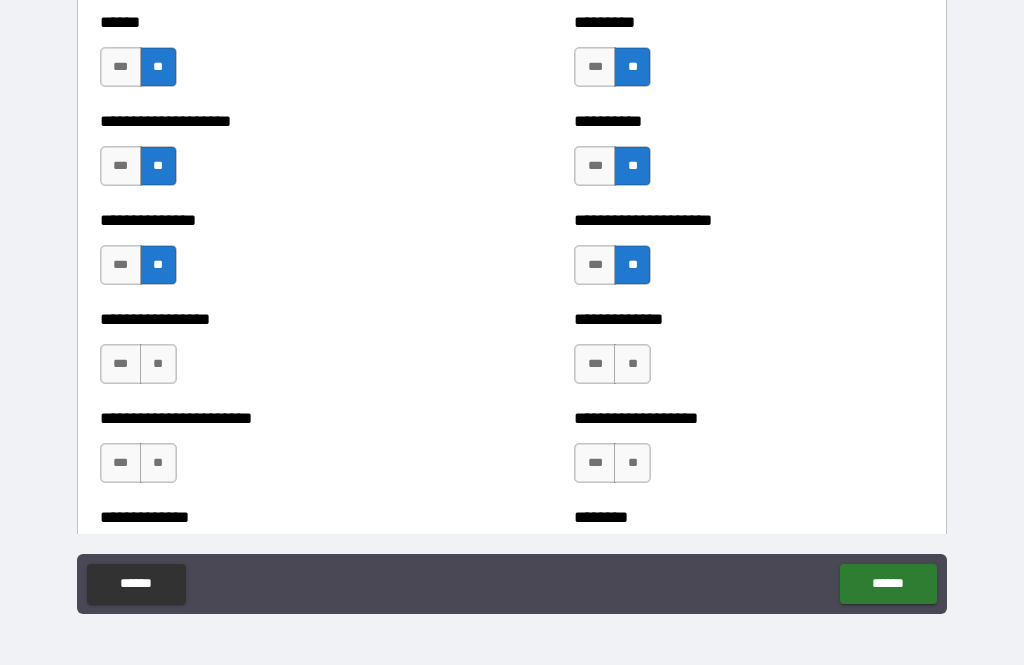 click on "**" at bounding box center [158, 364] 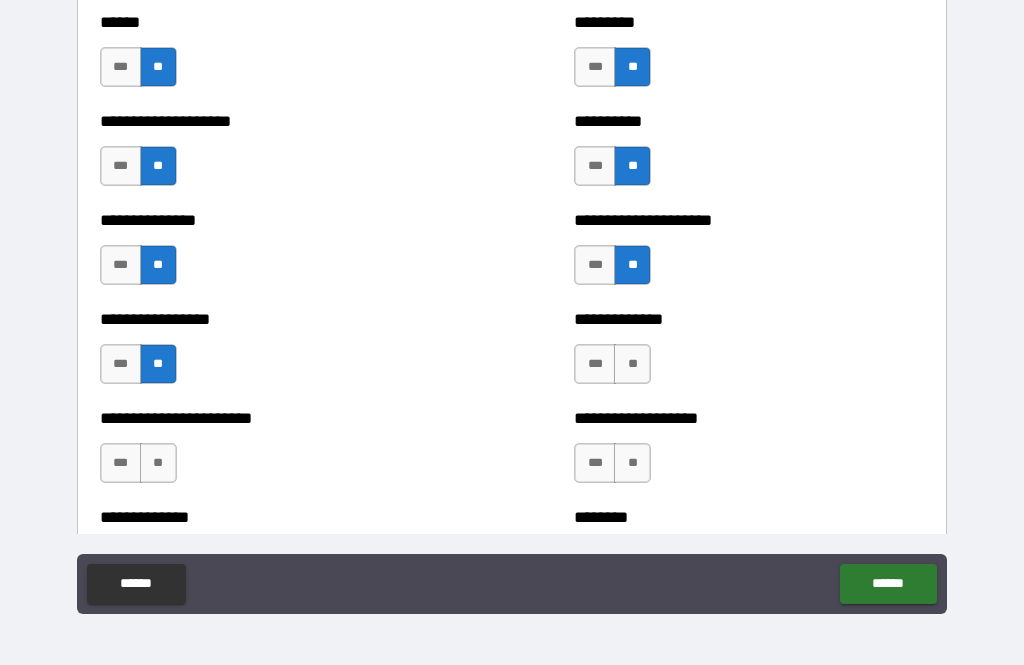 click on "**" at bounding box center [158, 463] 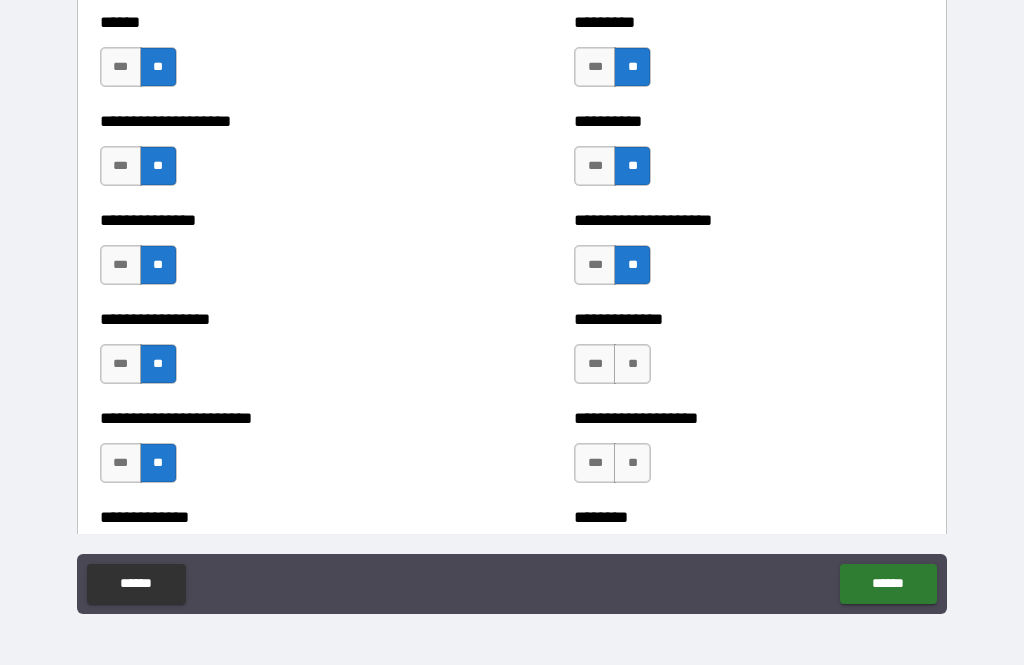 click on "**" at bounding box center (632, 364) 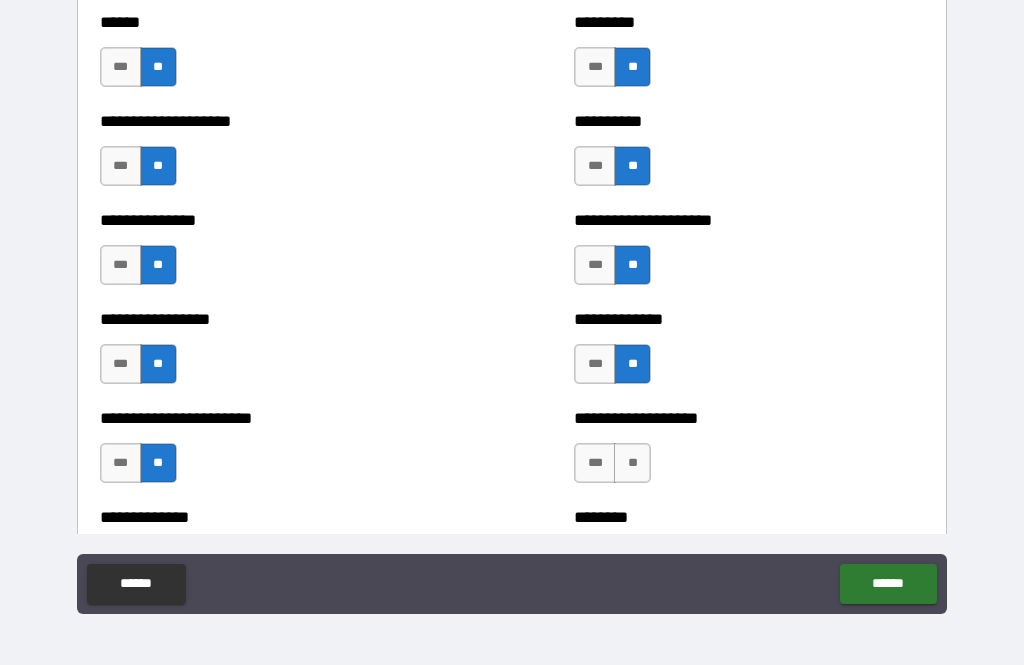 click on "**" at bounding box center [632, 463] 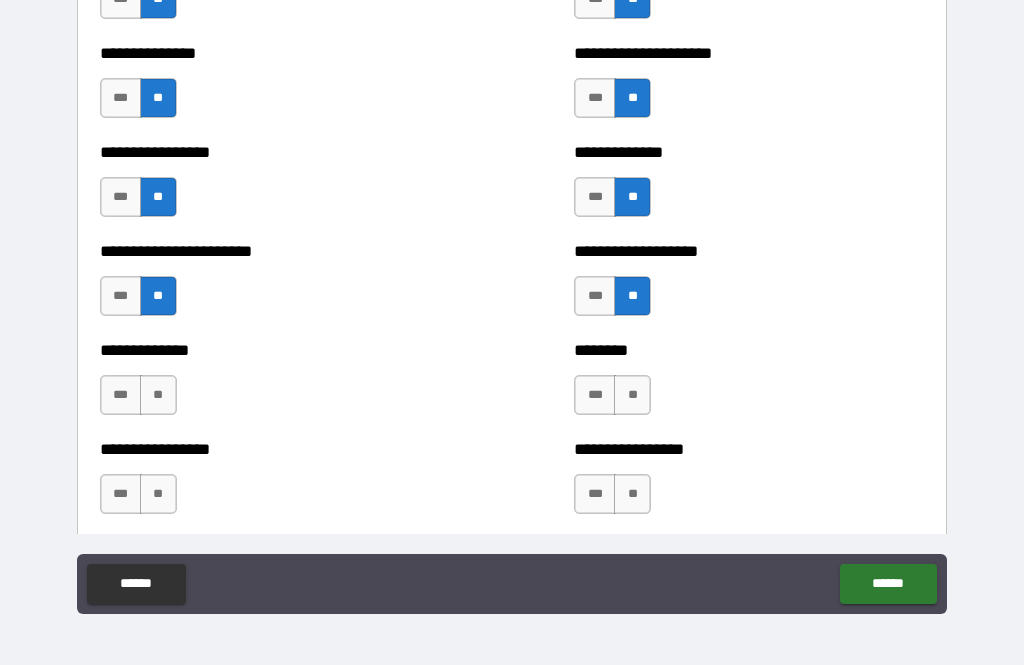 scroll, scrollTop: 3449, scrollLeft: 0, axis: vertical 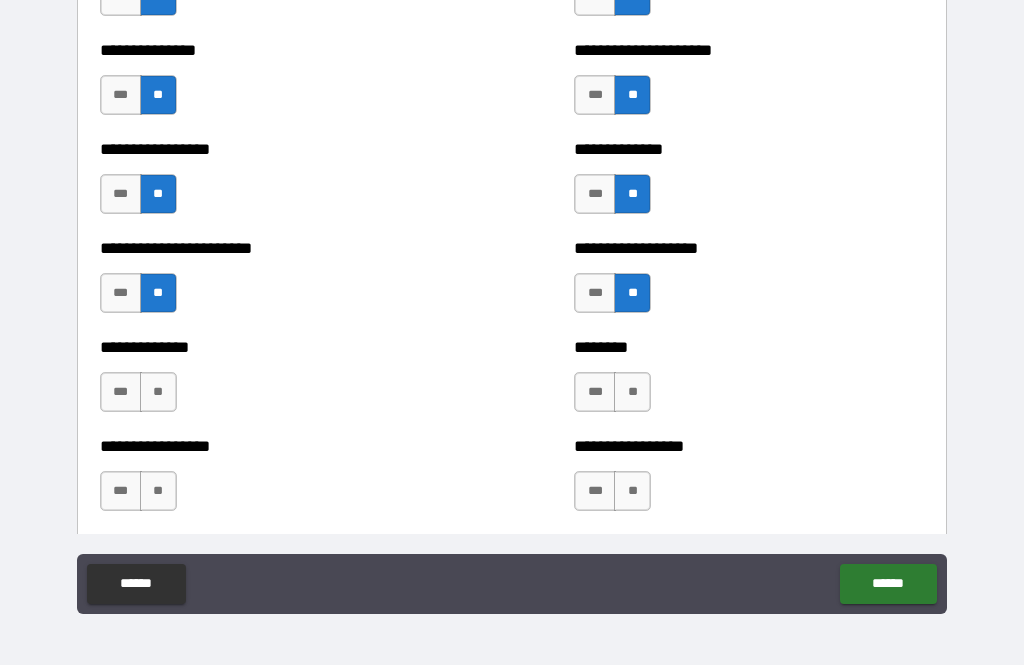 click on "**" at bounding box center [158, 392] 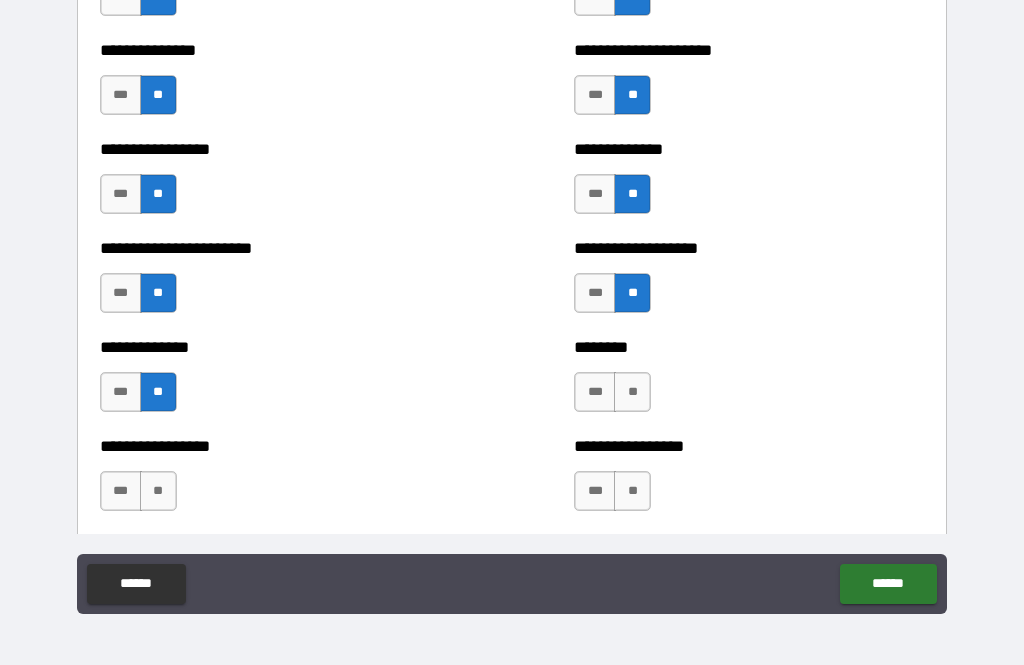 click on "**" at bounding box center (158, 491) 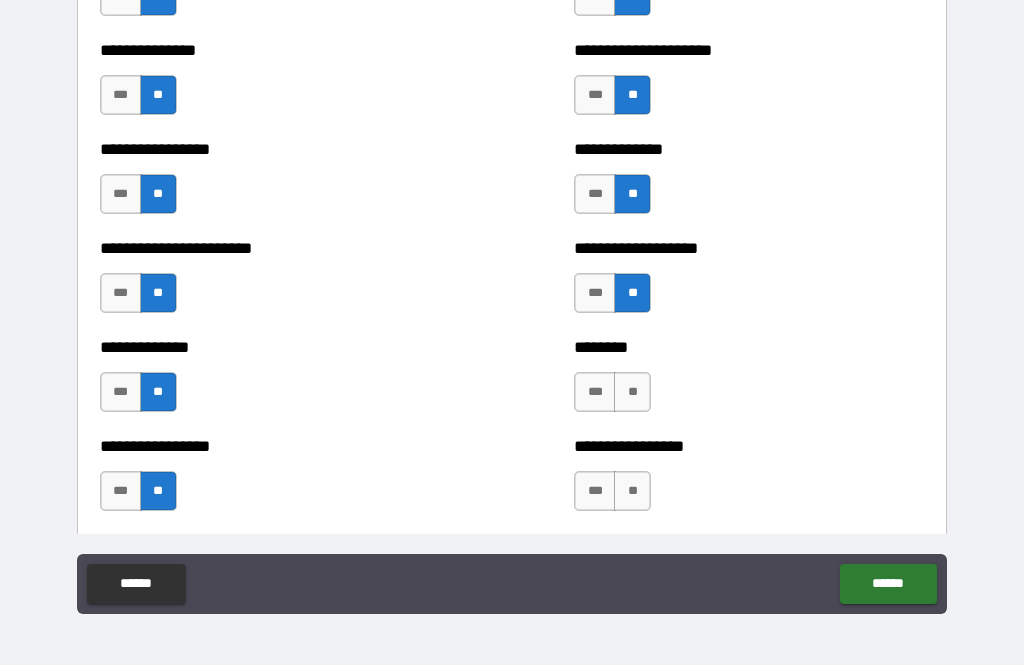 click on "**" at bounding box center (632, 491) 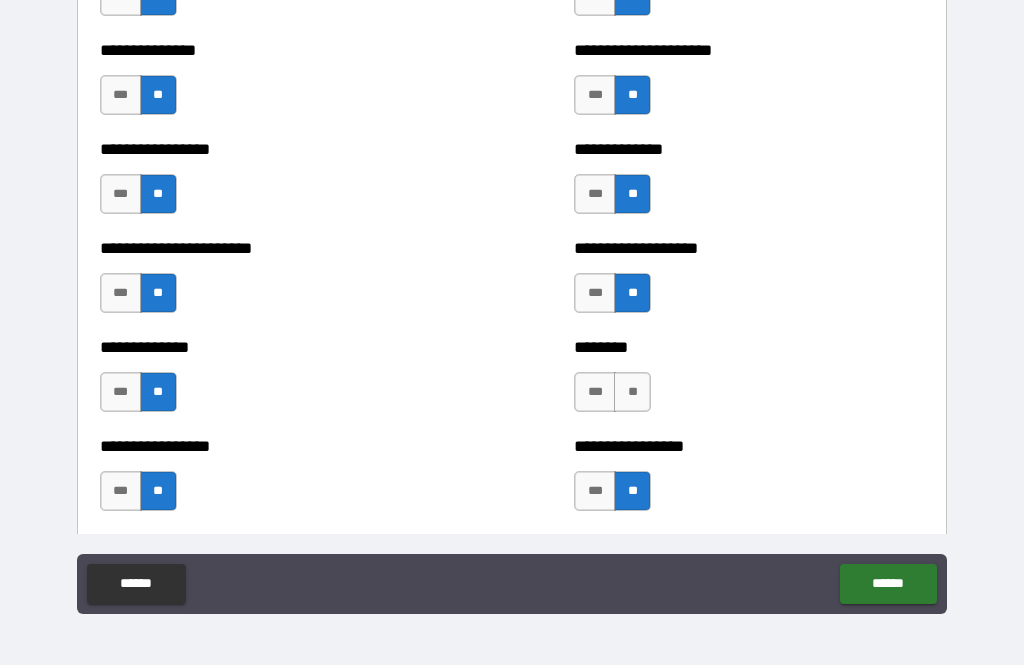 click on "**" at bounding box center [632, 392] 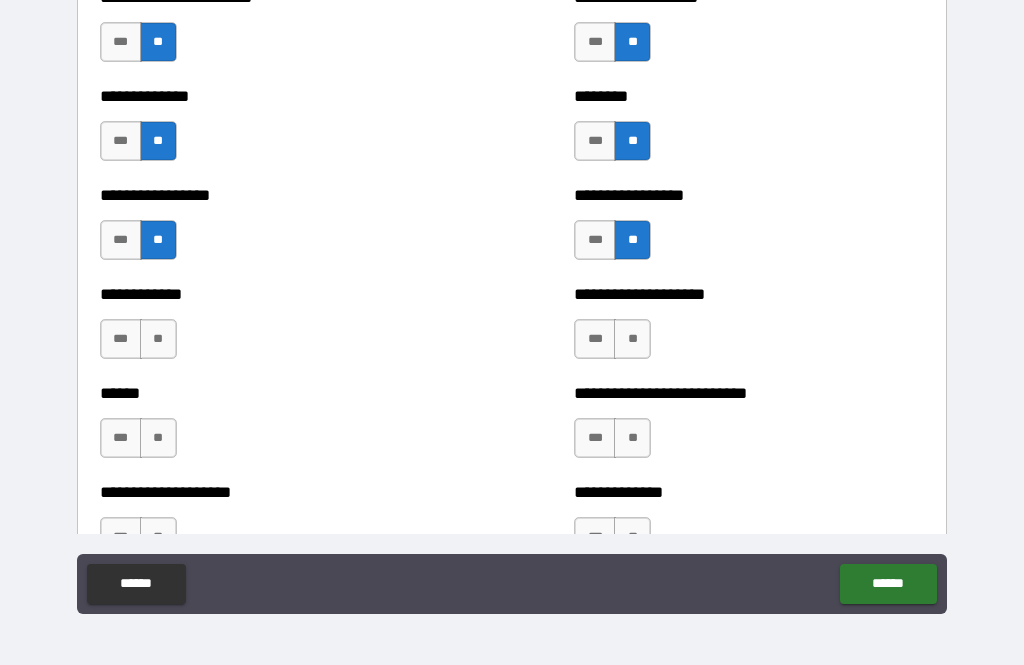 scroll, scrollTop: 3704, scrollLeft: 0, axis: vertical 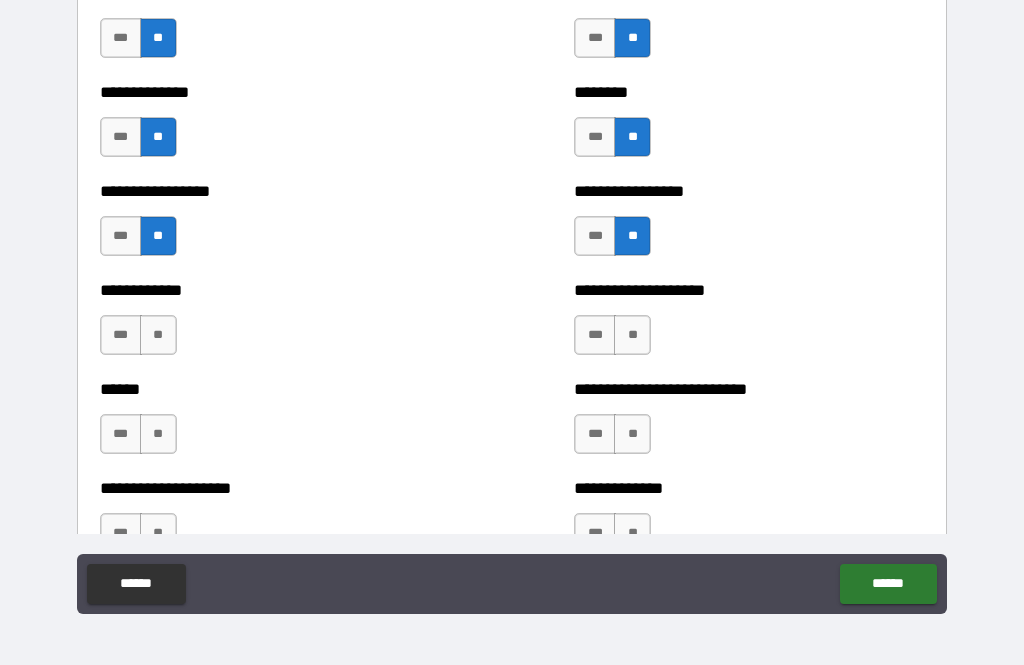 click on "**" at bounding box center (158, 335) 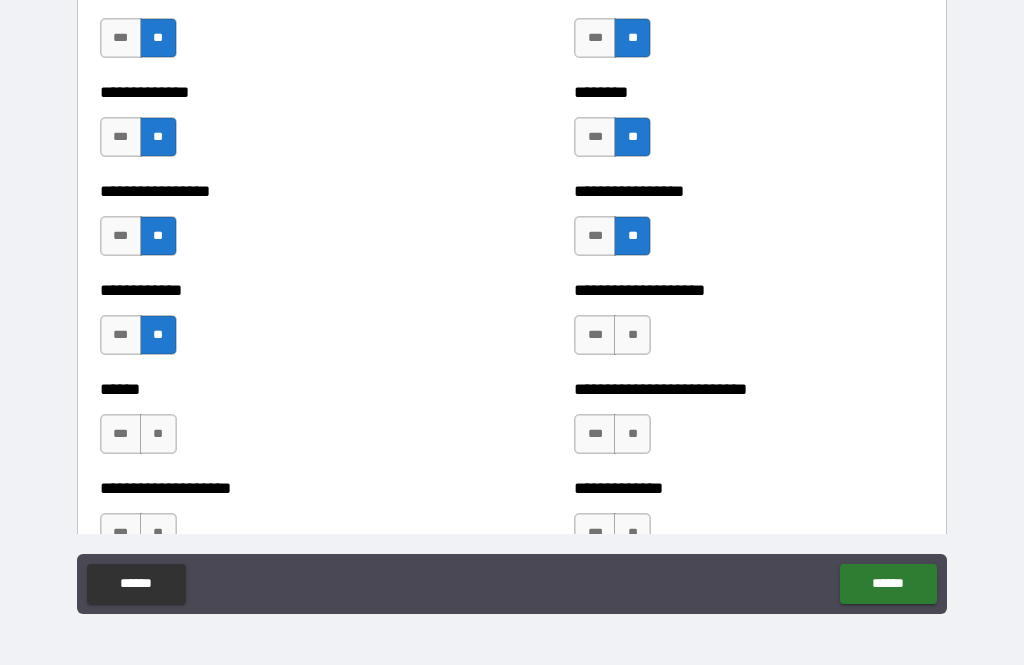 click on "**" at bounding box center (158, 434) 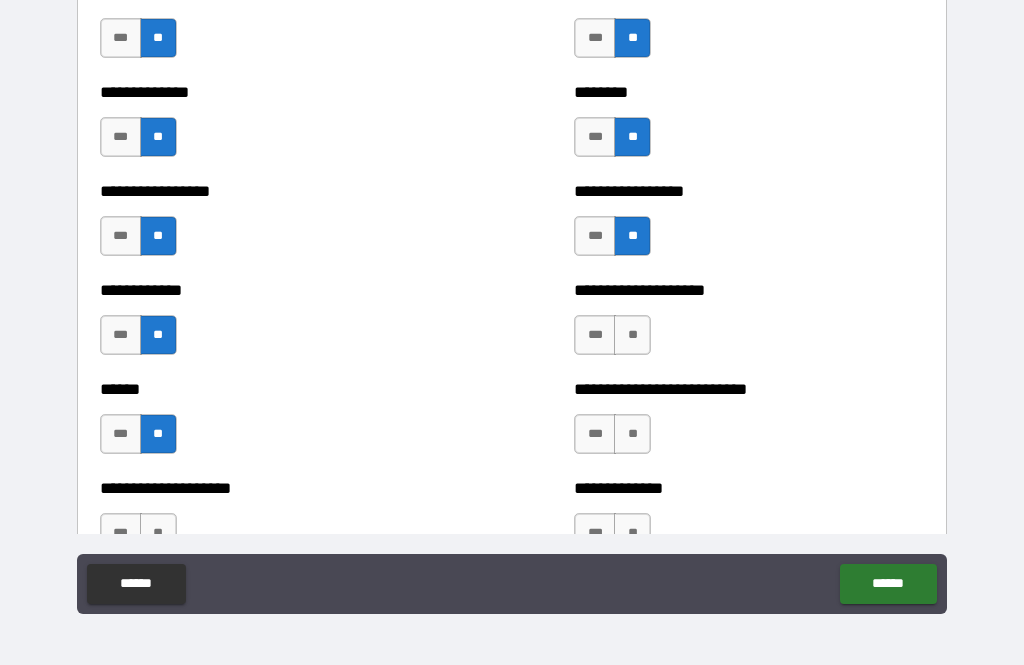 click on "**" at bounding box center [632, 335] 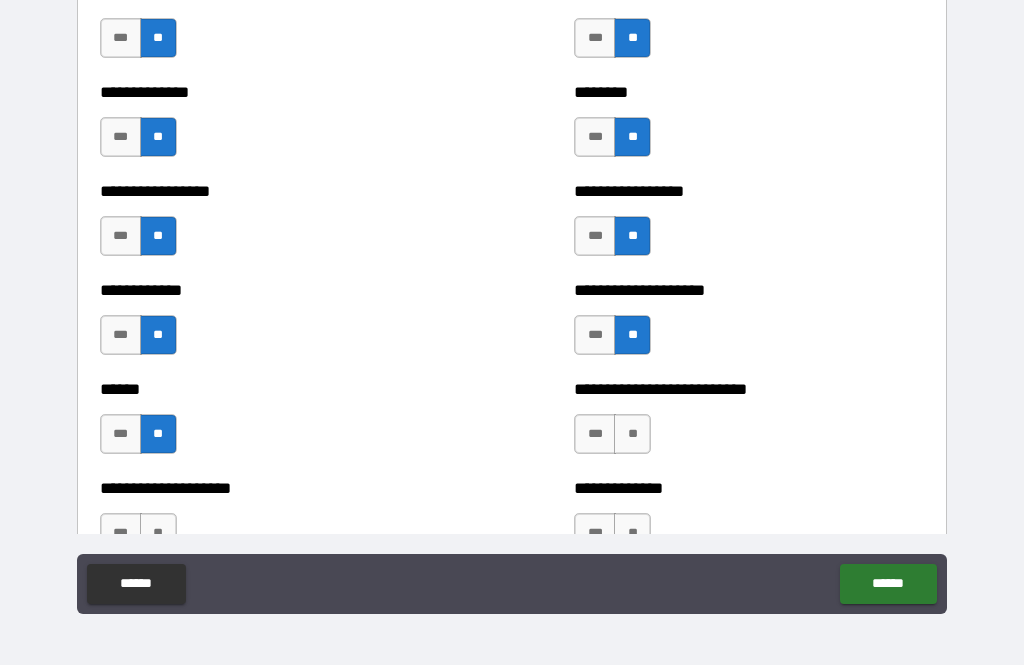click on "**" at bounding box center [632, 434] 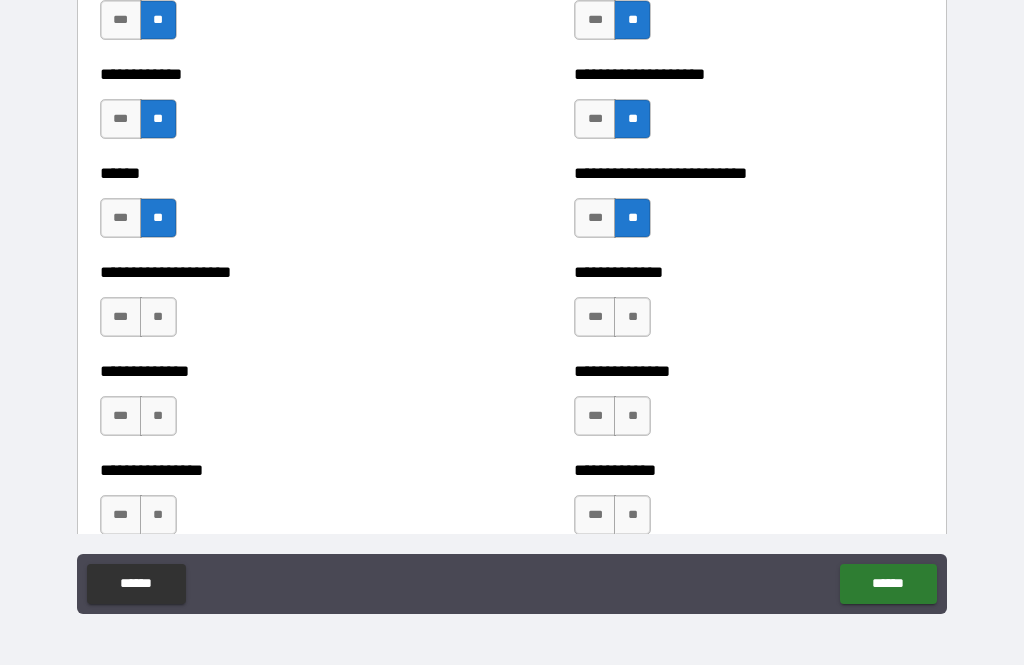 scroll, scrollTop: 3921, scrollLeft: 0, axis: vertical 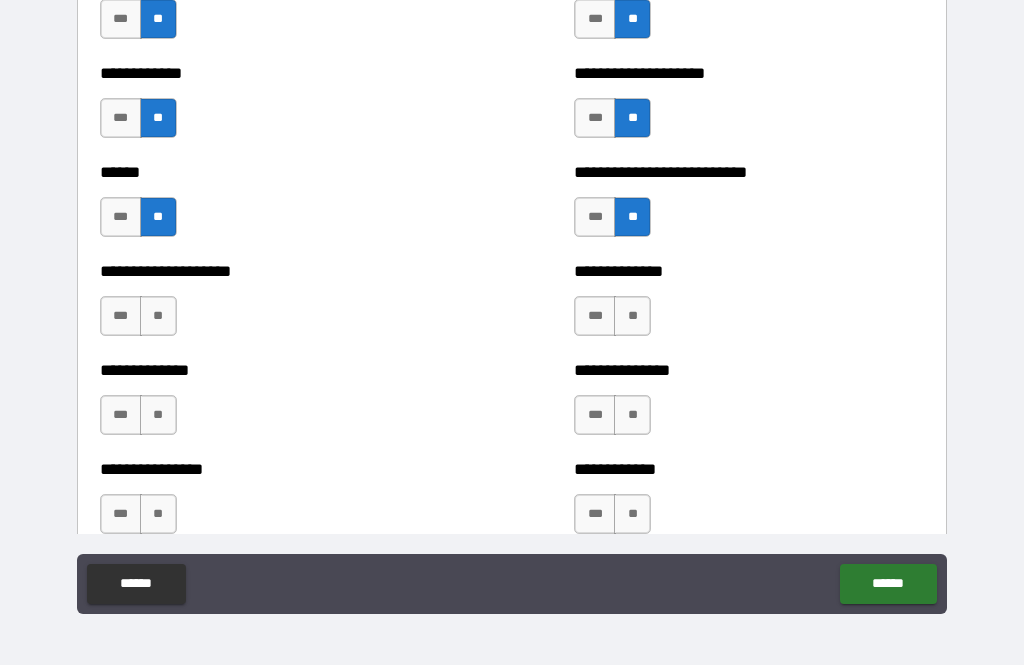 click on "**" at bounding box center (632, 316) 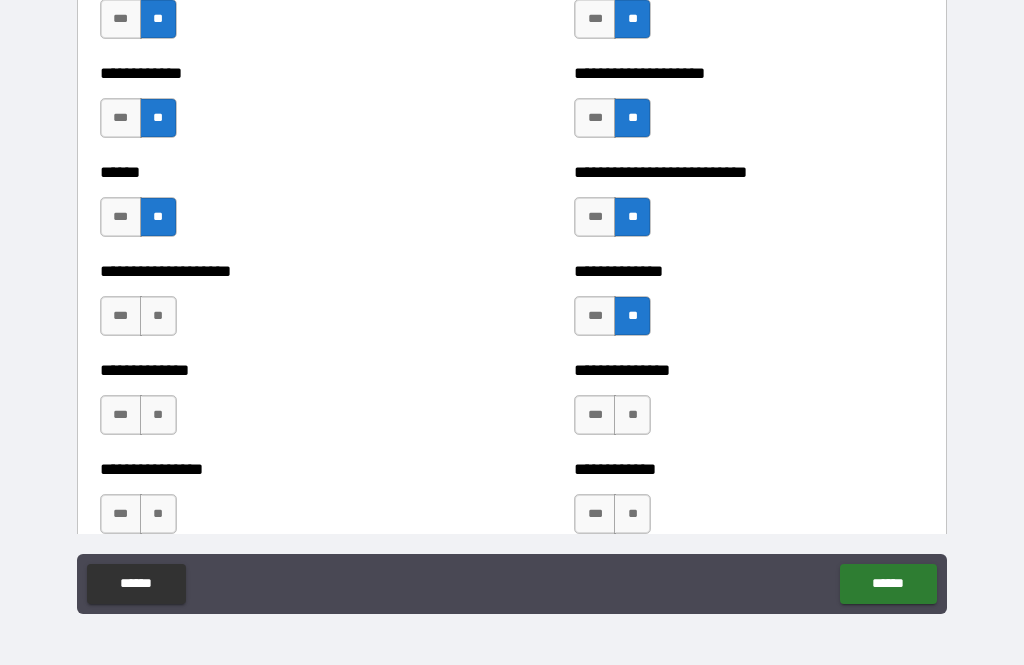 click on "**" at bounding box center (632, 415) 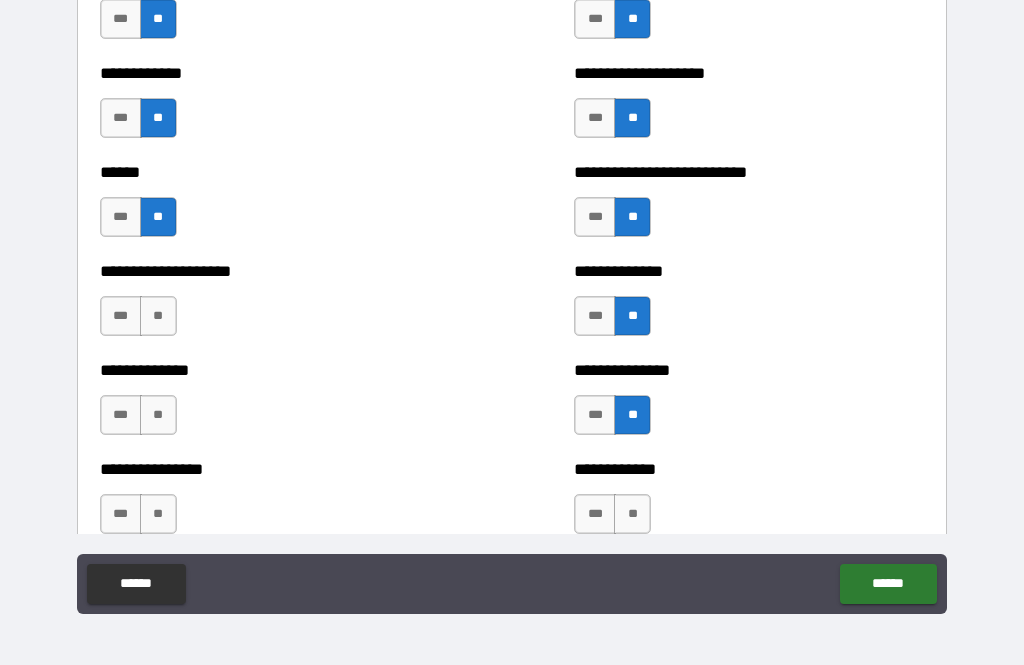 click on "**" at bounding box center [632, 514] 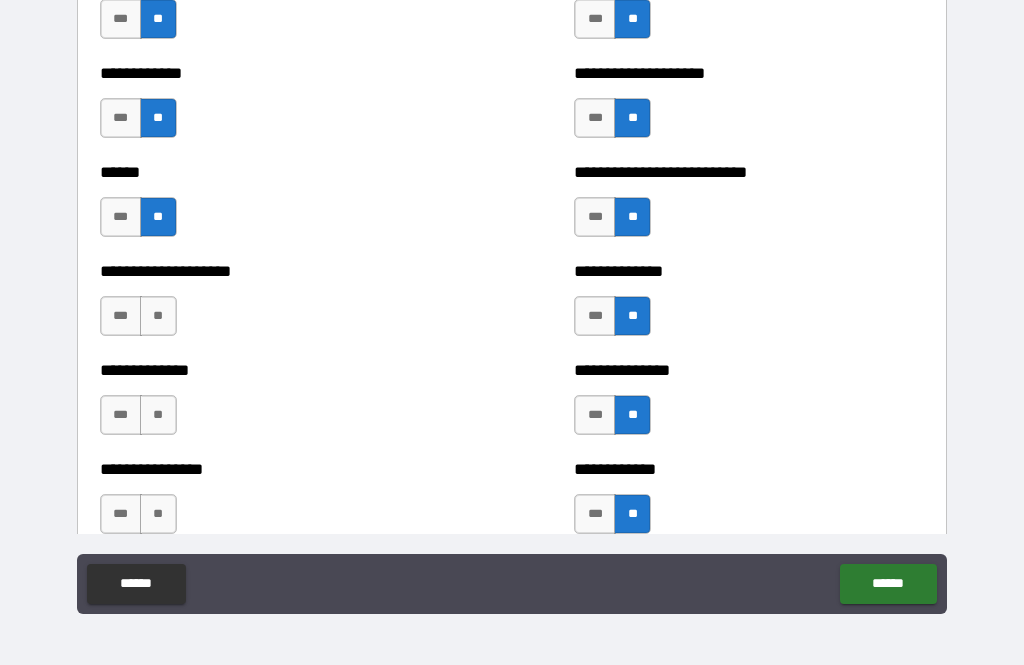 click on "**" at bounding box center [158, 514] 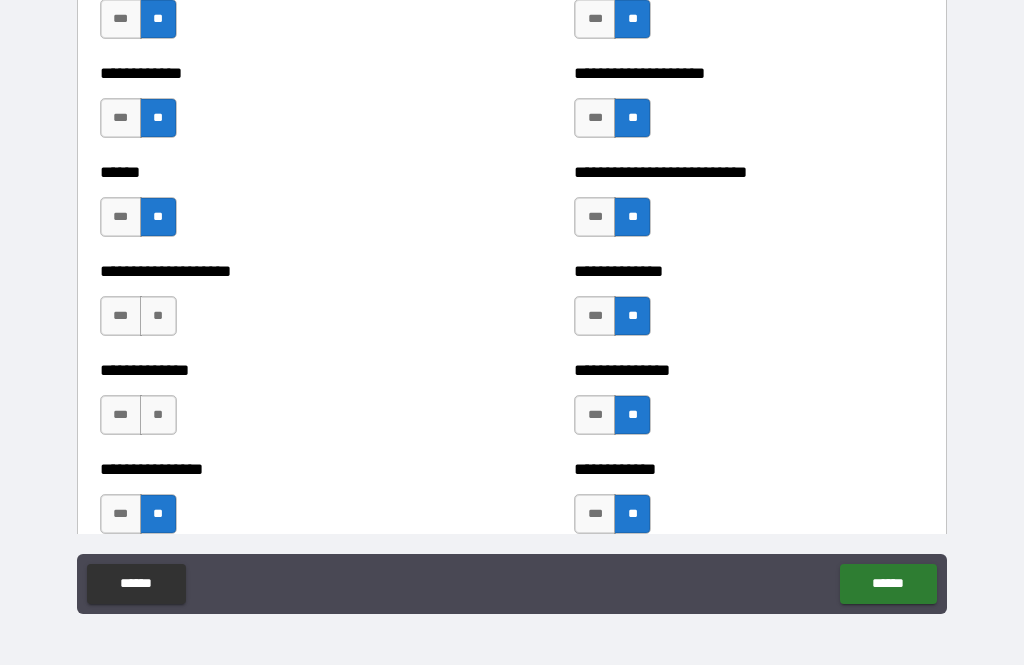 click on "**" at bounding box center (158, 415) 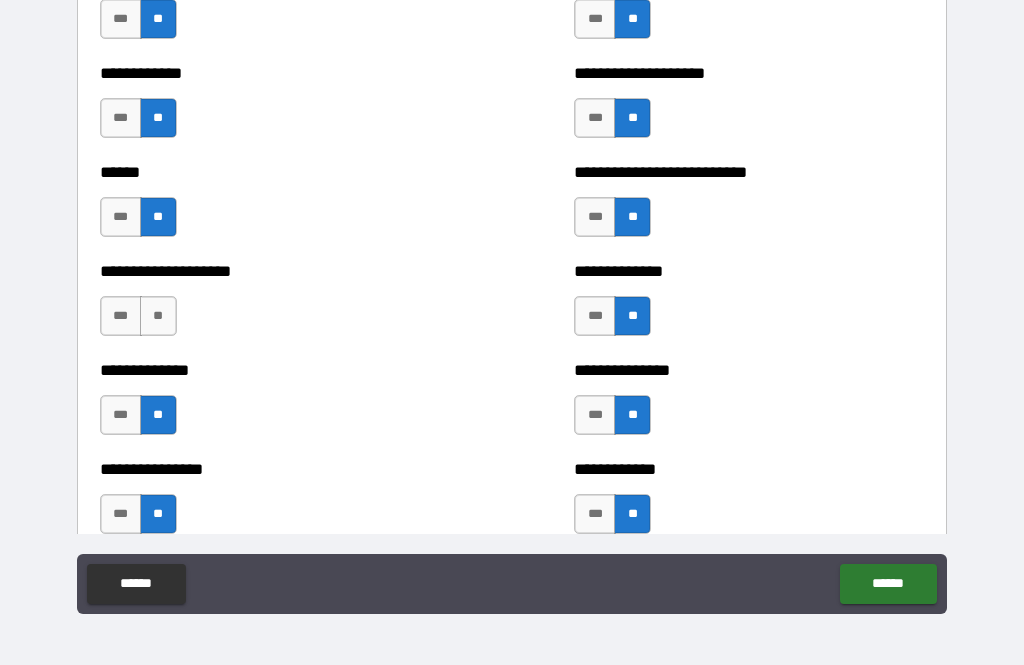 click on "**" at bounding box center [158, 316] 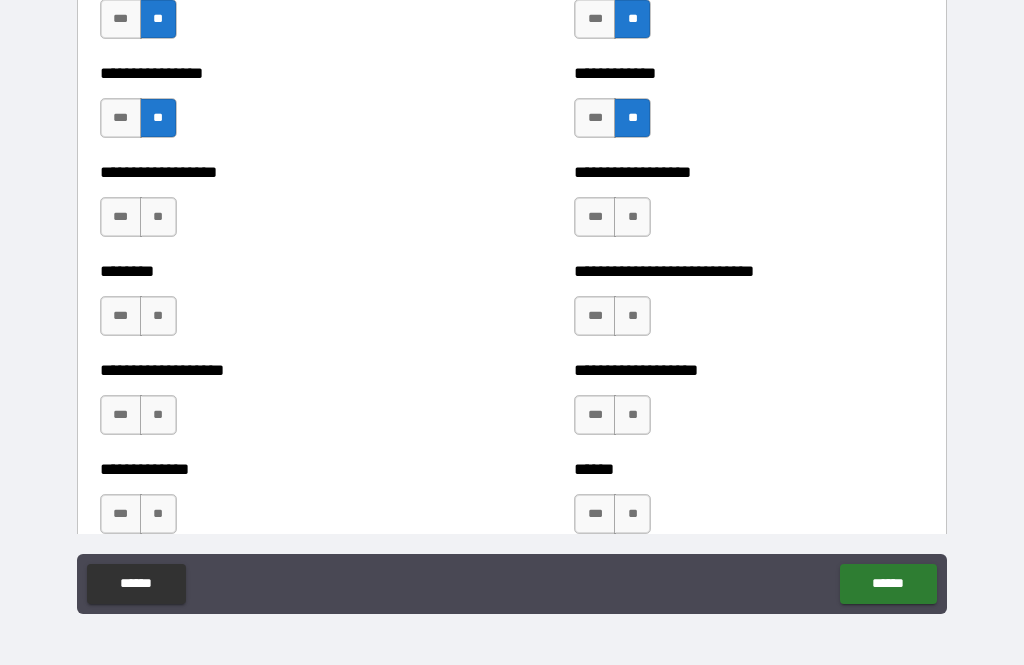 scroll, scrollTop: 4339, scrollLeft: 0, axis: vertical 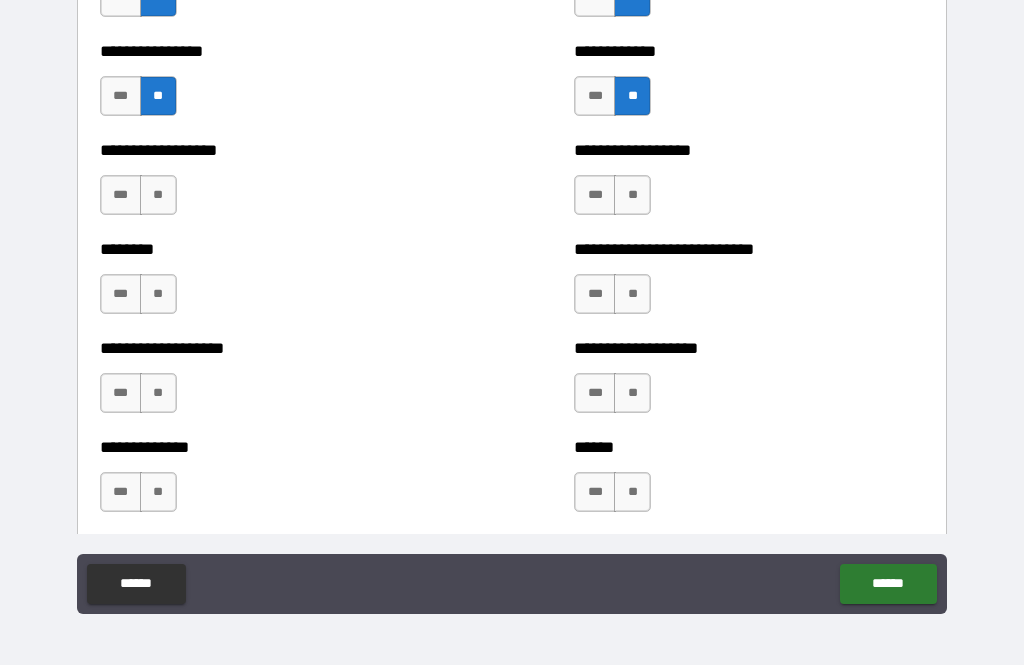 click on "**" at bounding box center [158, 195] 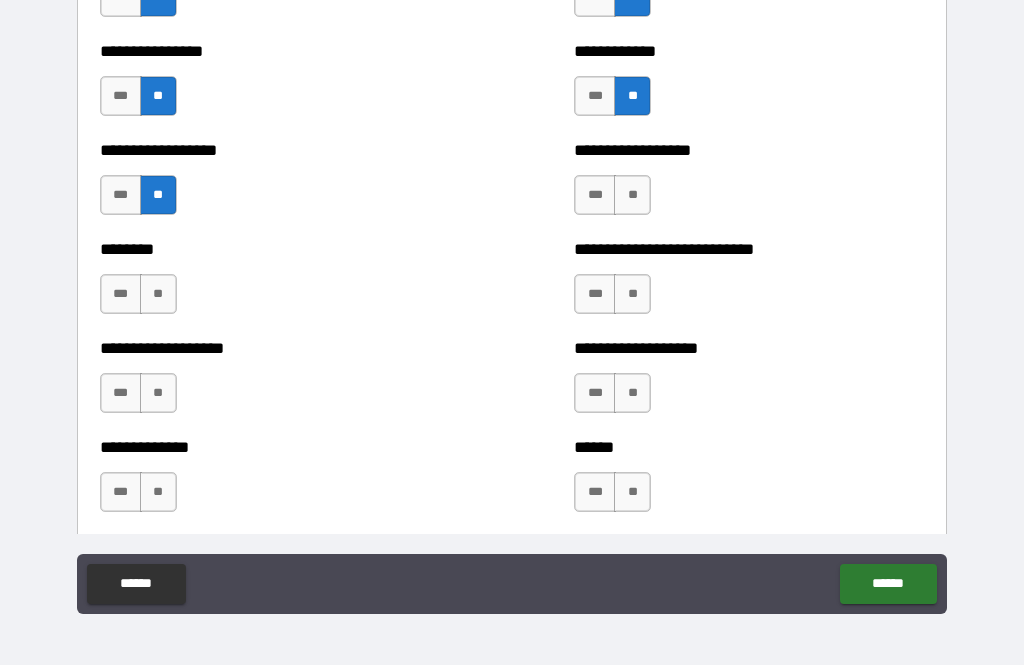 click on "**" at bounding box center [158, 294] 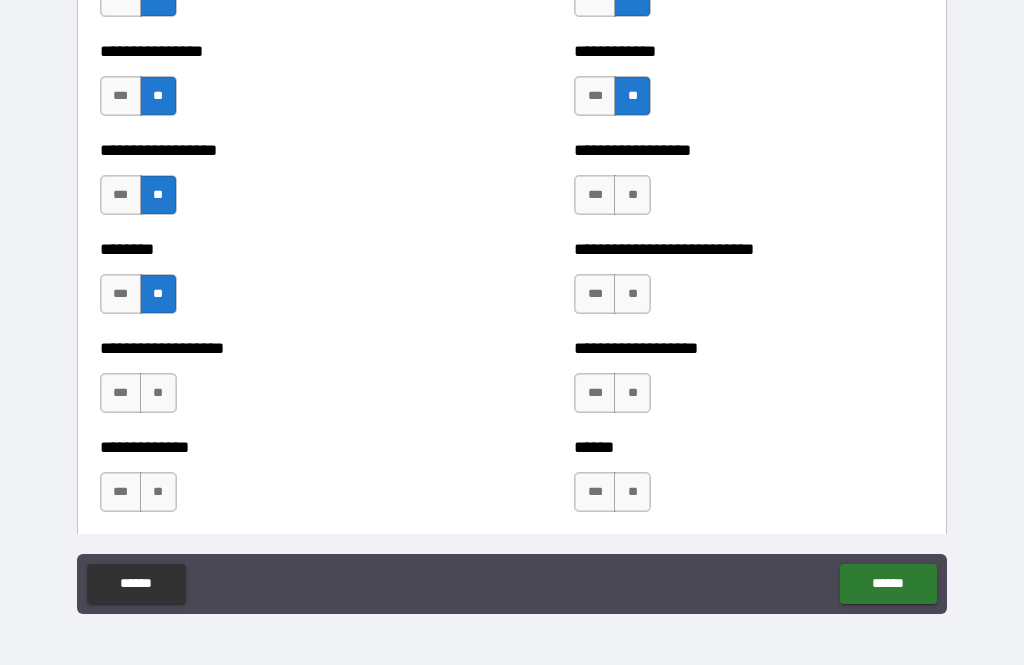 click on "**" at bounding box center [158, 393] 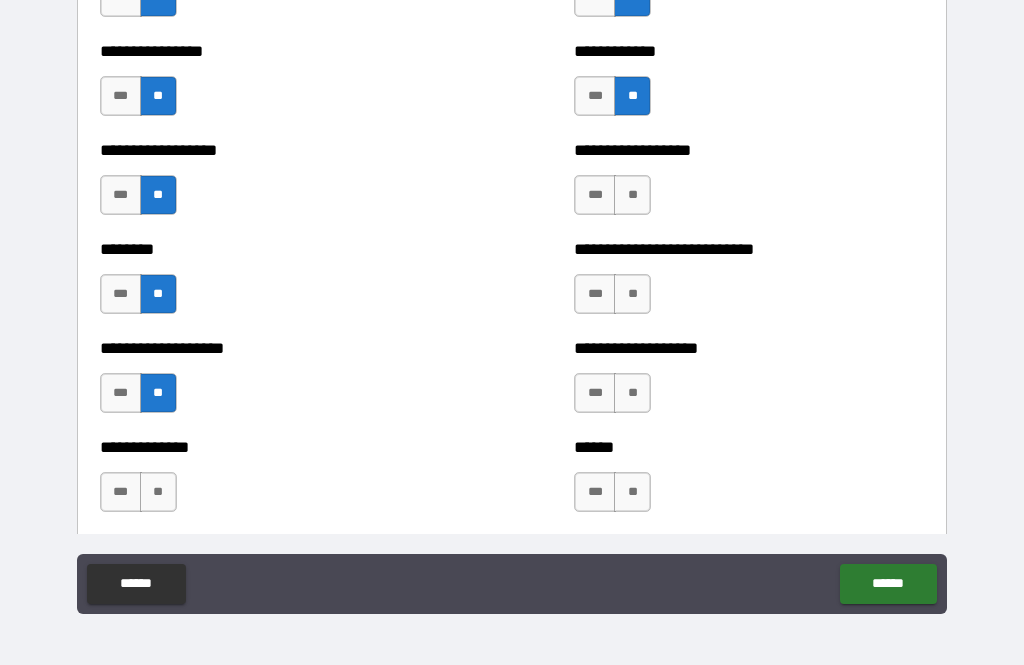 click on "**" at bounding box center (158, 492) 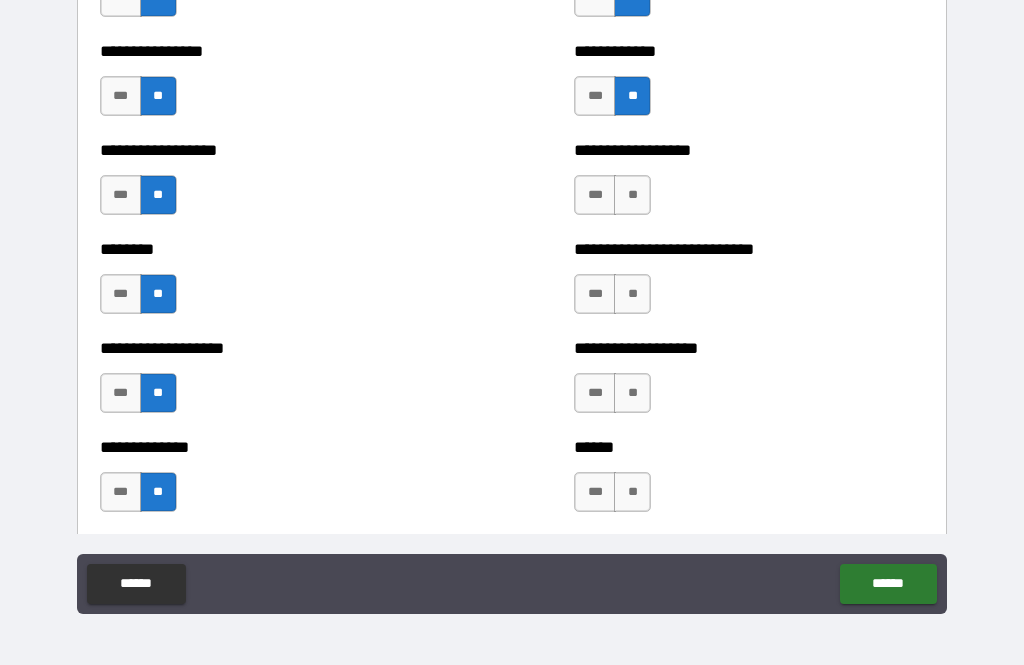 click on "**" at bounding box center (632, 492) 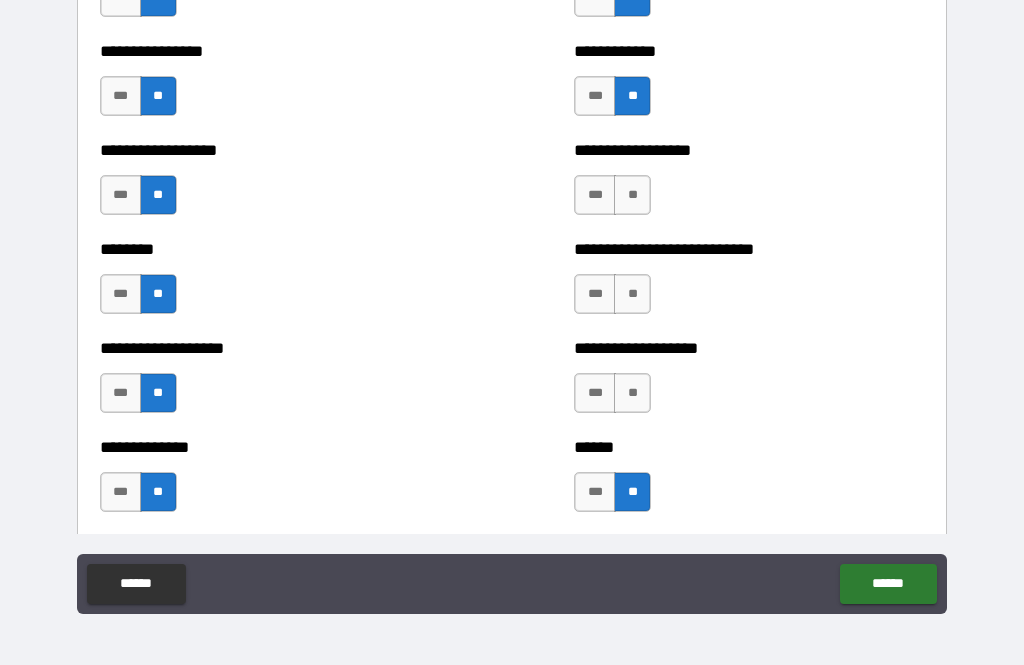 click on "**" at bounding box center (632, 393) 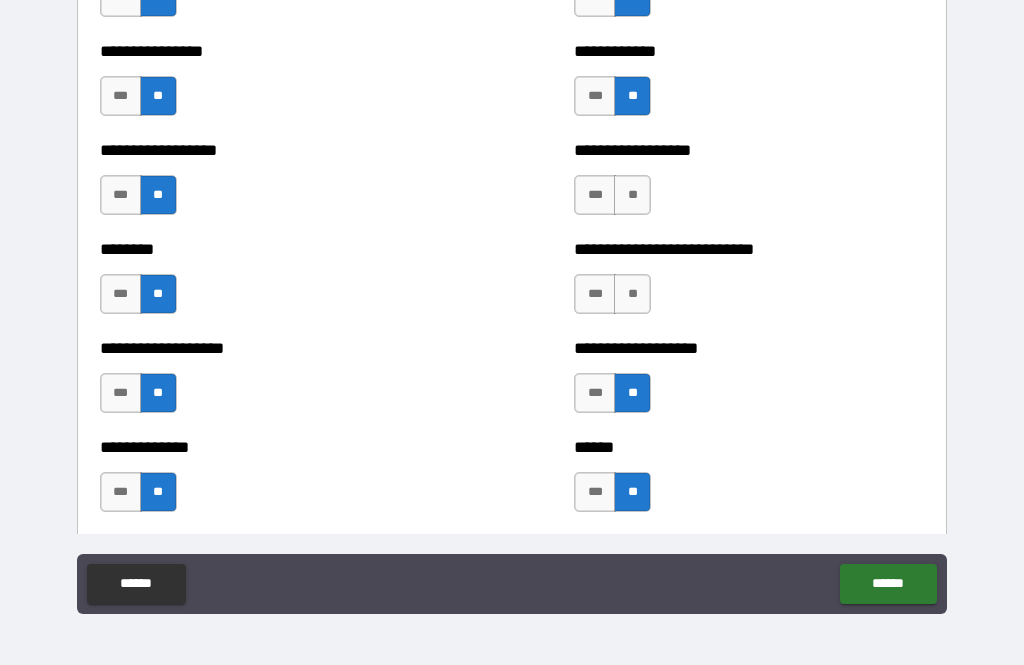 click on "**" at bounding box center (632, 294) 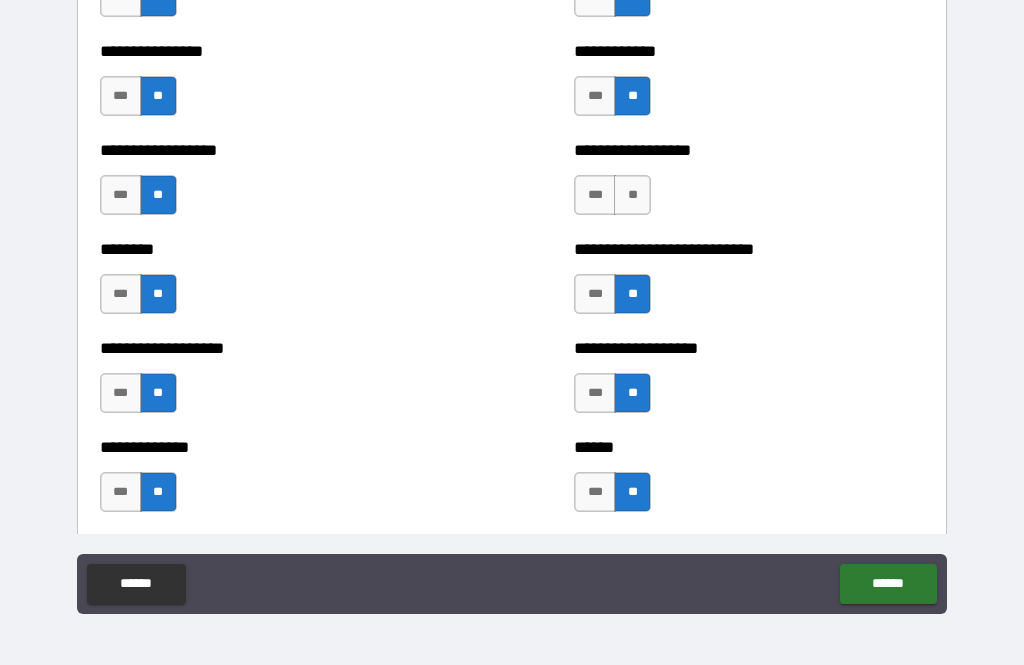 click on "**" at bounding box center (632, 195) 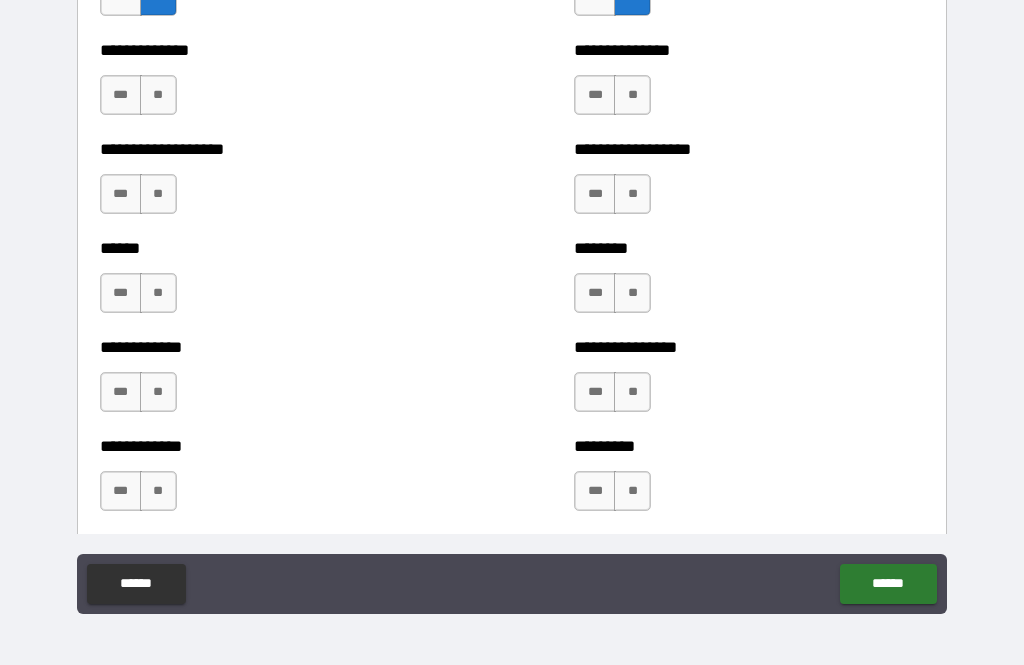scroll, scrollTop: 4819, scrollLeft: 0, axis: vertical 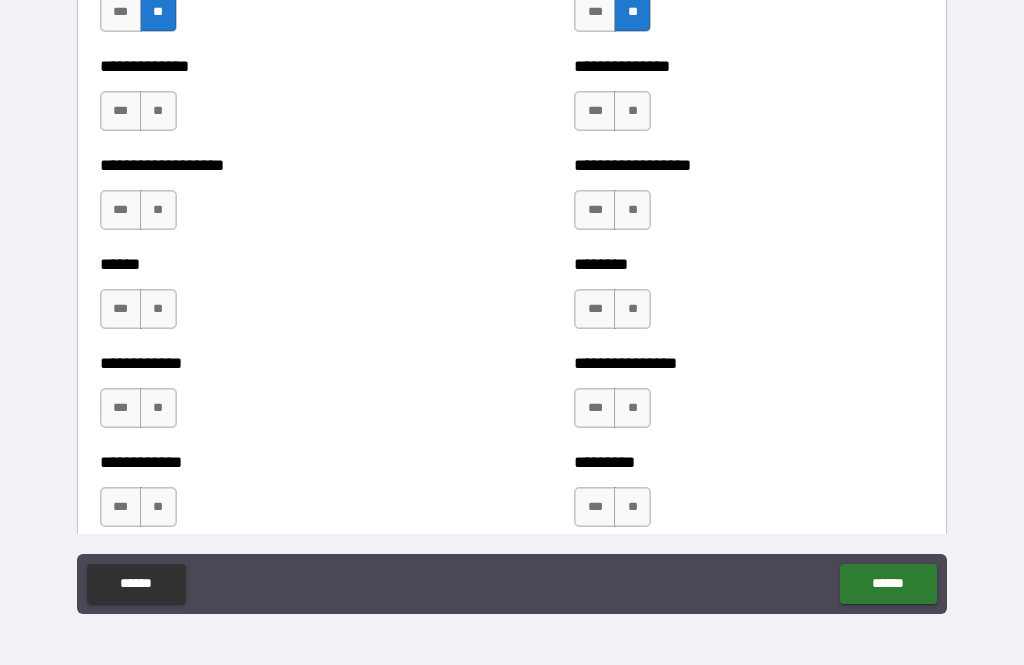 click on "**" at bounding box center [158, 111] 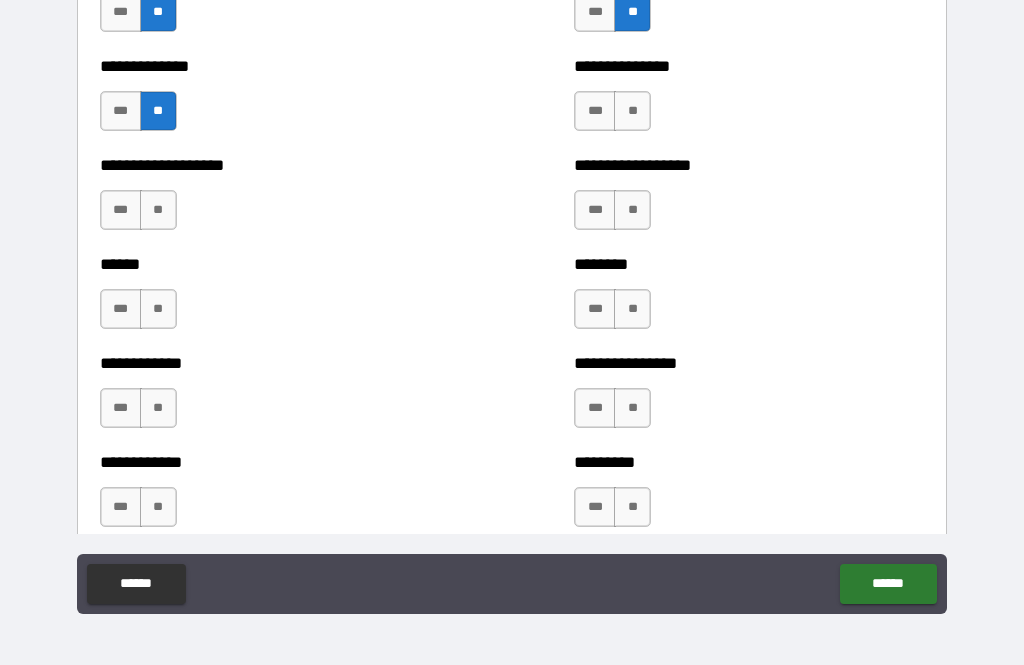 click on "**" at bounding box center [158, 210] 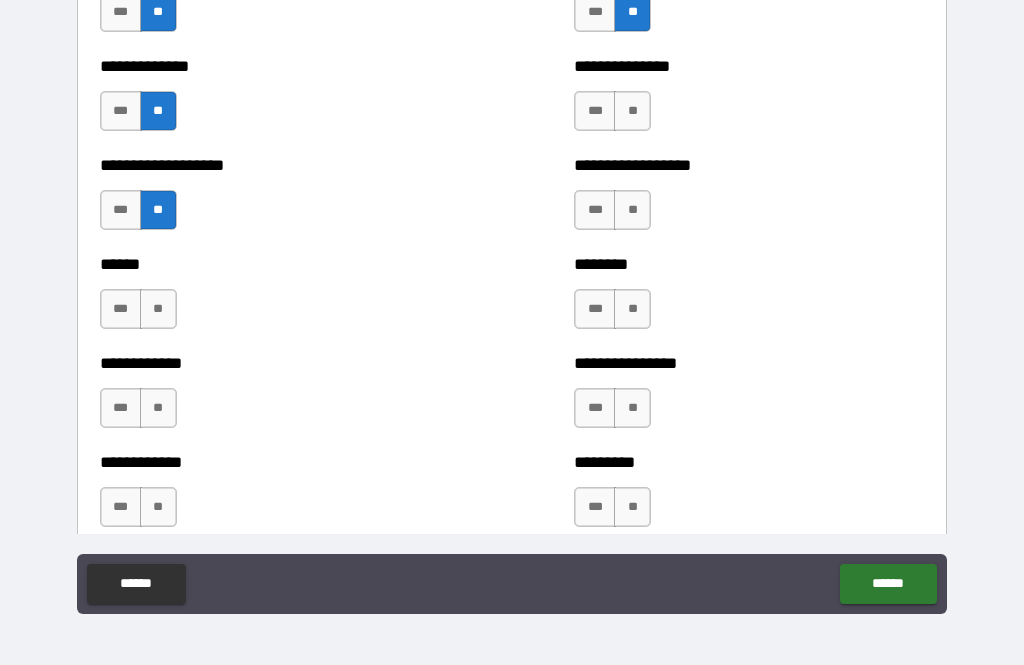 click on "**" at bounding box center (158, 309) 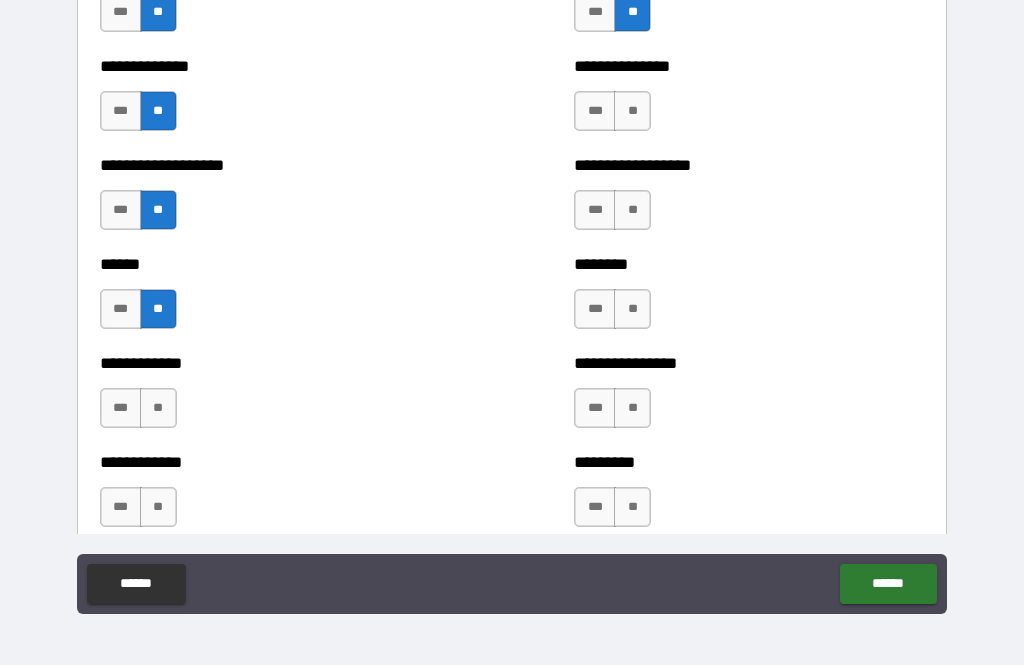 click on "**" at bounding box center (158, 408) 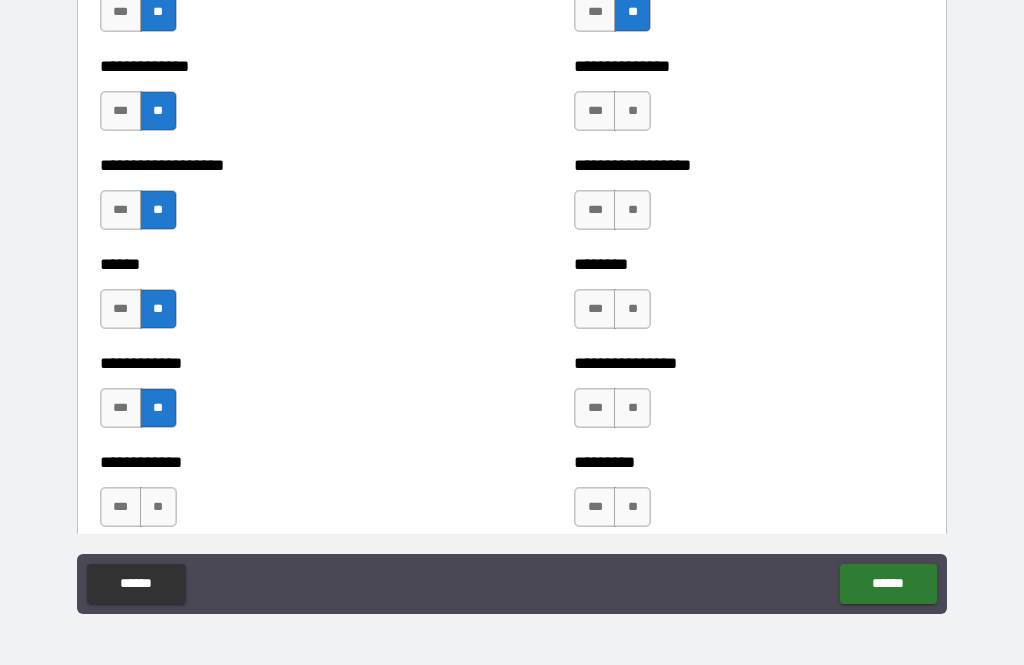 click on "**" at bounding box center [158, 507] 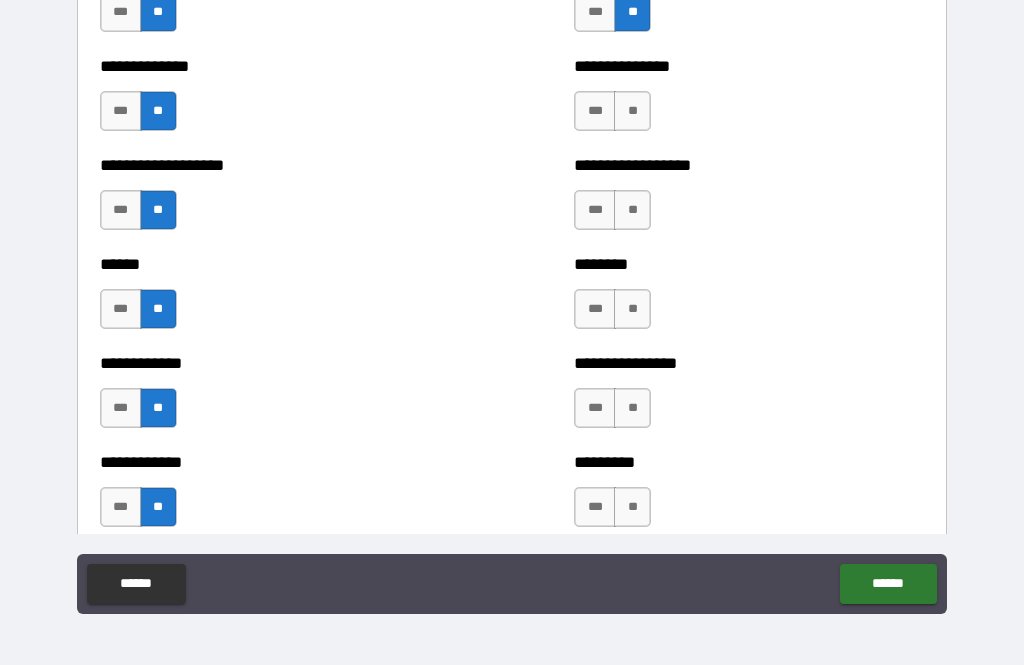 click on "**" at bounding box center (632, 507) 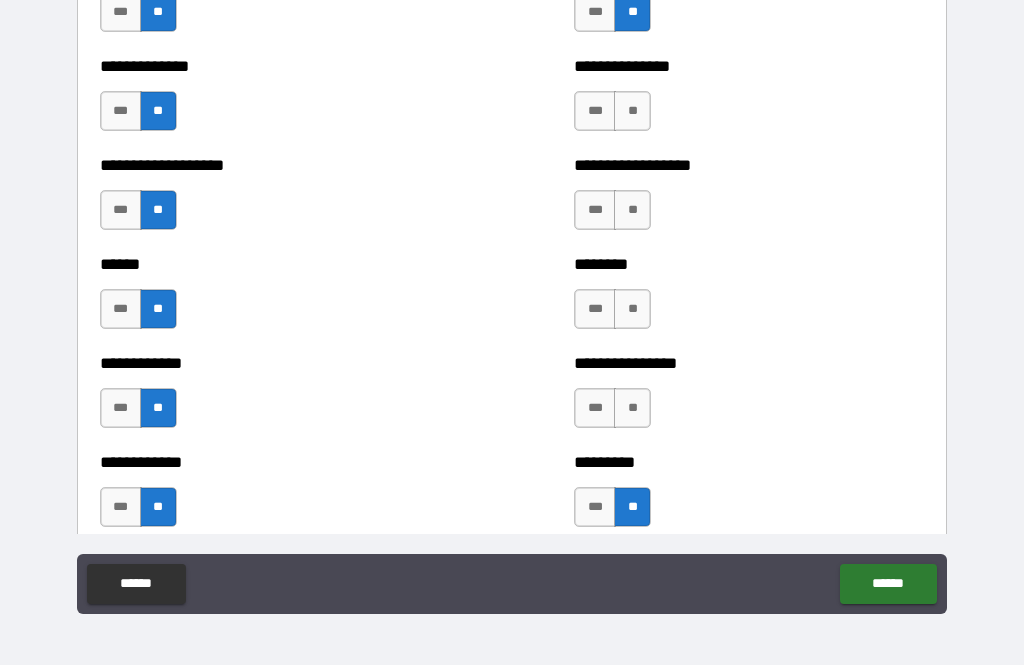 click on "**" at bounding box center [632, 408] 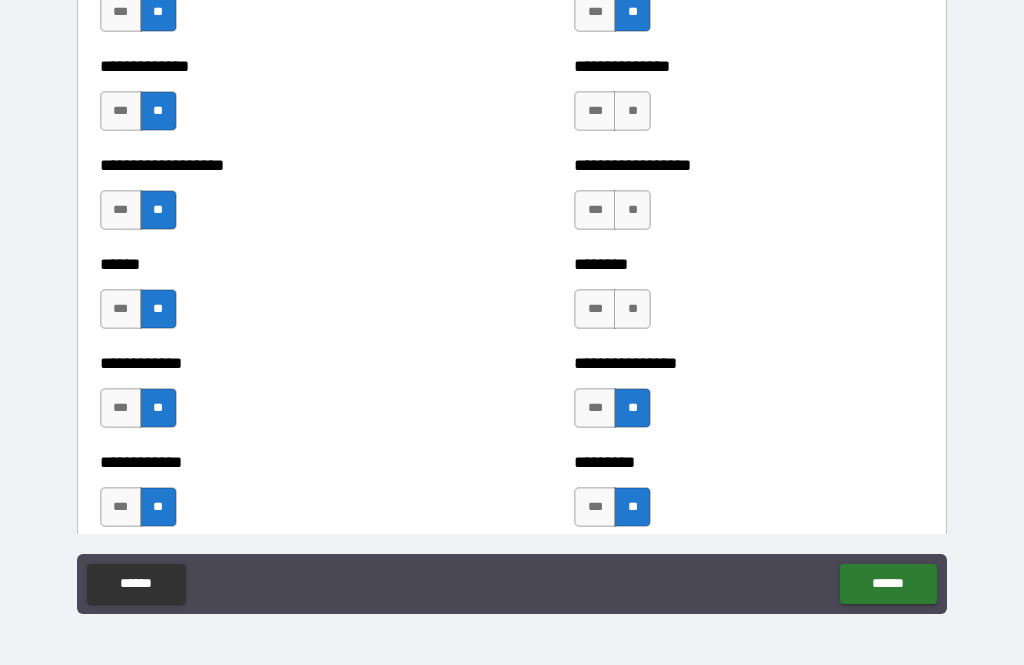 click on "**" at bounding box center [632, 309] 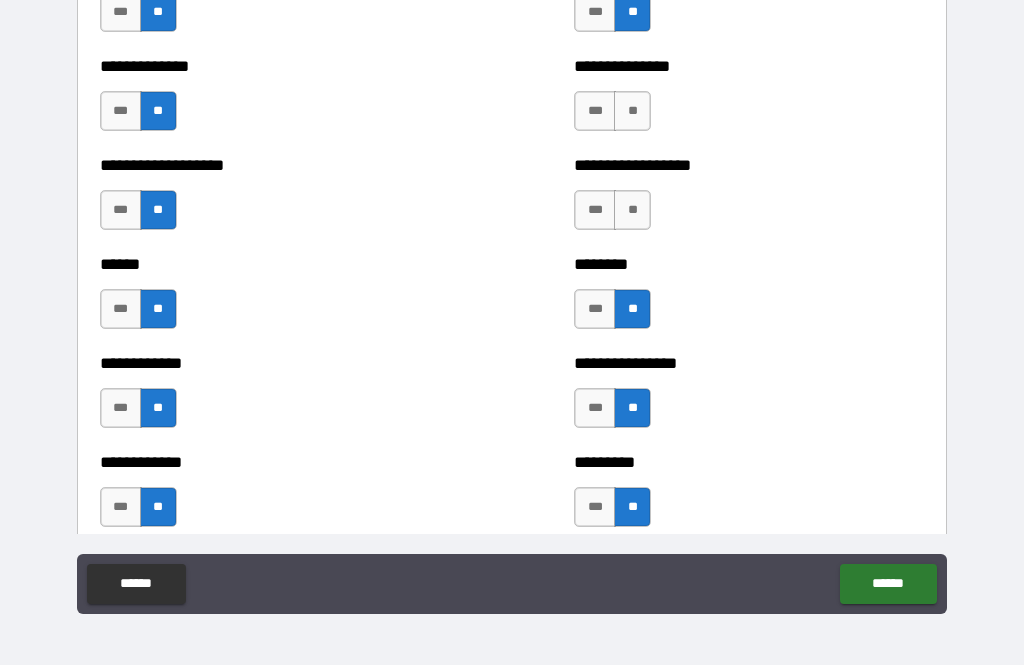 click on "**" at bounding box center [632, 210] 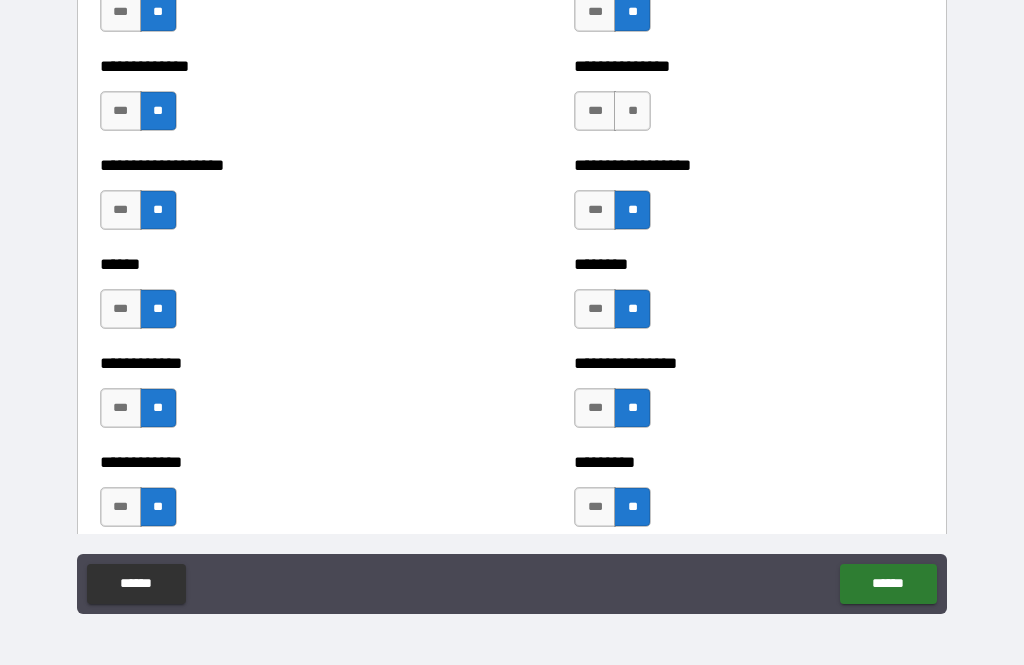 click on "**" at bounding box center [632, 111] 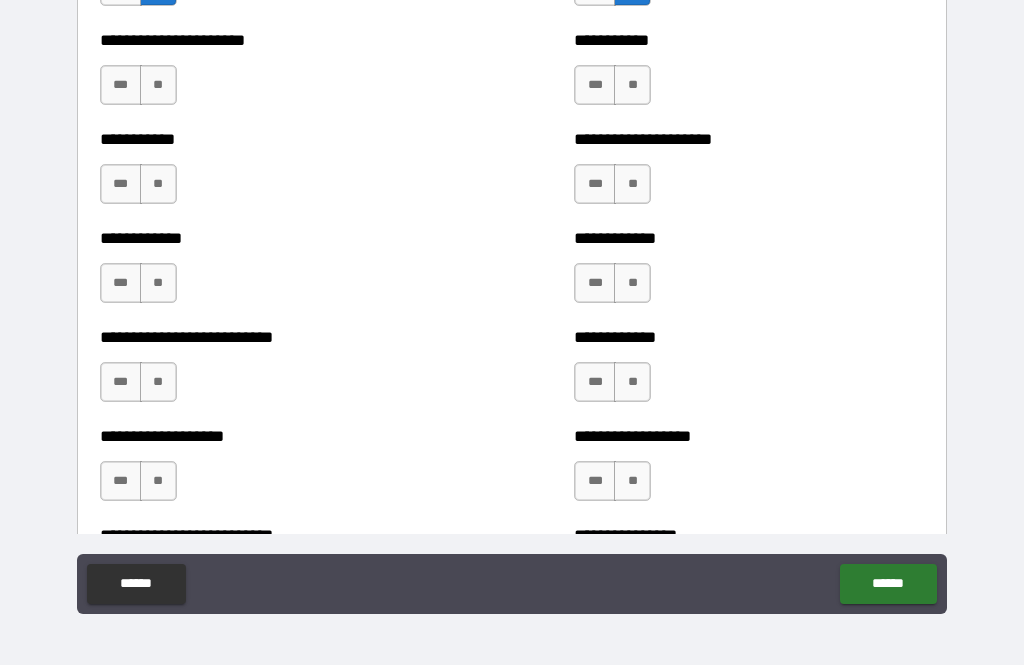 scroll, scrollTop: 5341, scrollLeft: 0, axis: vertical 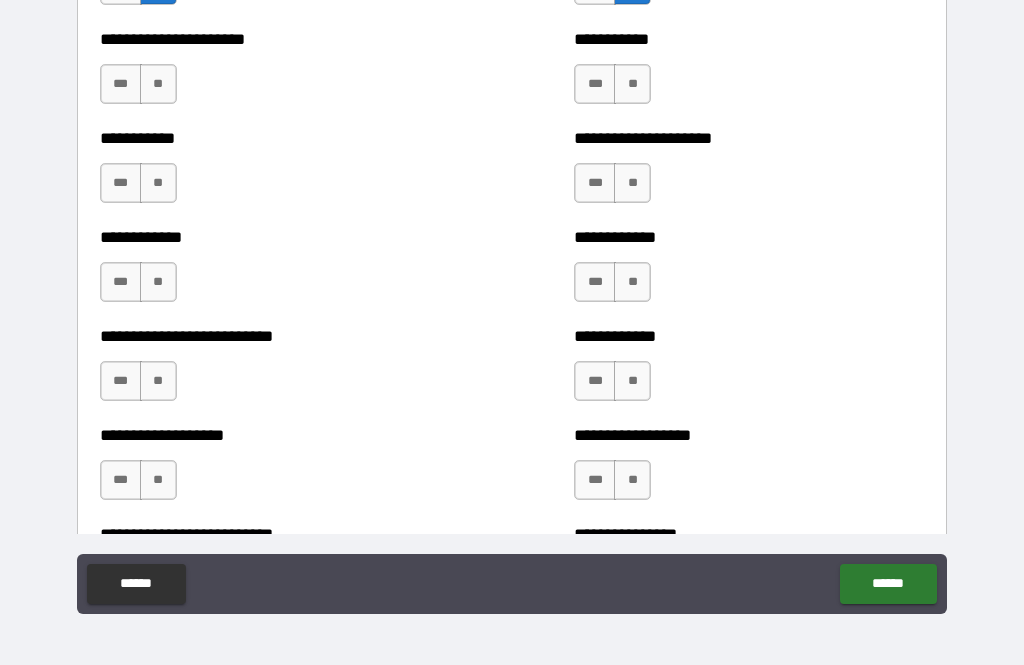 click on "**" at bounding box center (158, 183) 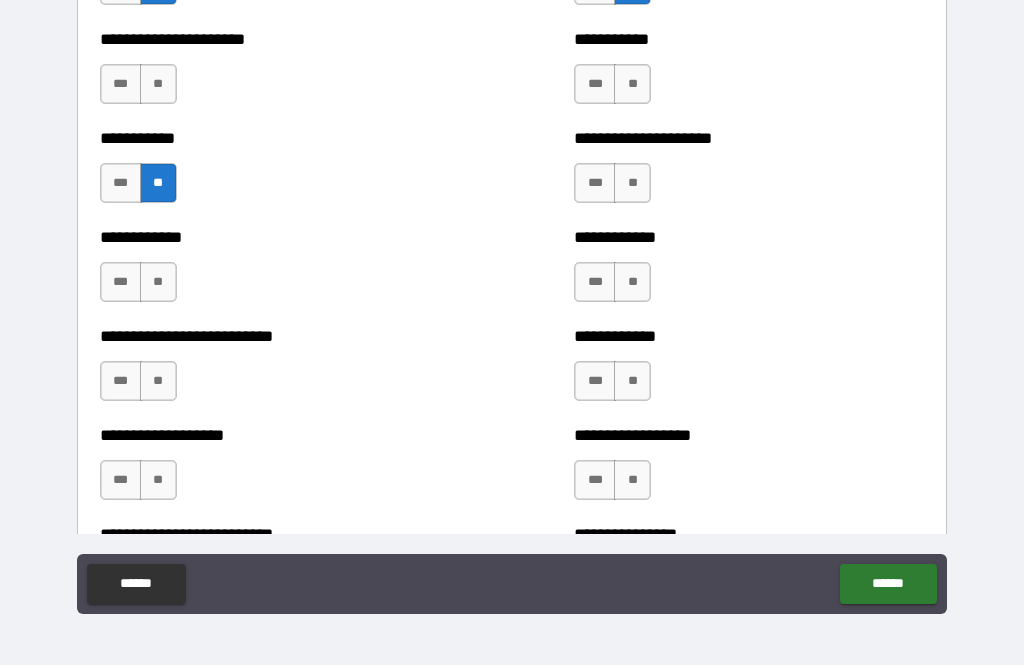 click on "**" at bounding box center (158, 282) 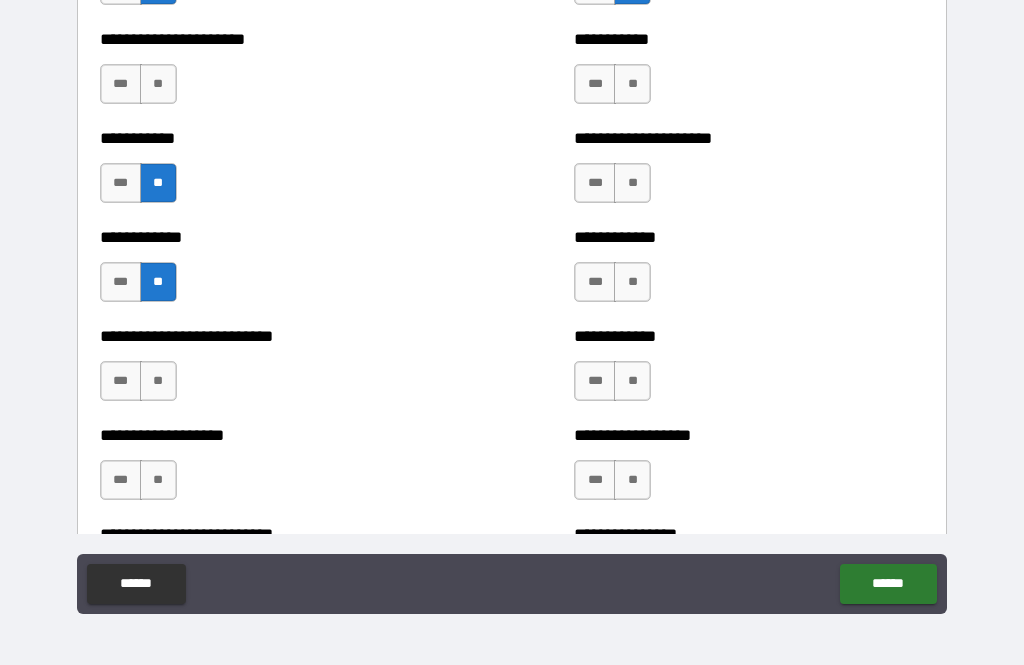 click on "**" at bounding box center (158, 381) 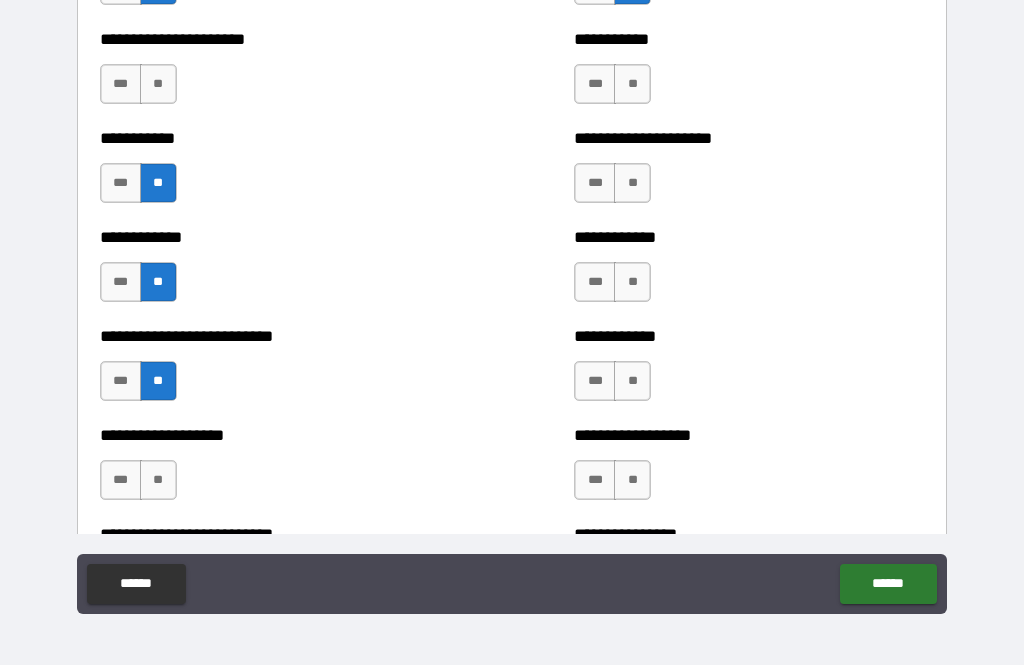 click on "**" at bounding box center [158, 480] 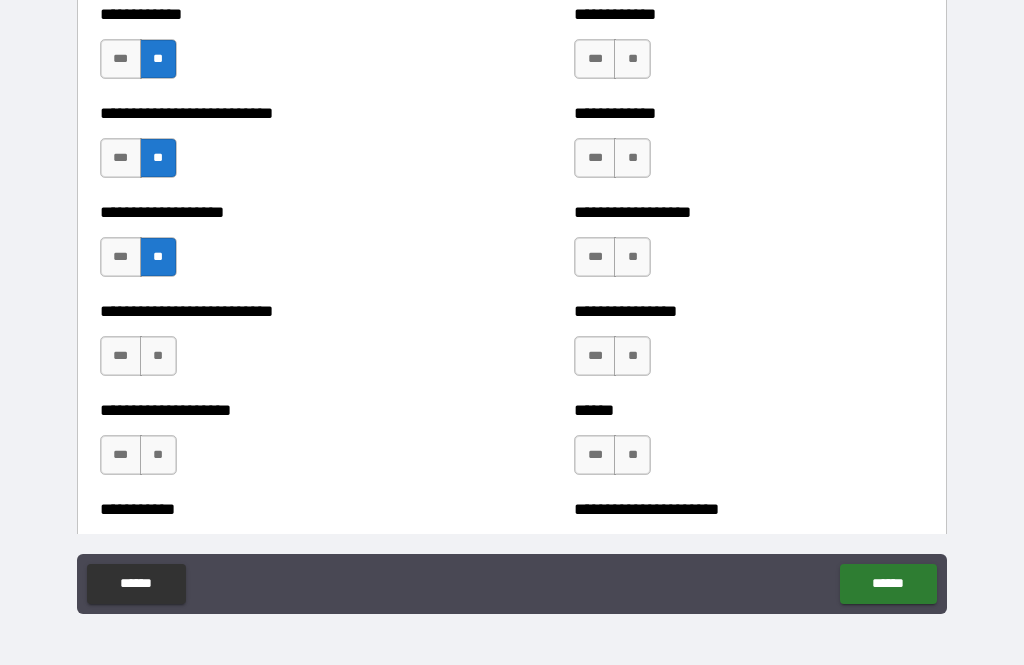 scroll, scrollTop: 5568, scrollLeft: 0, axis: vertical 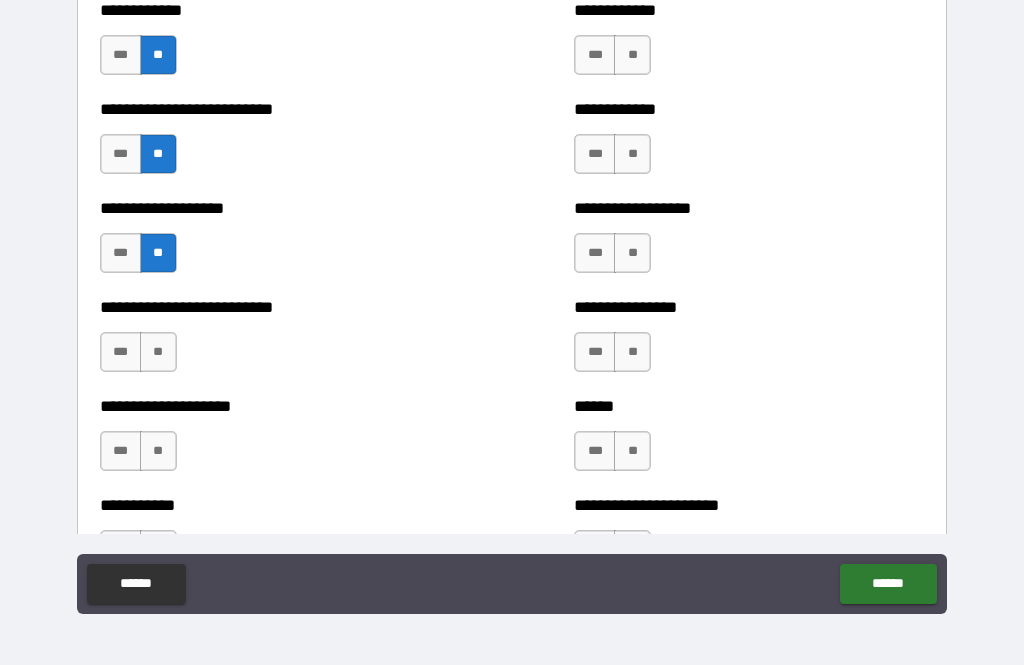 click on "**" at bounding box center (158, 352) 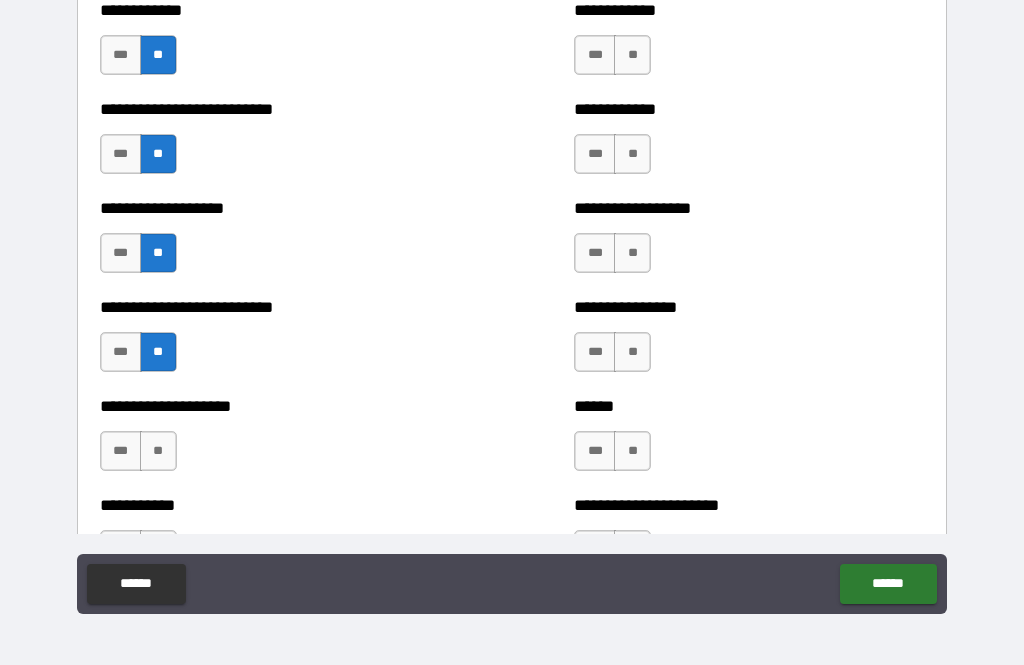 click on "**" at bounding box center (158, 451) 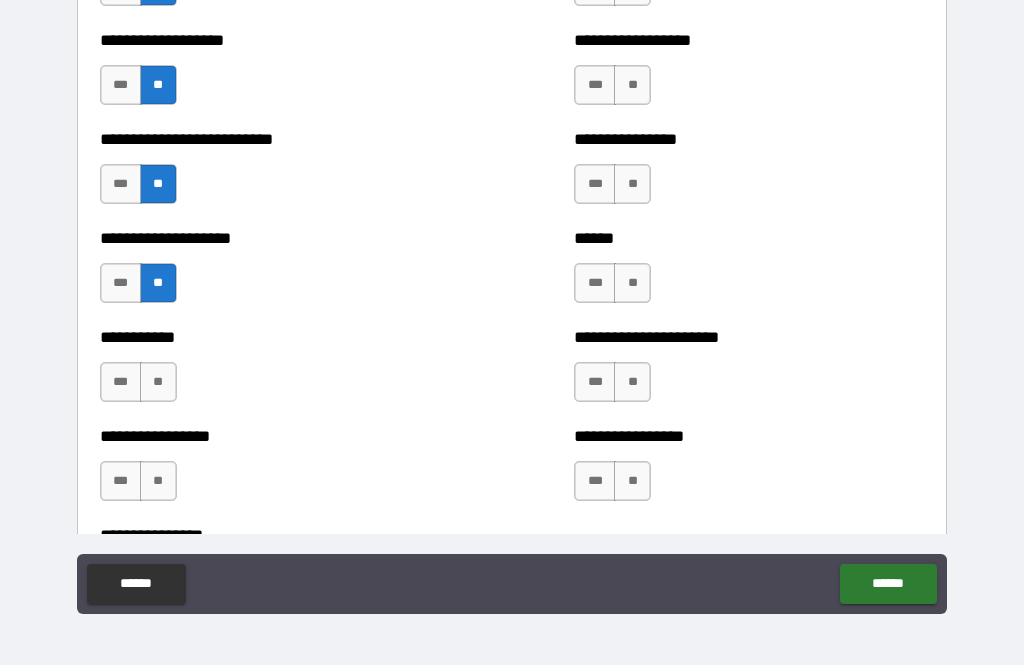 scroll, scrollTop: 5738, scrollLeft: 0, axis: vertical 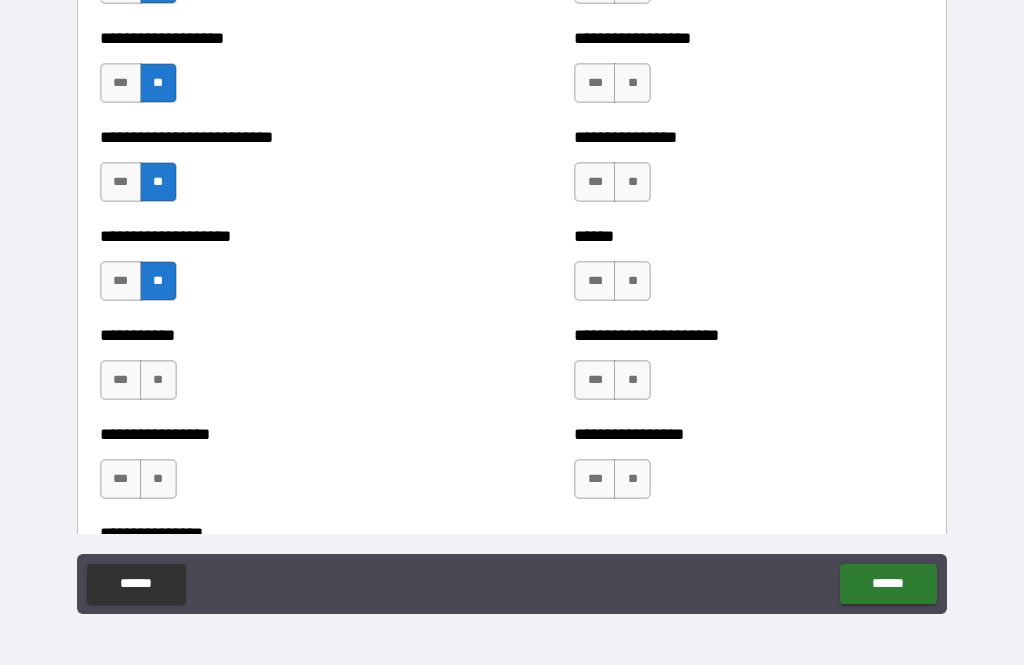 click on "**" at bounding box center (158, 380) 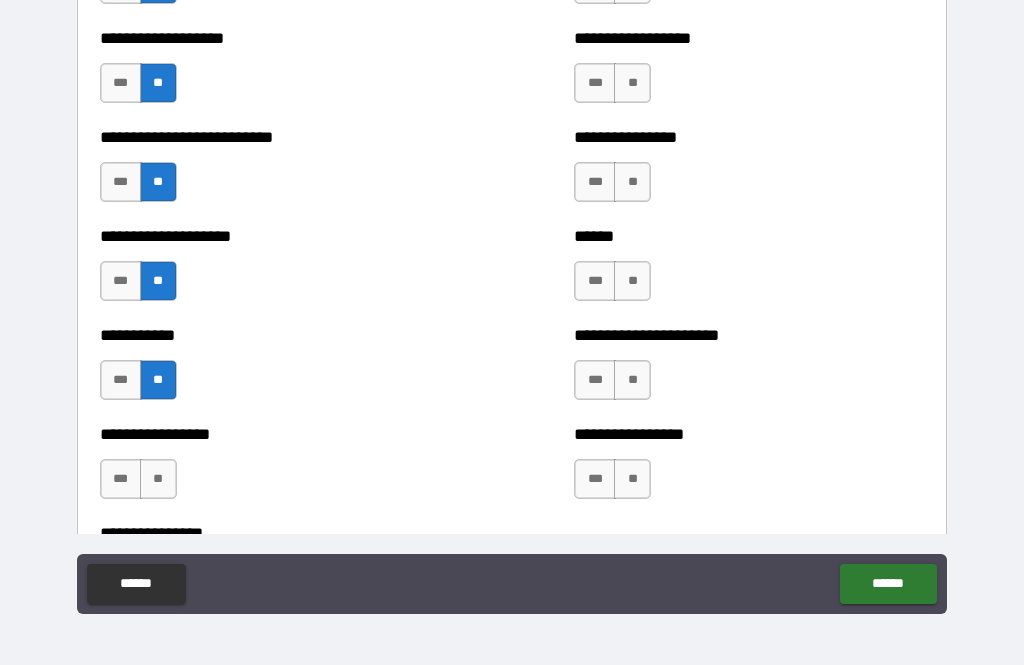 click on "**" at bounding box center (158, 479) 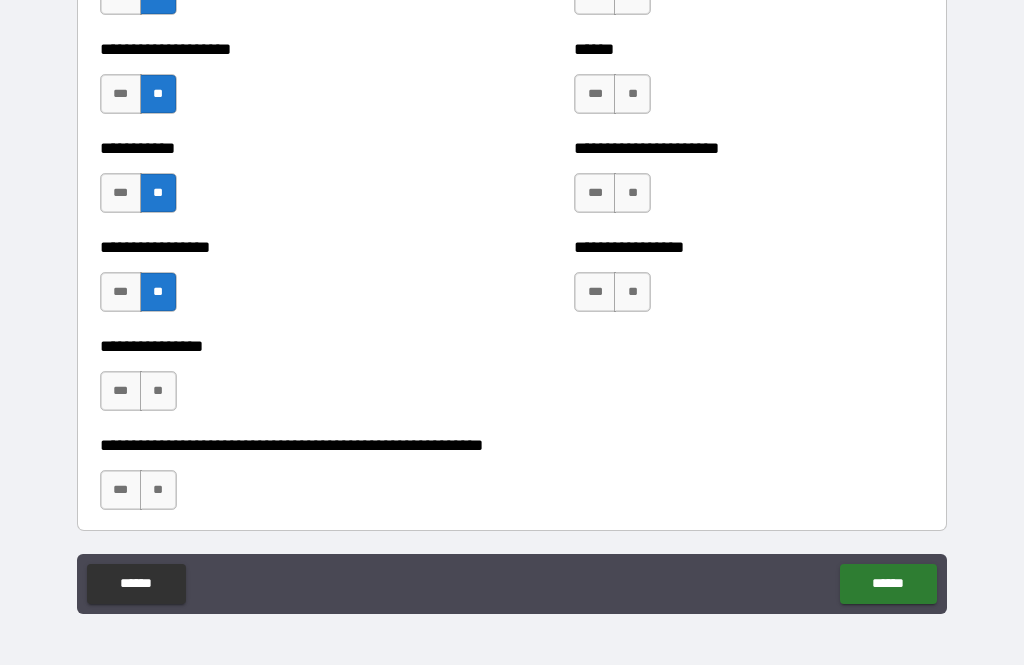 scroll, scrollTop: 5930, scrollLeft: 0, axis: vertical 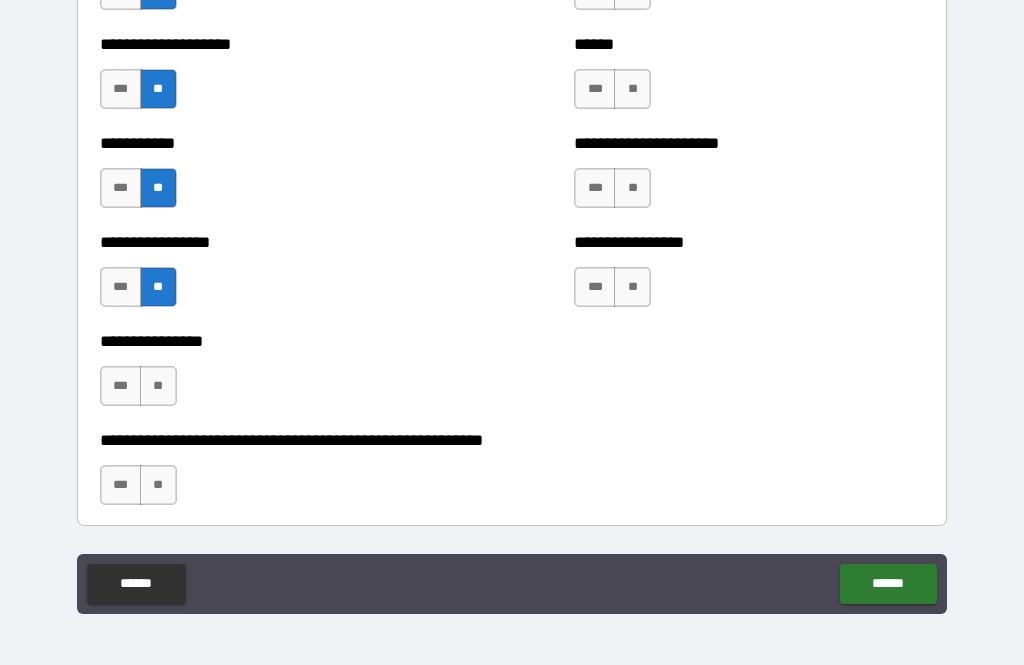 click on "**" at bounding box center (158, 386) 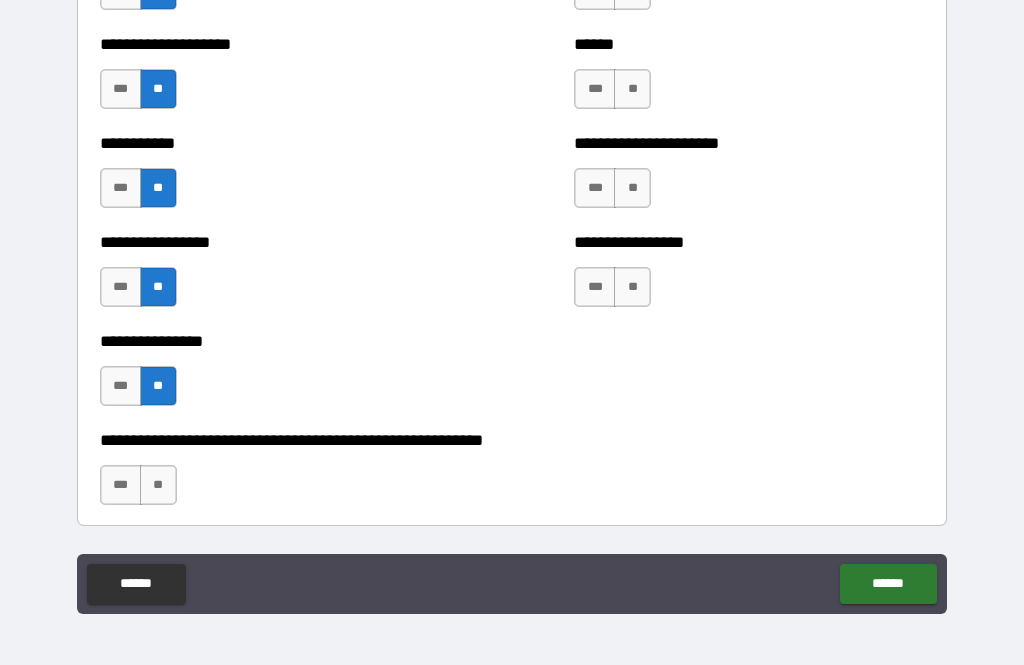 click on "**" at bounding box center (158, 485) 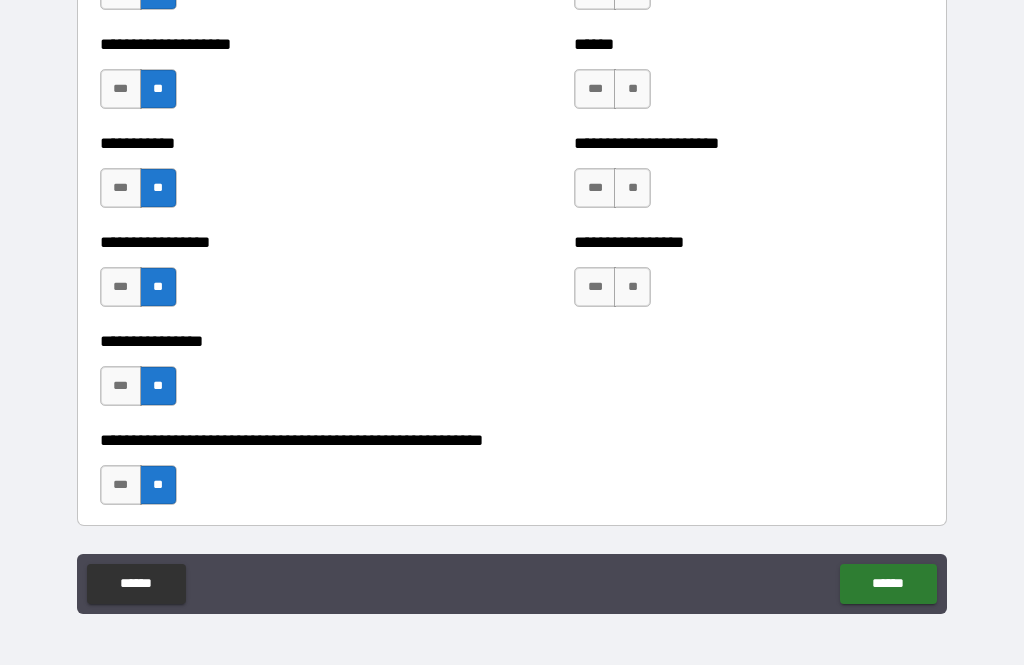 click on "**" at bounding box center [632, 287] 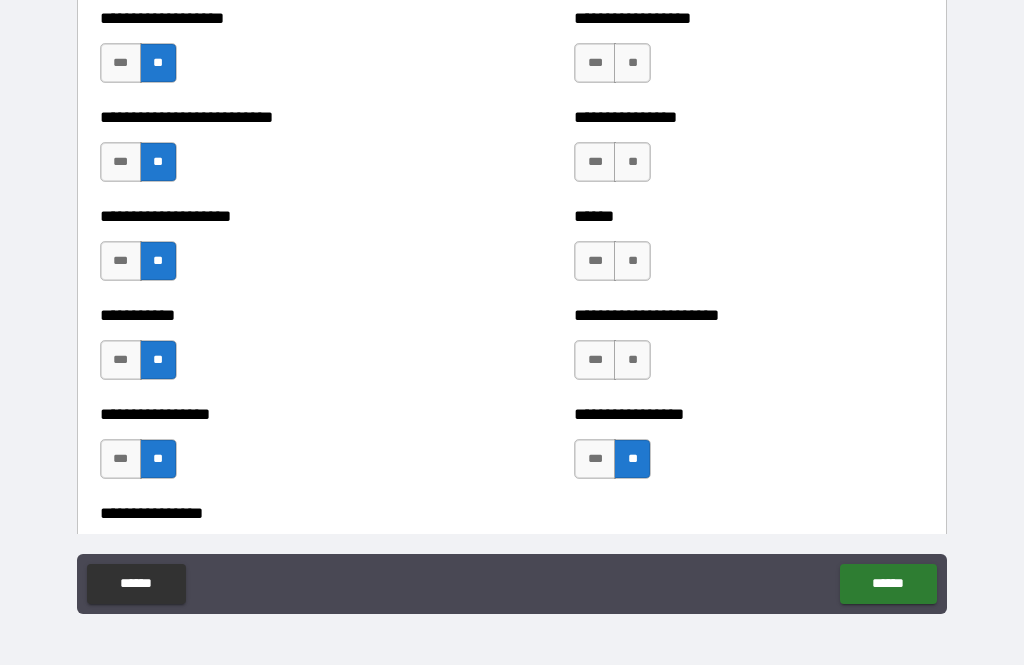 scroll, scrollTop: 5749, scrollLeft: 0, axis: vertical 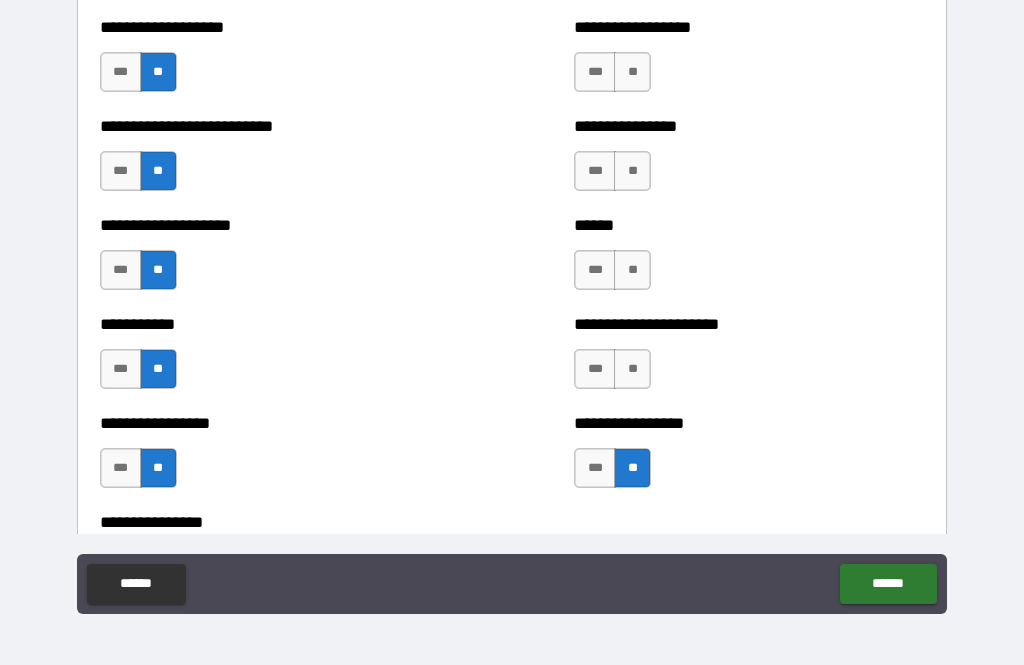 click on "**" at bounding box center [632, 369] 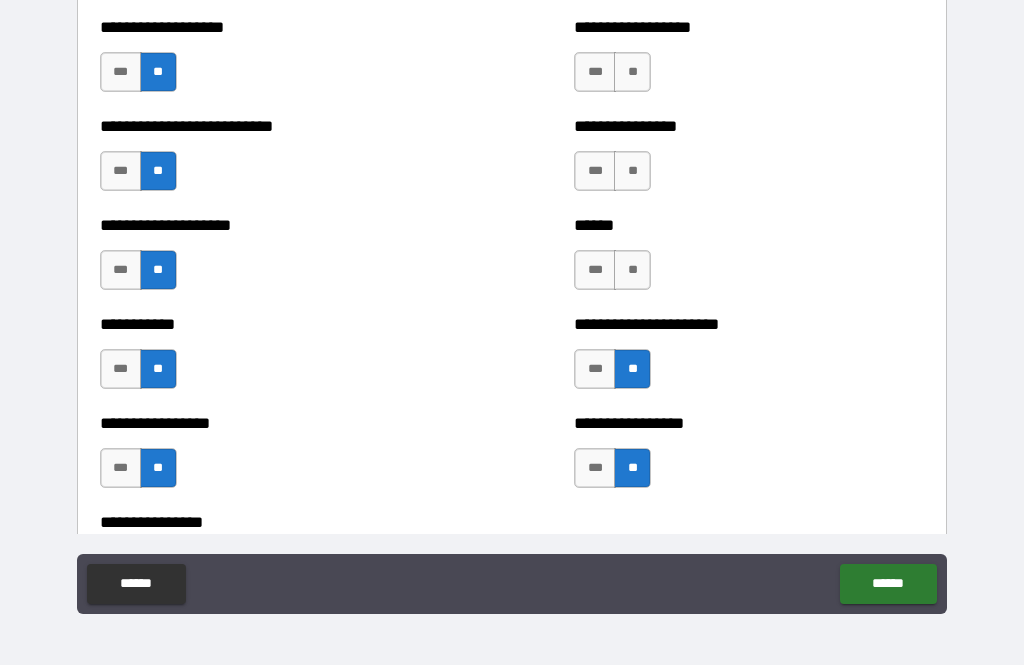 click on "**" at bounding box center (632, 270) 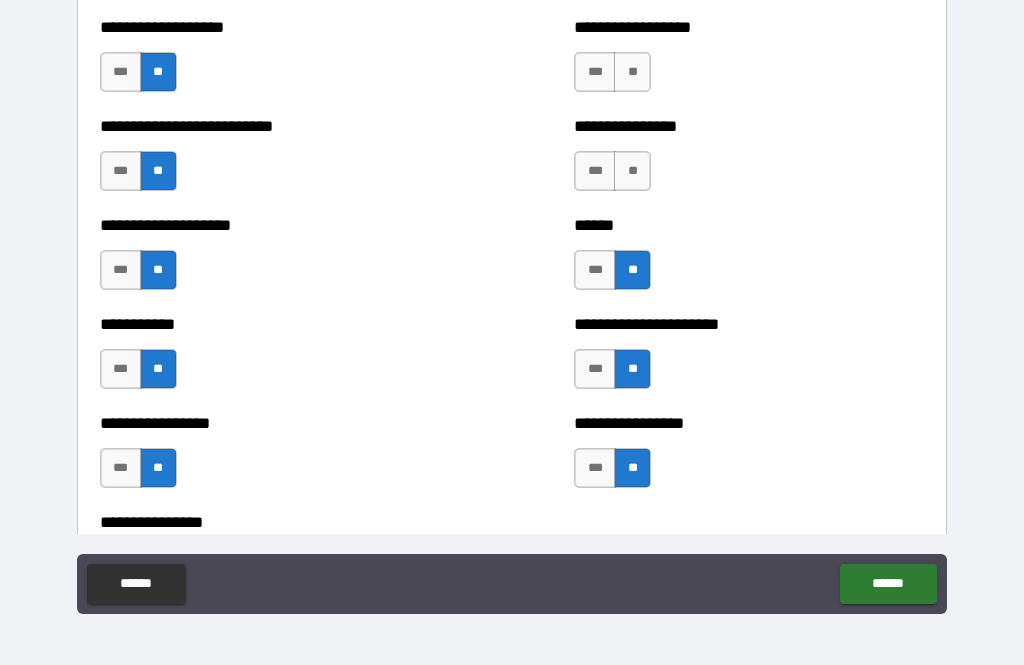 click on "**" at bounding box center (632, 171) 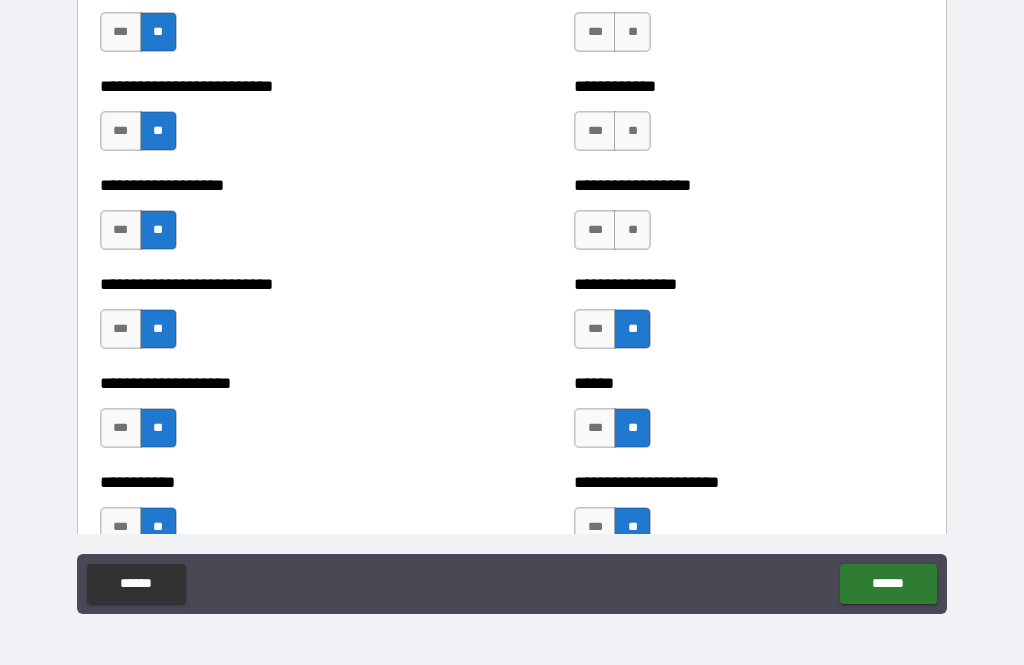 scroll, scrollTop: 5579, scrollLeft: 0, axis: vertical 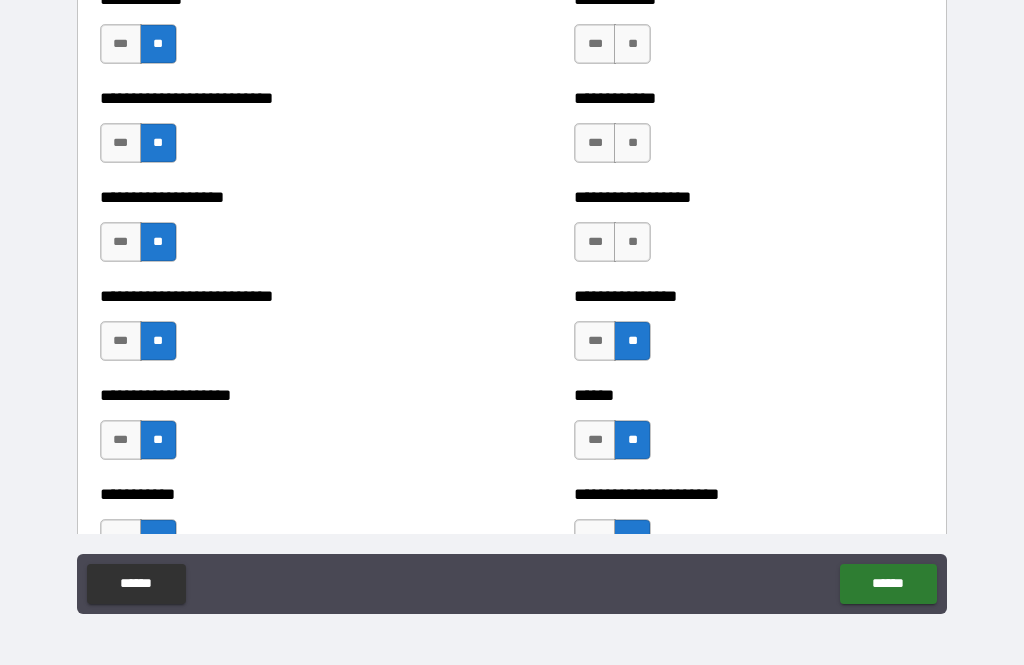 click on "**" at bounding box center (632, 242) 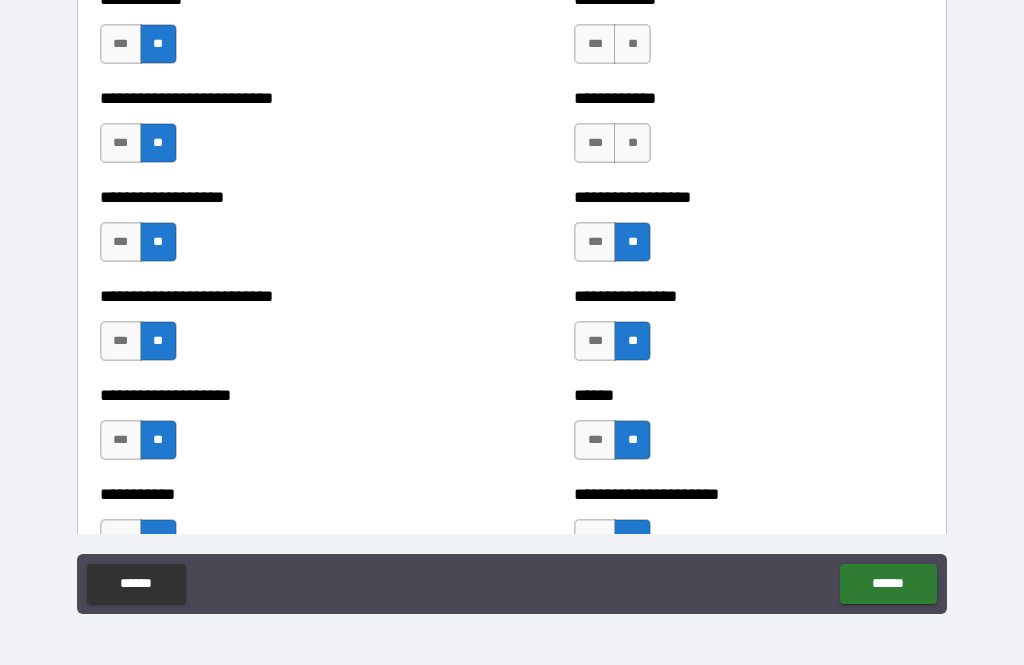 click on "**" at bounding box center (632, 143) 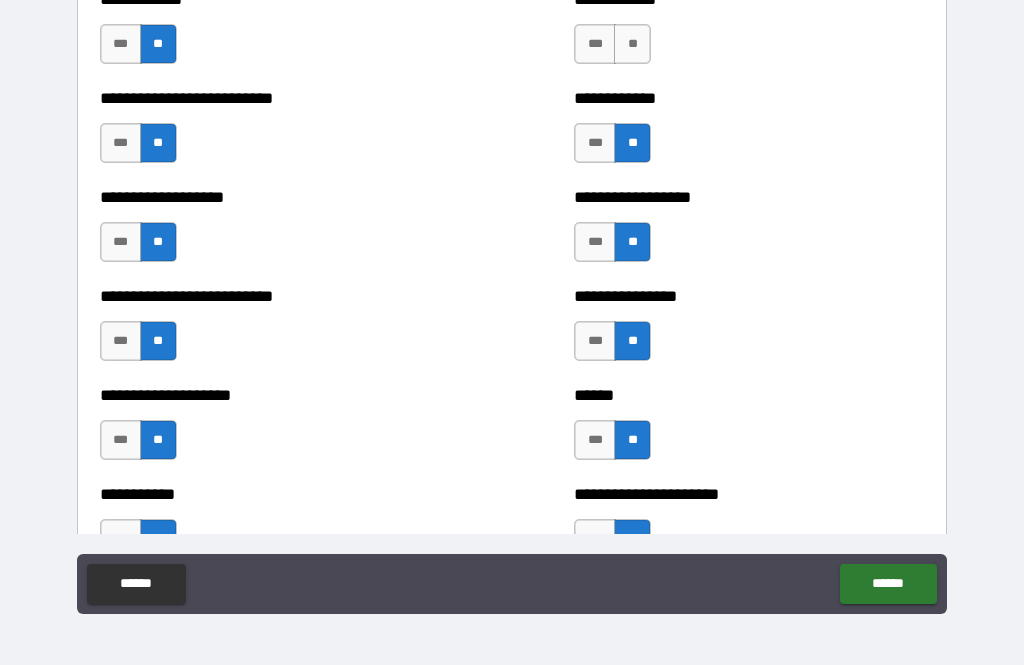 click on "**" at bounding box center [632, 44] 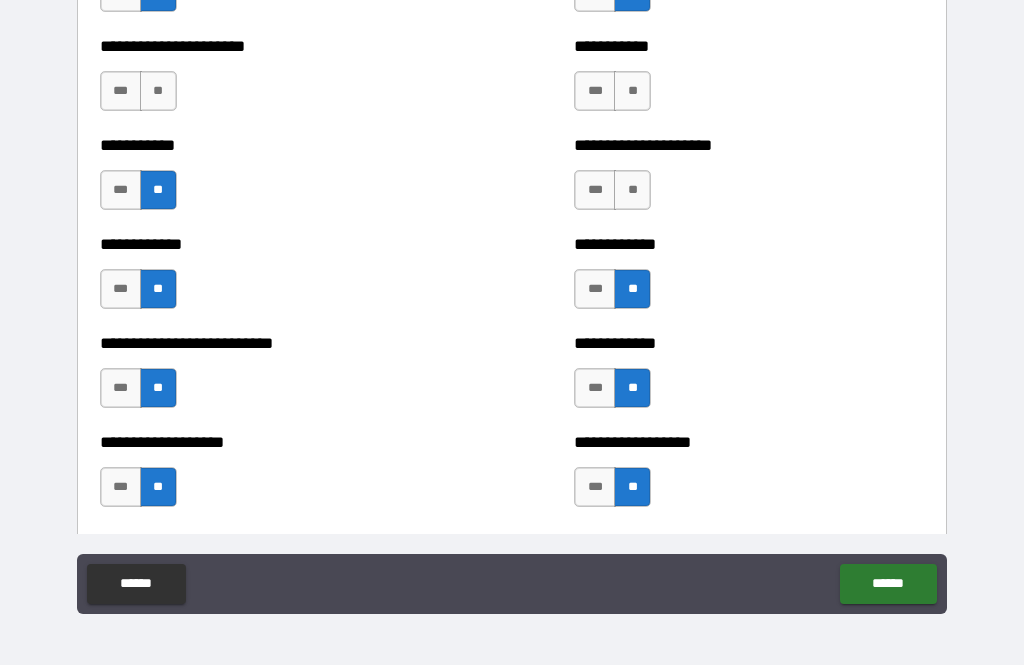 scroll, scrollTop: 5334, scrollLeft: 0, axis: vertical 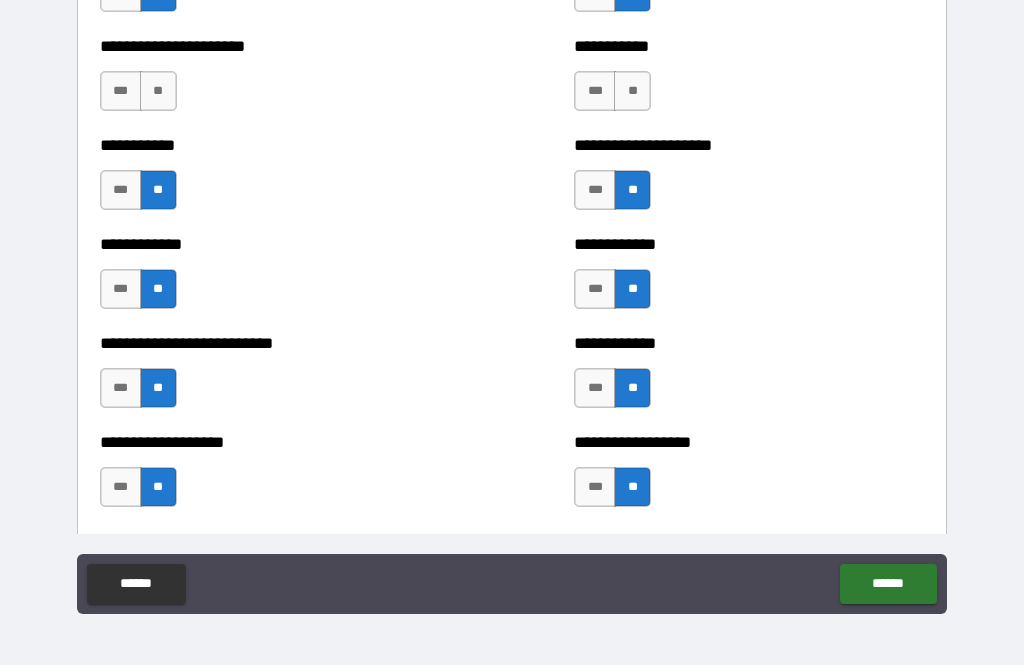 click on "**" at bounding box center (632, 91) 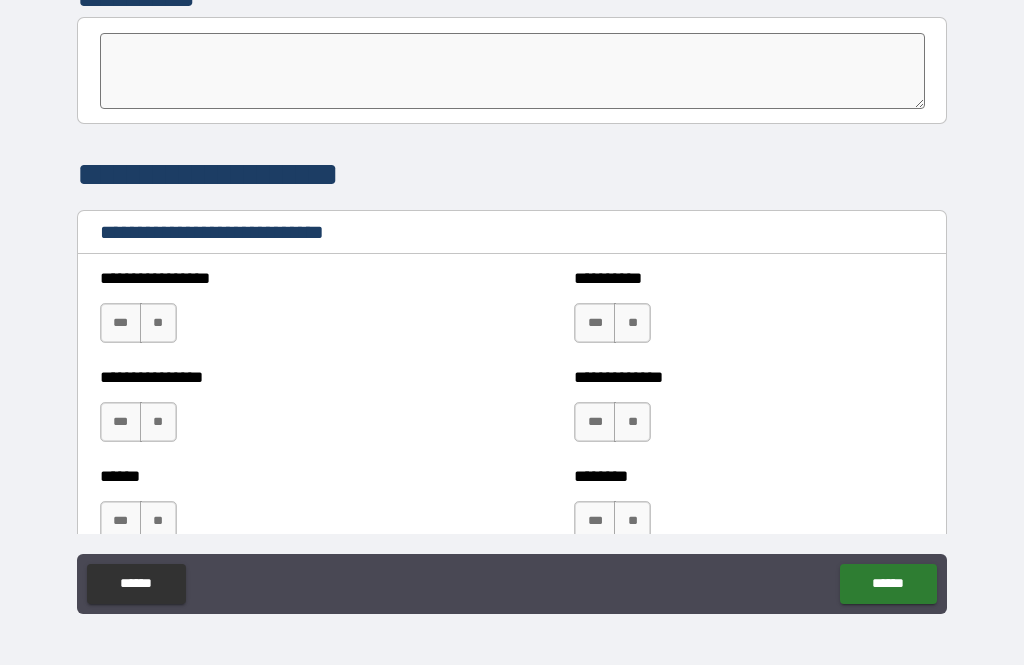 scroll, scrollTop: 6510, scrollLeft: 0, axis: vertical 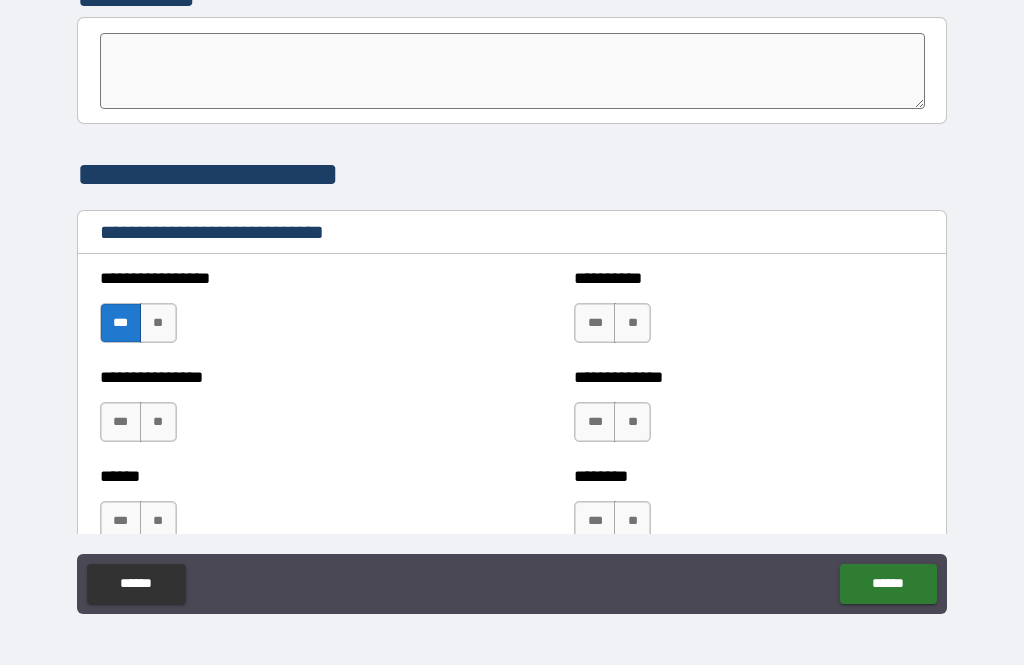 click on "**" at bounding box center (158, 422) 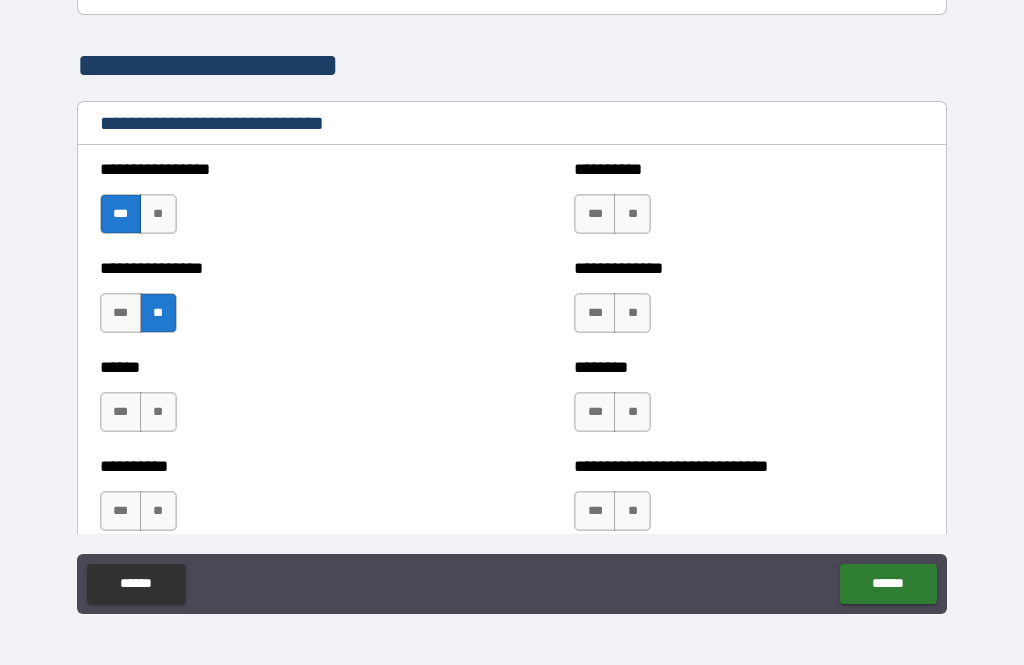 scroll, scrollTop: 6619, scrollLeft: 0, axis: vertical 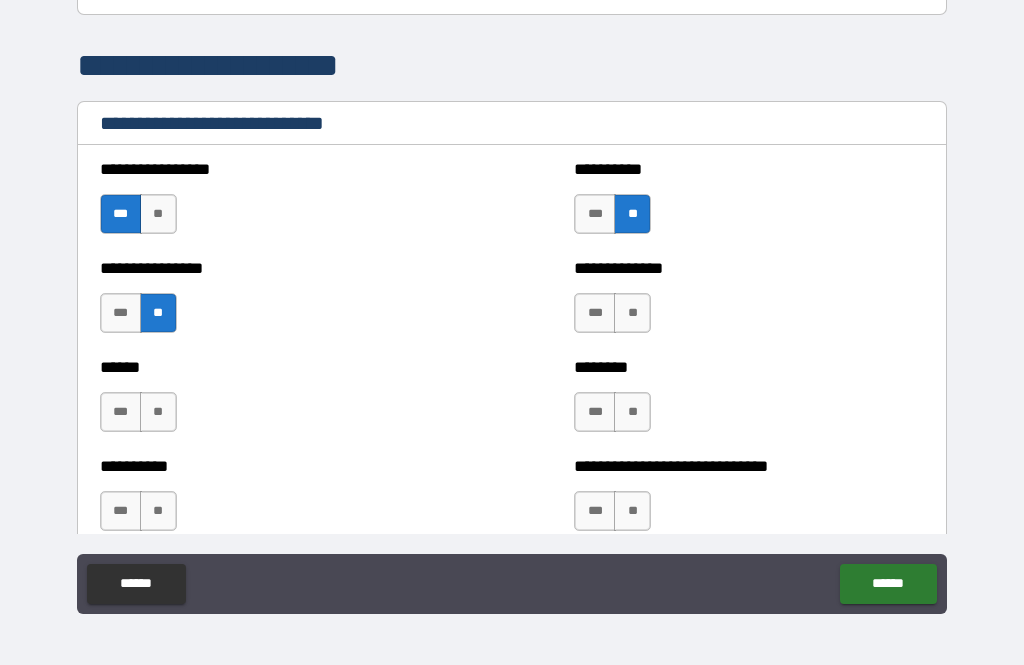 click on "**" at bounding box center (632, 313) 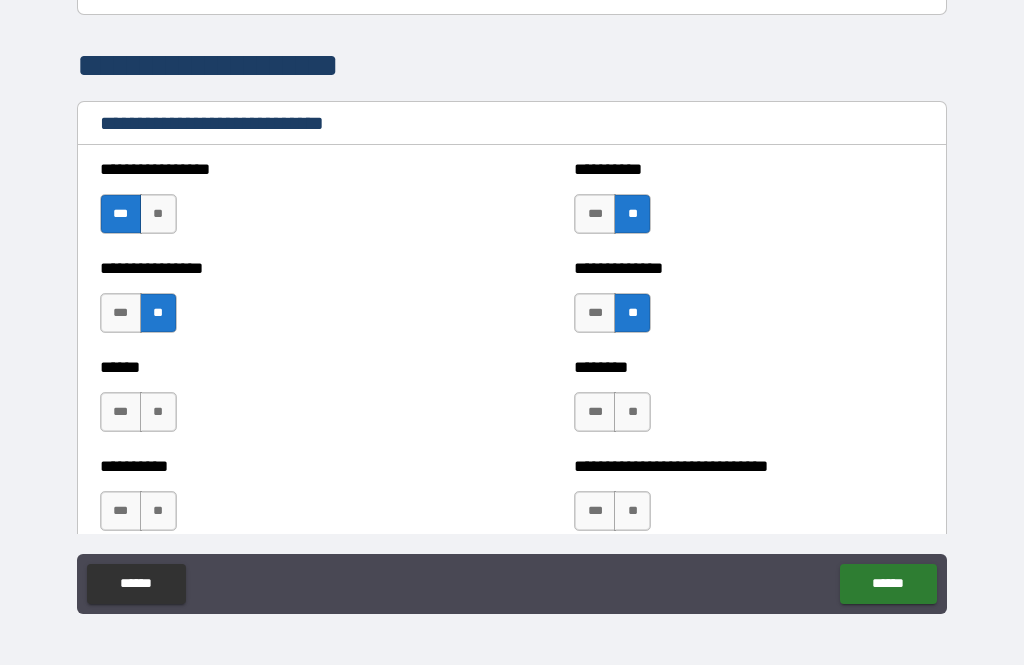 click on "**" at bounding box center [632, 412] 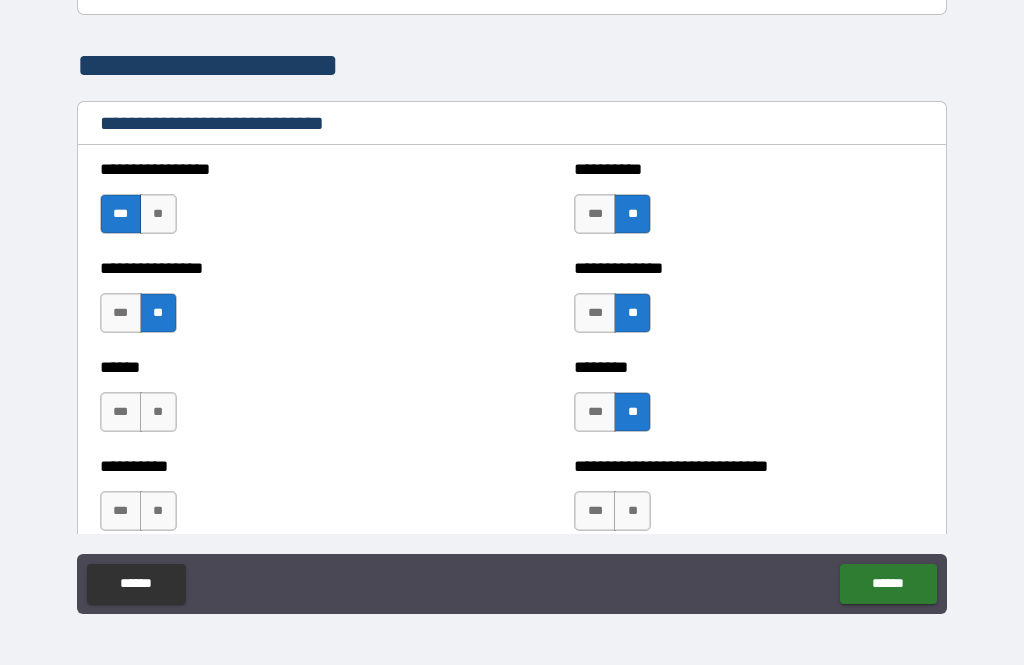click on "**" at bounding box center [632, 511] 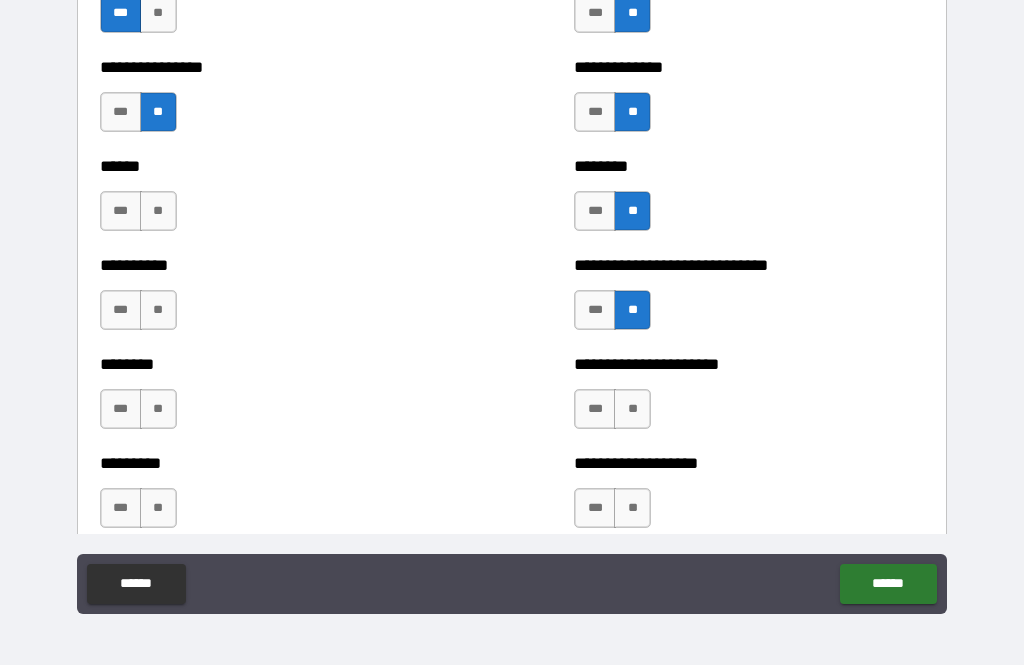 scroll, scrollTop: 6823, scrollLeft: 0, axis: vertical 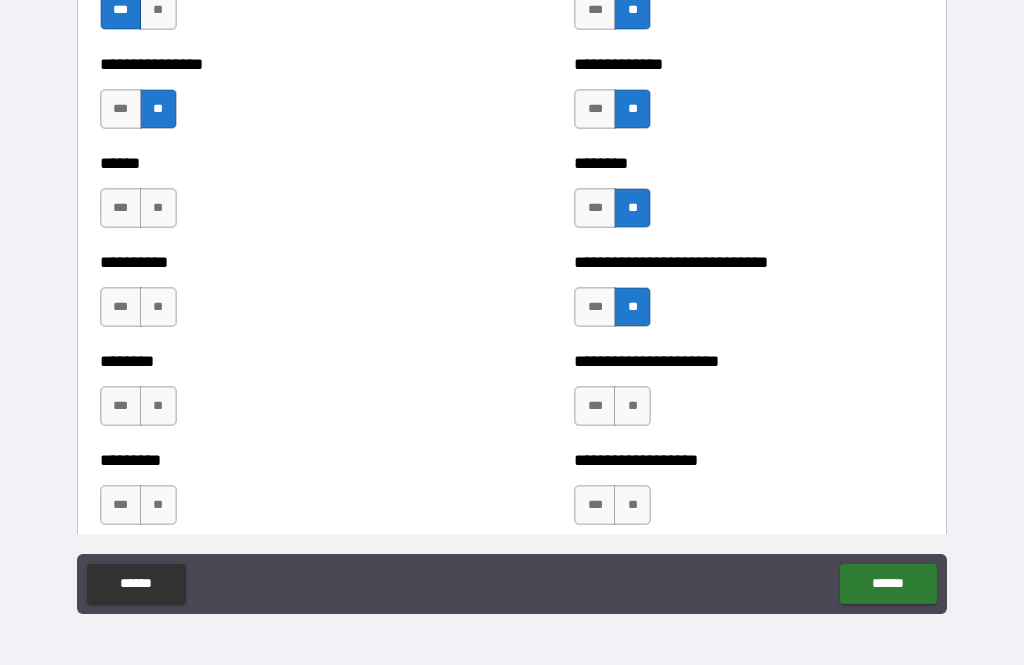 click on "**" at bounding box center (158, 307) 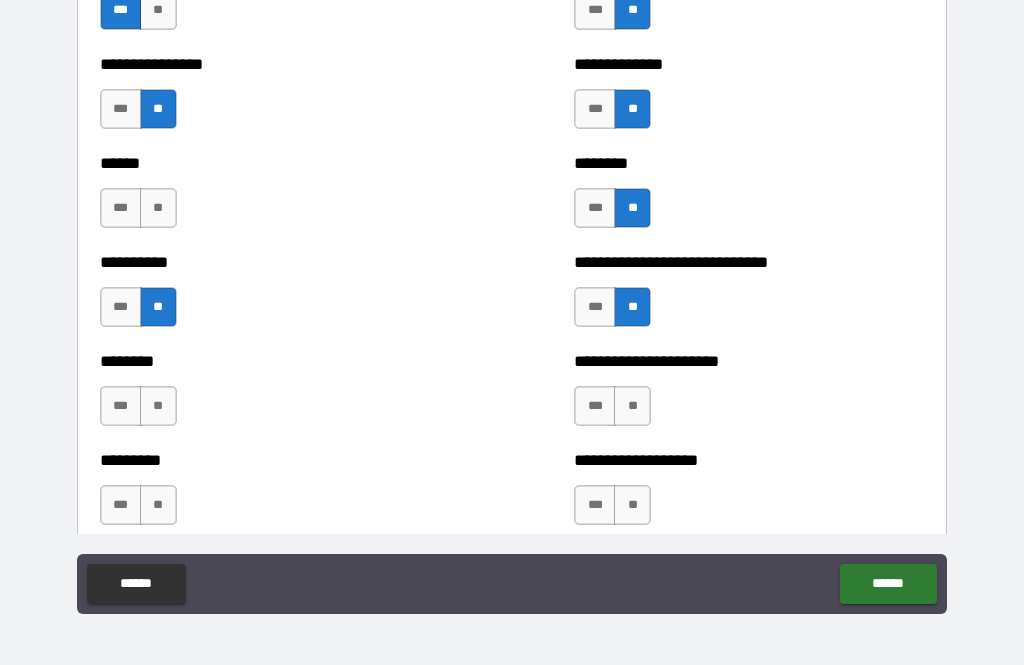 click on "**" at bounding box center (158, 208) 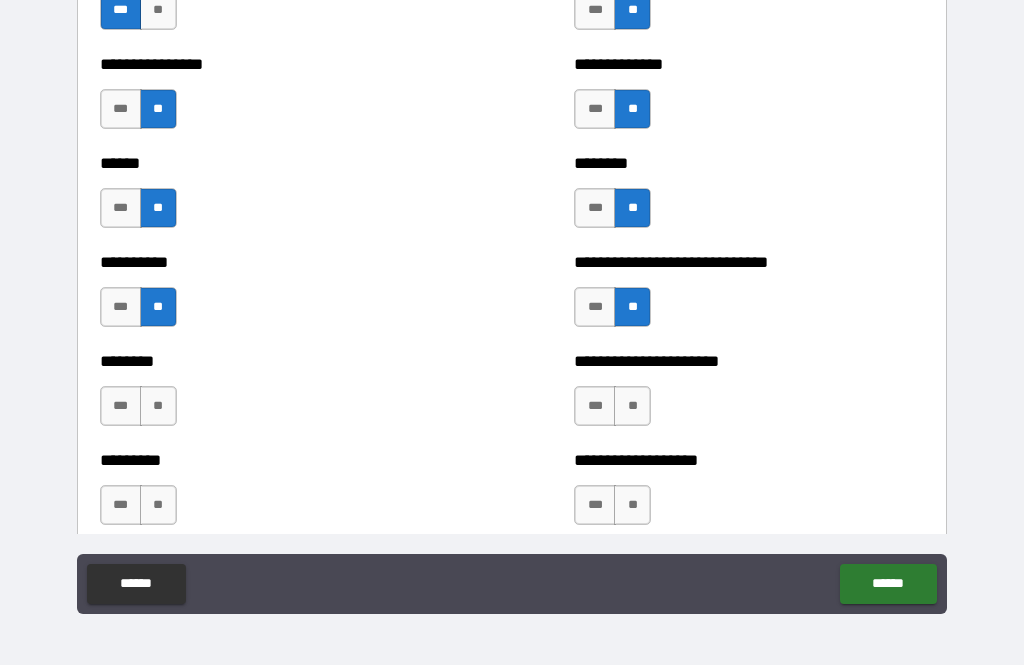 click on "**" at bounding box center (158, 406) 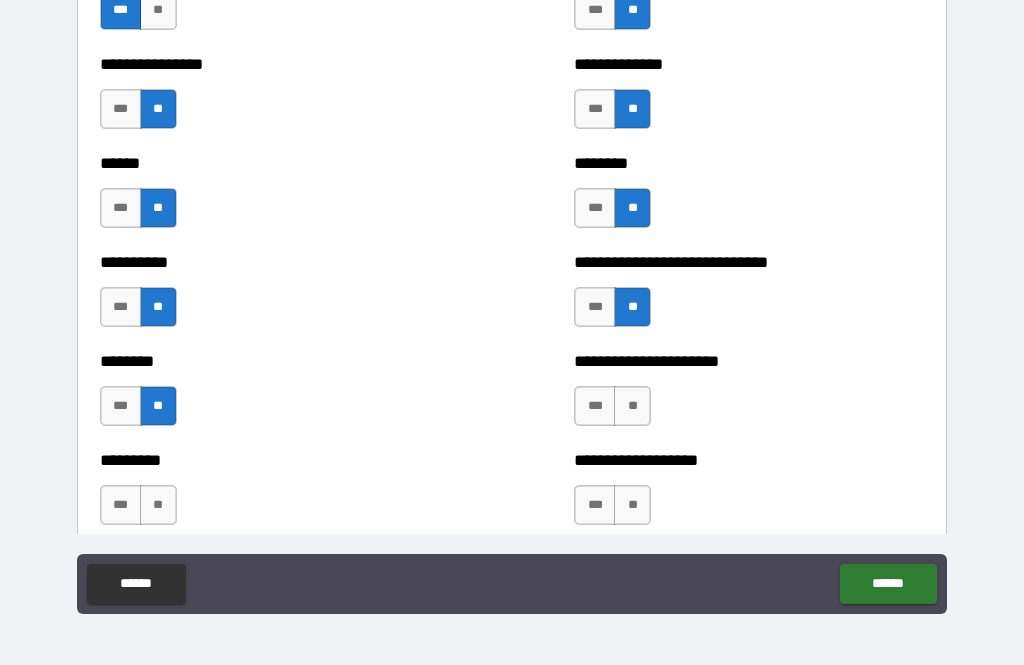 click on "**" at bounding box center [632, 406] 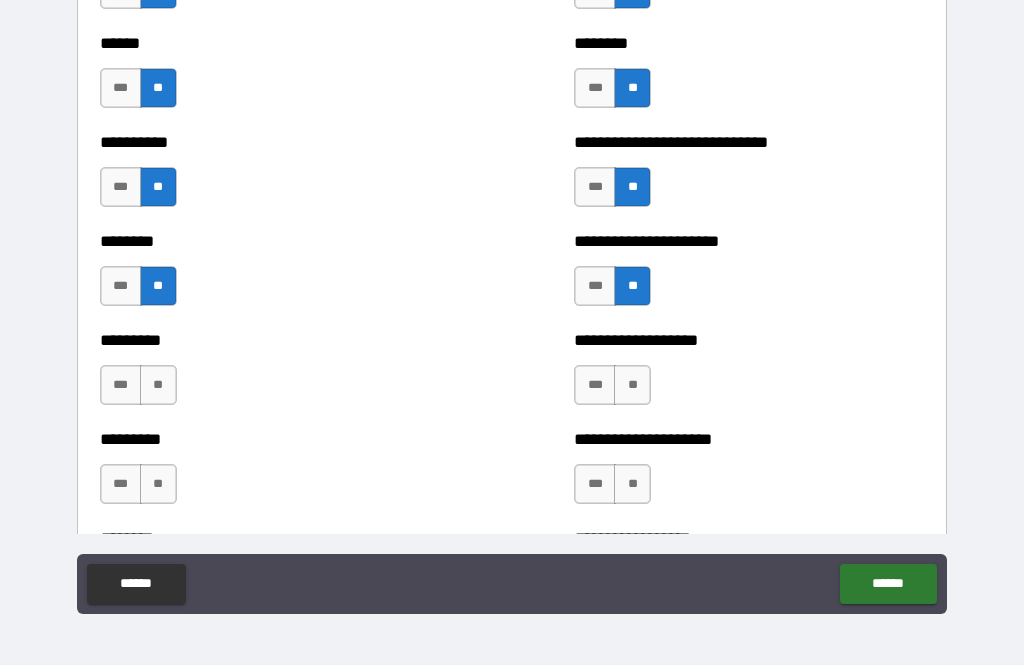 scroll, scrollTop: 6960, scrollLeft: 0, axis: vertical 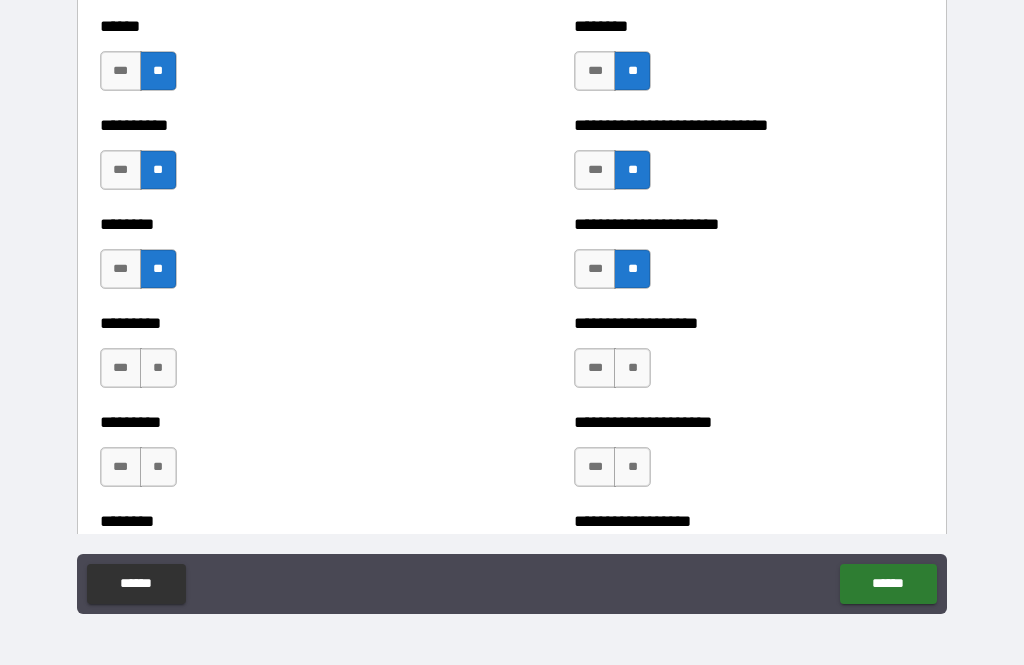 click on "**" at bounding box center (632, 368) 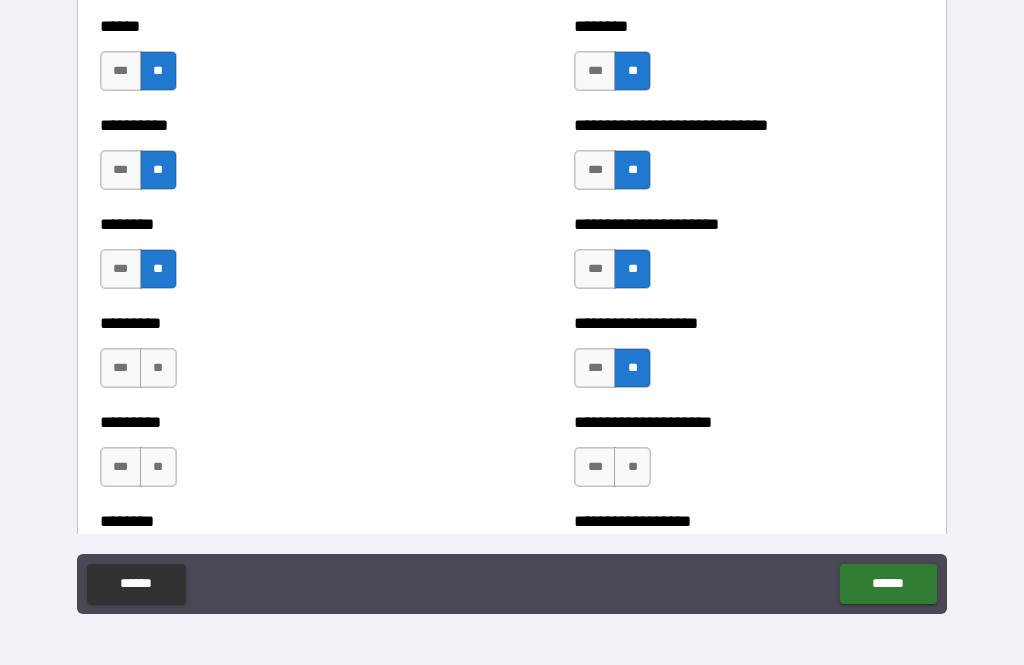 click on "**" at bounding box center [632, 467] 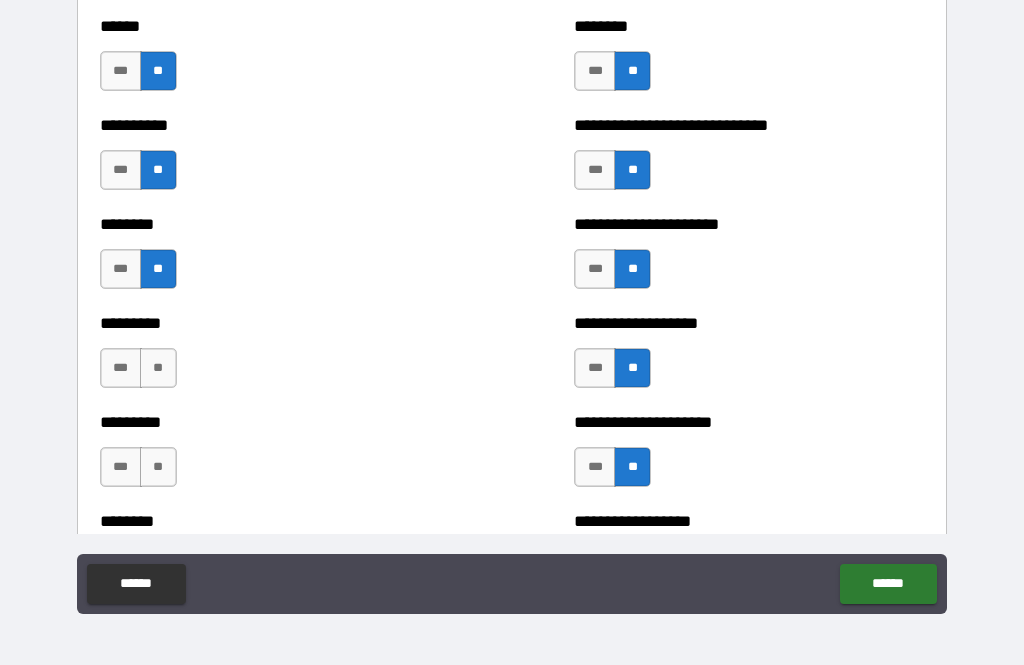 click on "**" at bounding box center (158, 368) 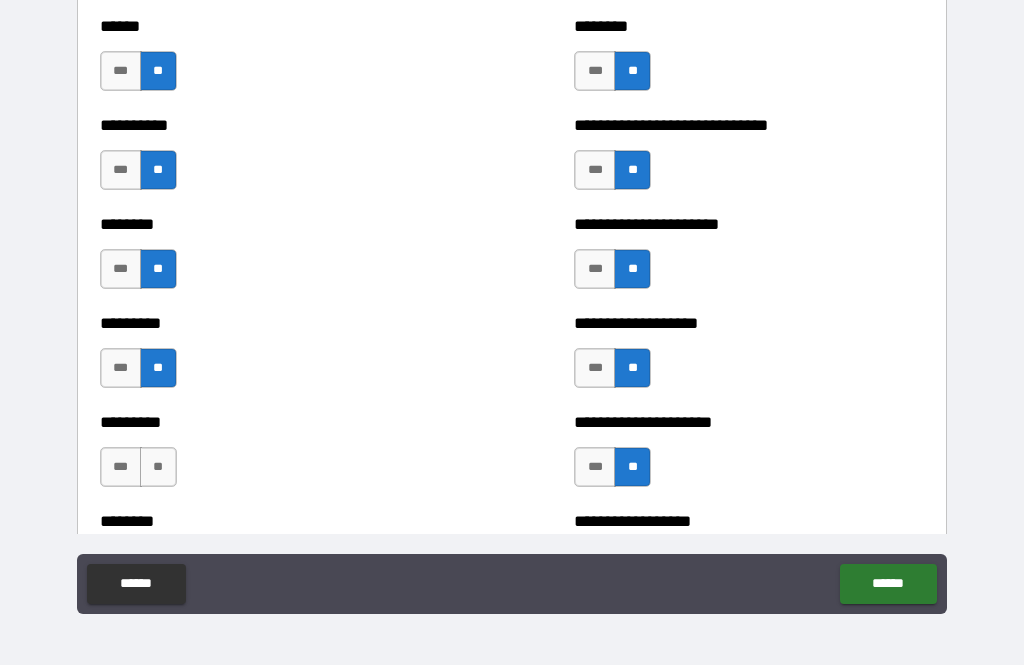 click on "**" at bounding box center [158, 467] 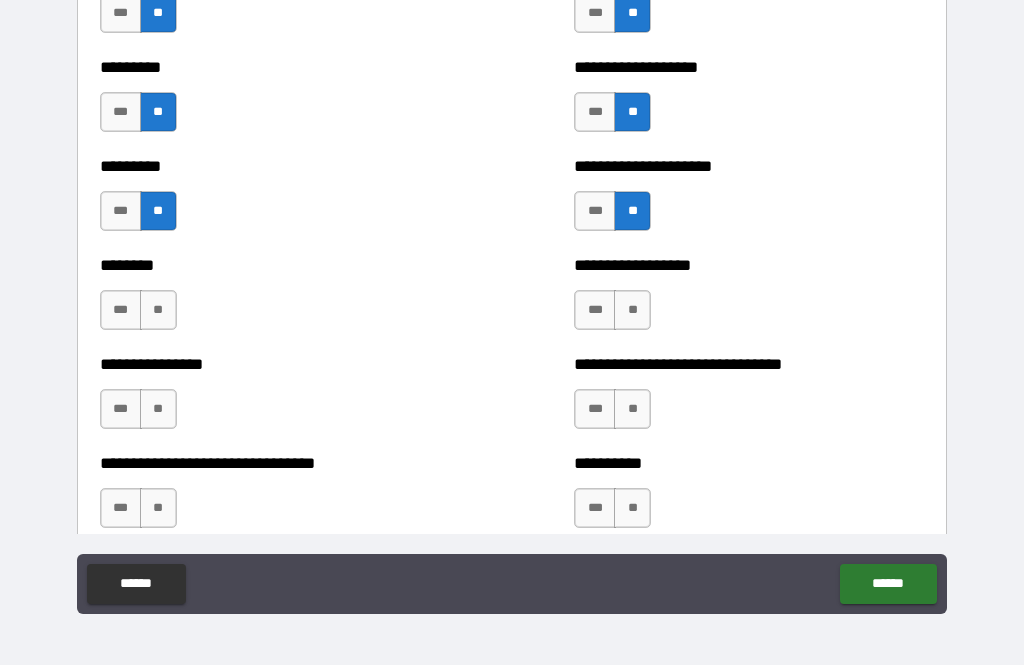 scroll, scrollTop: 7218, scrollLeft: 0, axis: vertical 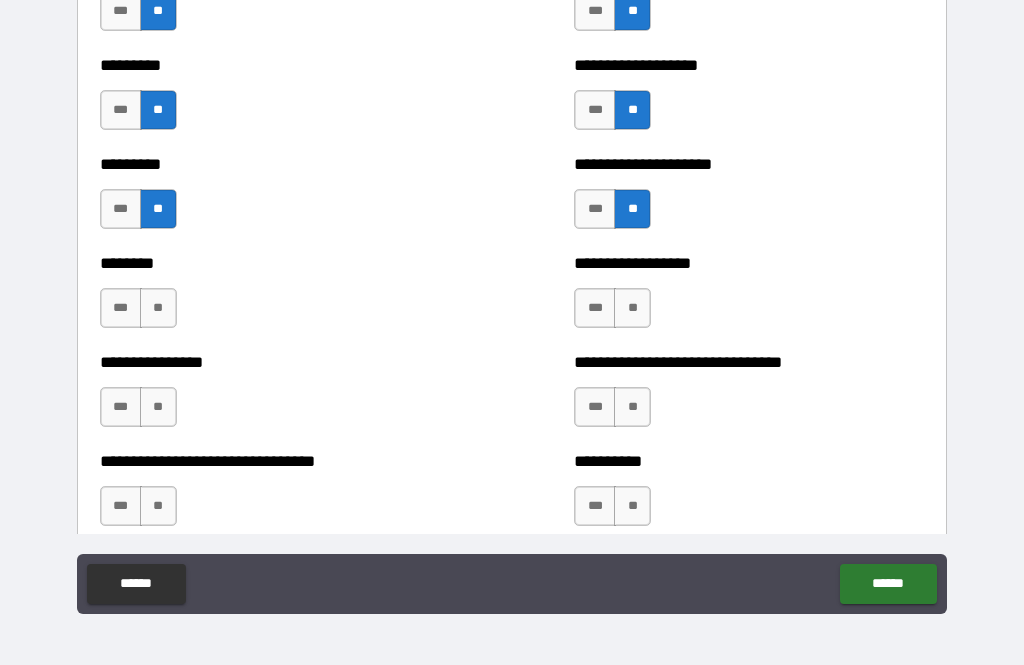 click on "**" at bounding box center [158, 308] 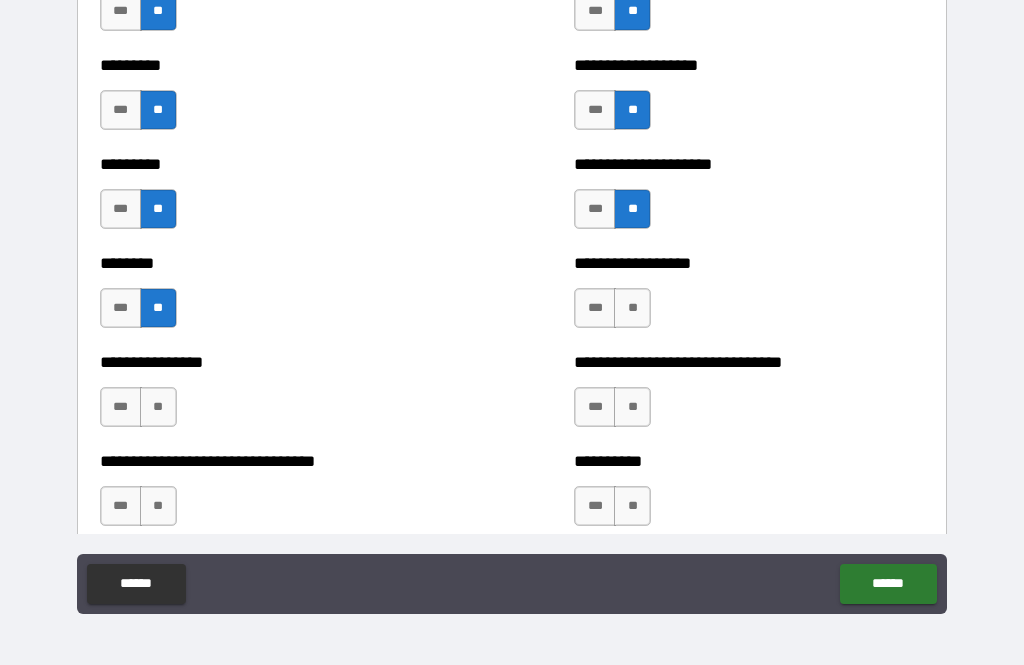 click on "**" at bounding box center [632, 308] 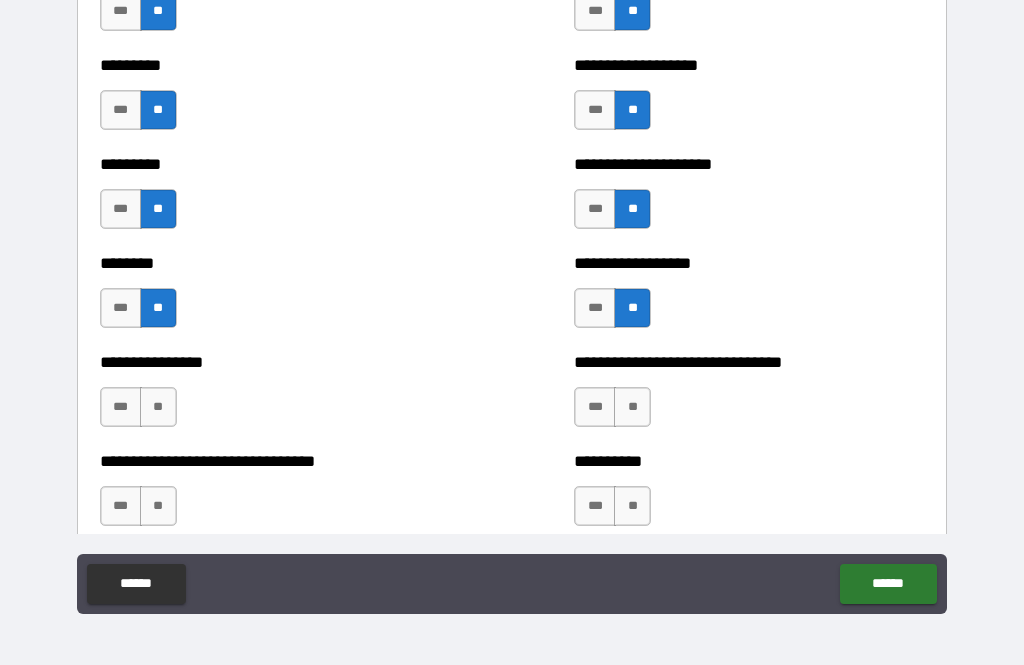 click on "**" at bounding box center (632, 407) 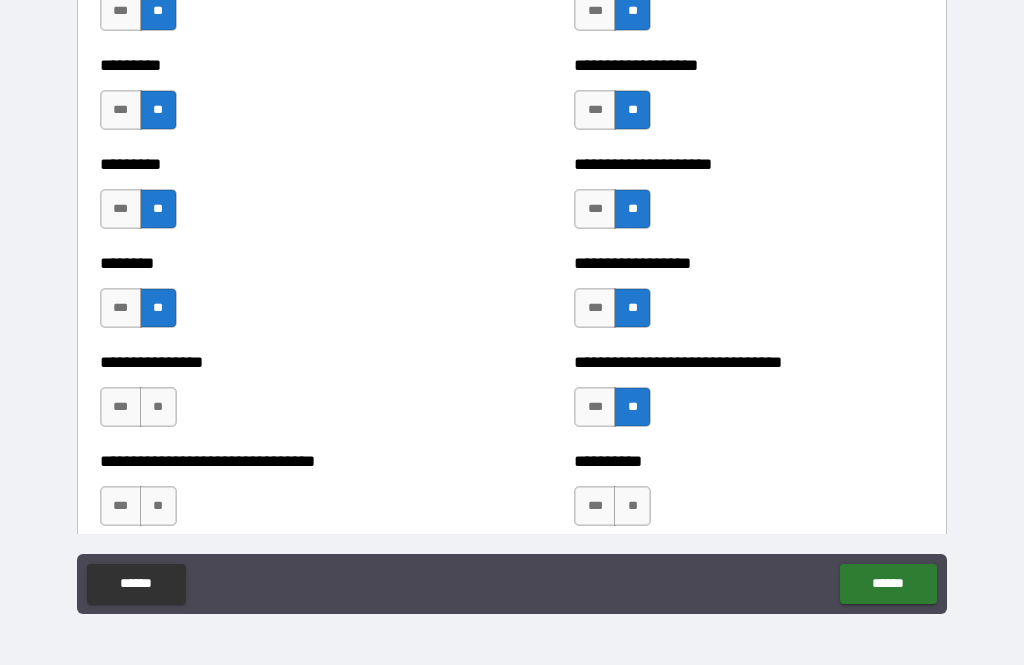 click on "**" at bounding box center [632, 506] 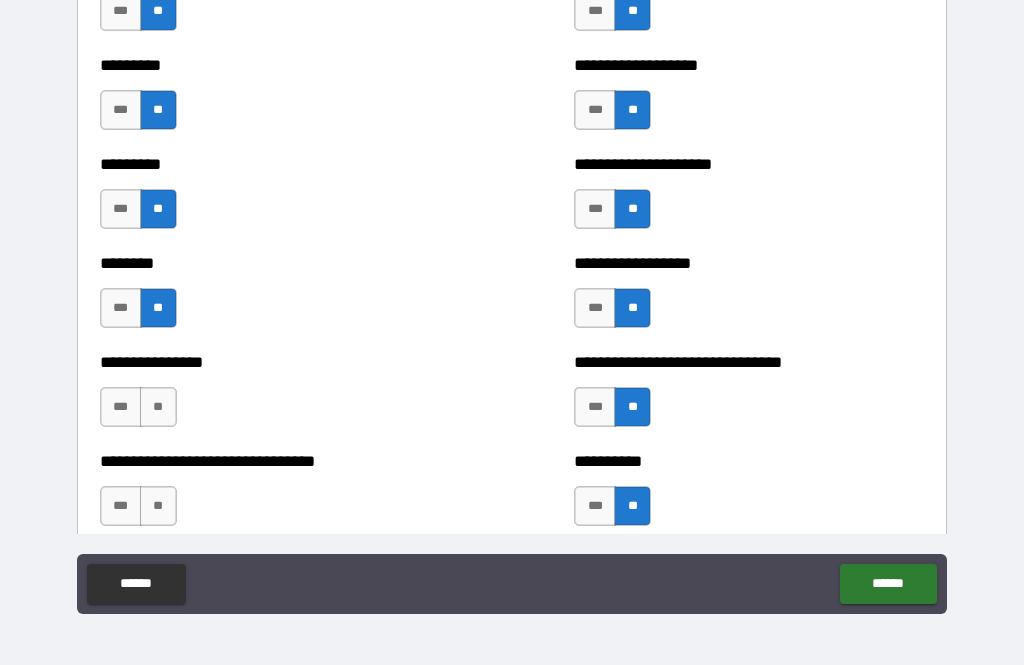 click on "**" at bounding box center (158, 407) 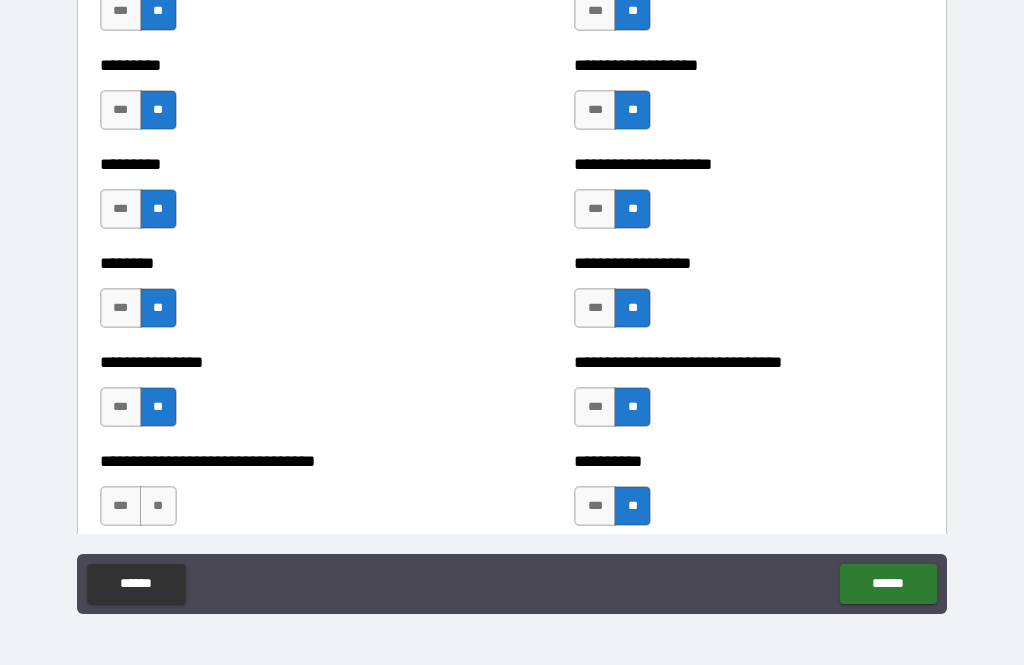 click on "**" at bounding box center (158, 506) 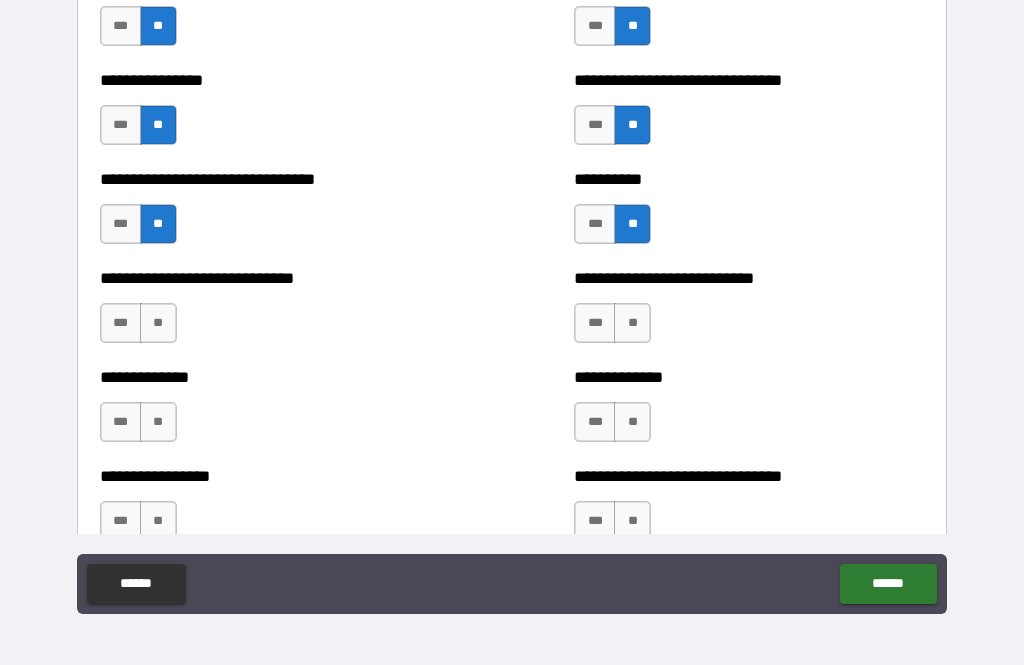 scroll, scrollTop: 7521, scrollLeft: 0, axis: vertical 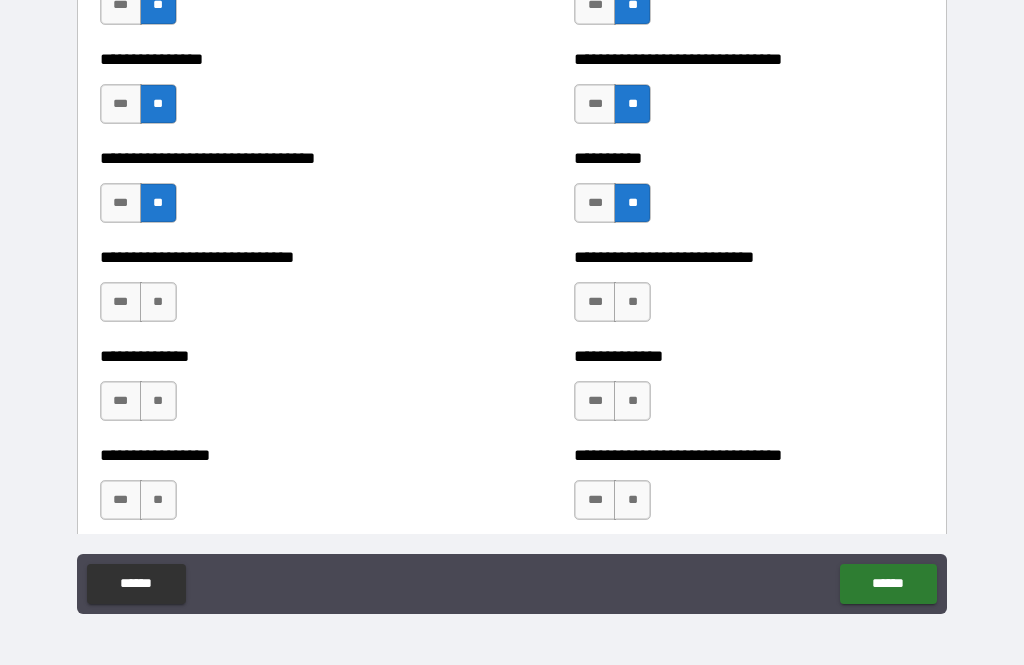 click on "**" at bounding box center (158, 302) 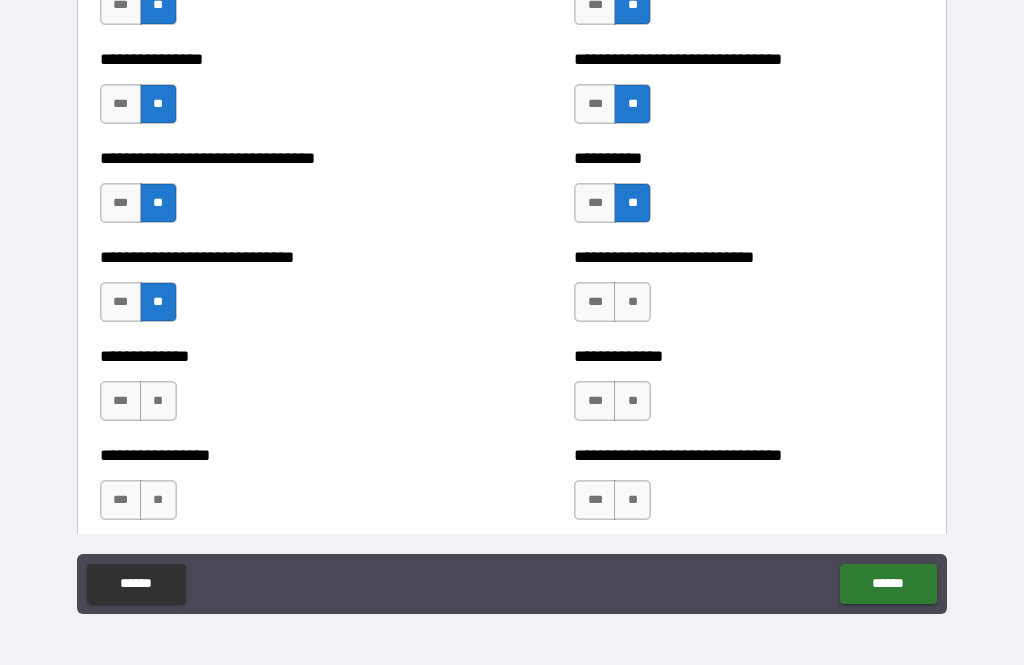 click on "**" at bounding box center [158, 401] 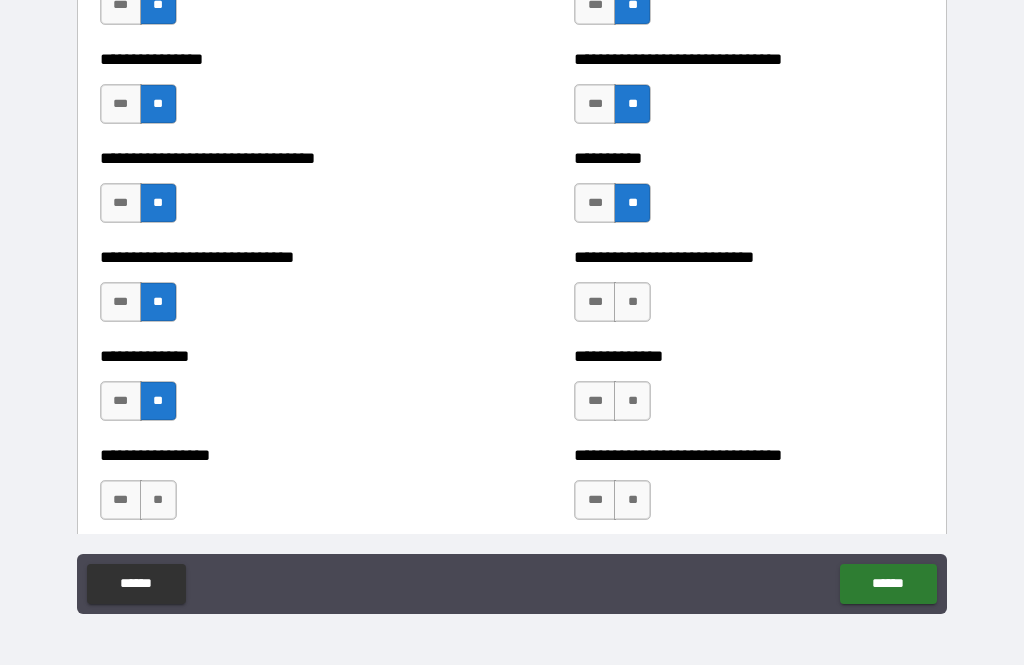 click on "**" at bounding box center [158, 500] 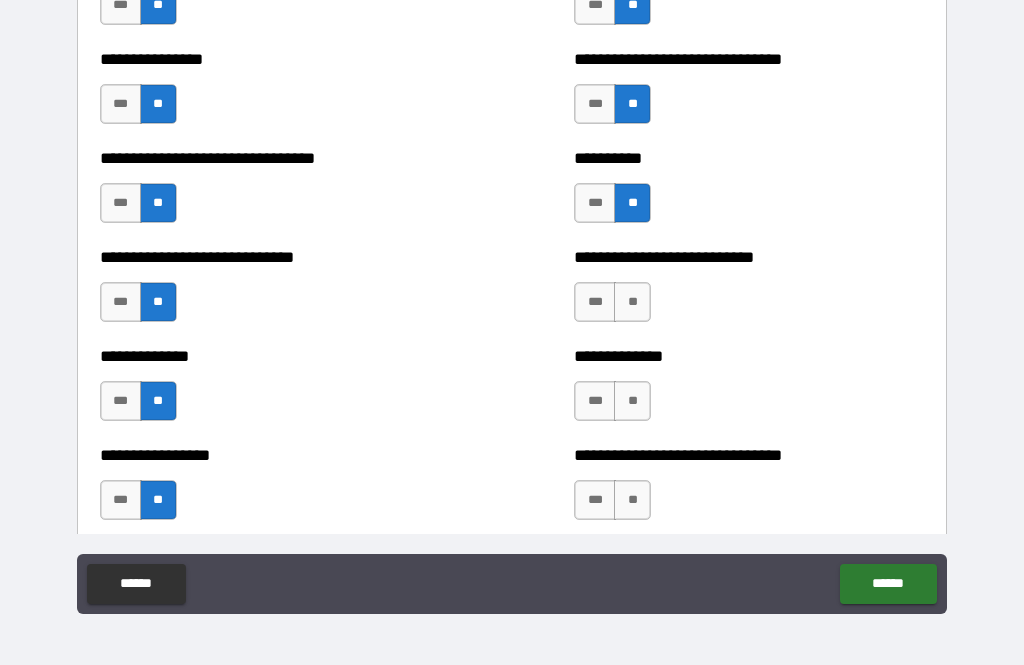 click on "**" at bounding box center (632, 302) 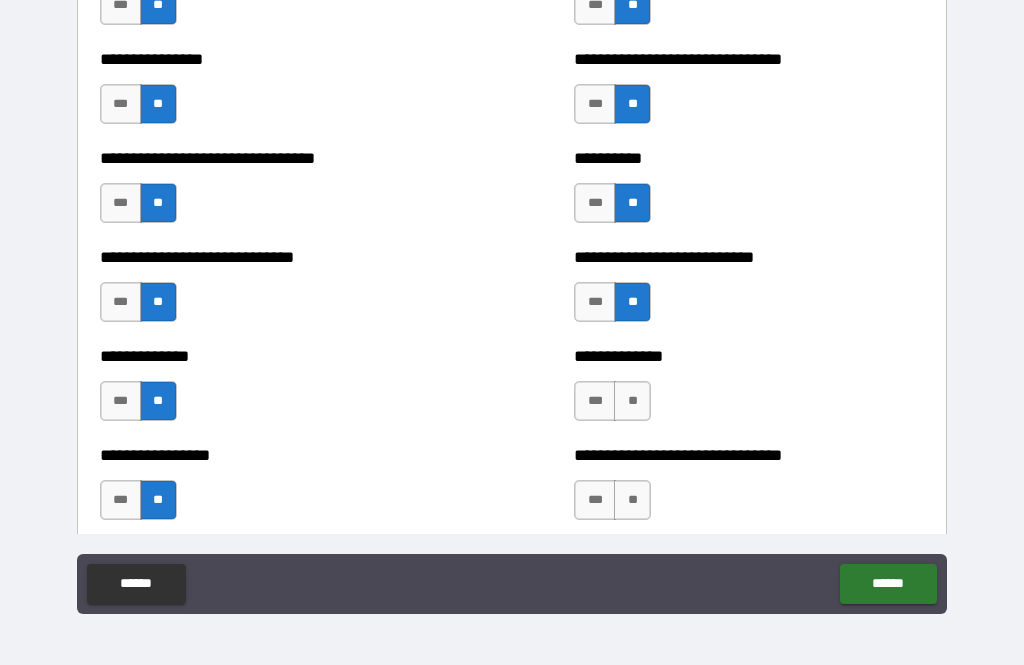 click on "**" at bounding box center (632, 401) 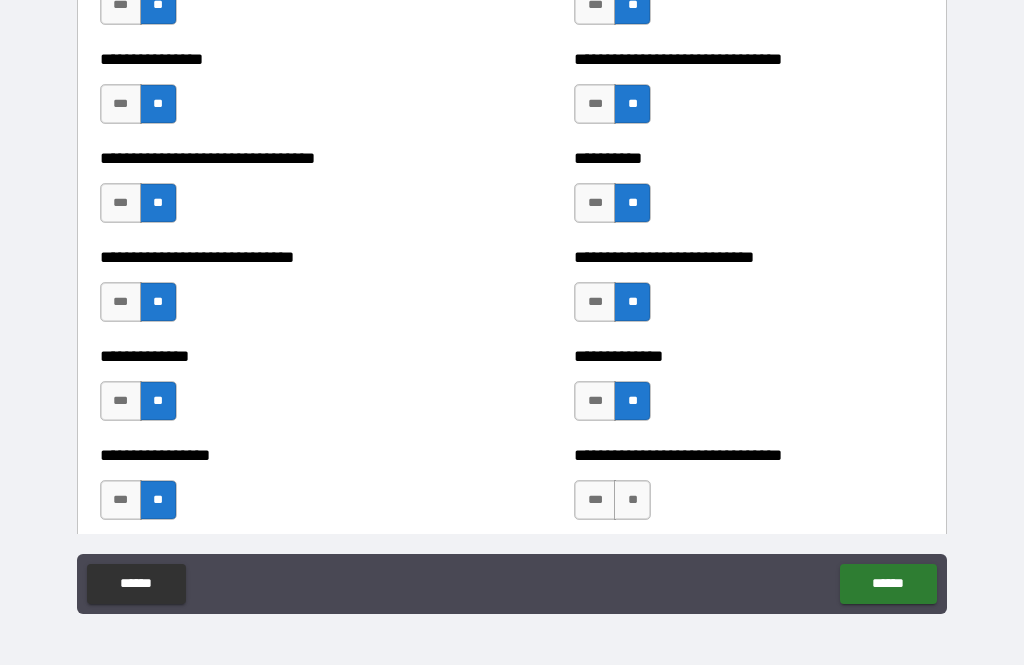 click on "**" at bounding box center [632, 500] 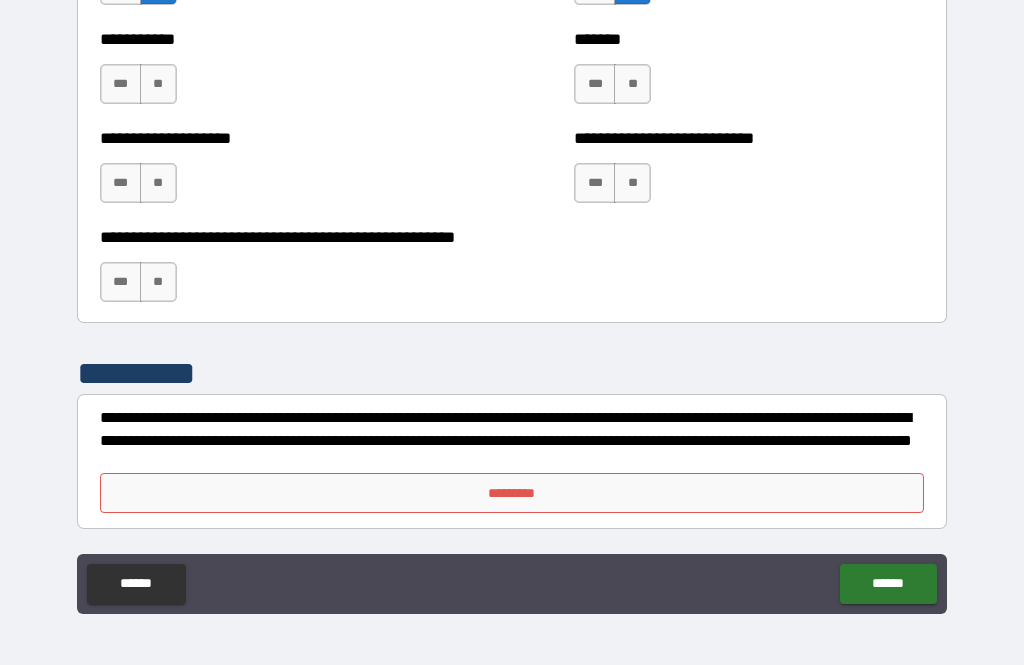 scroll, scrollTop: 8036, scrollLeft: 0, axis: vertical 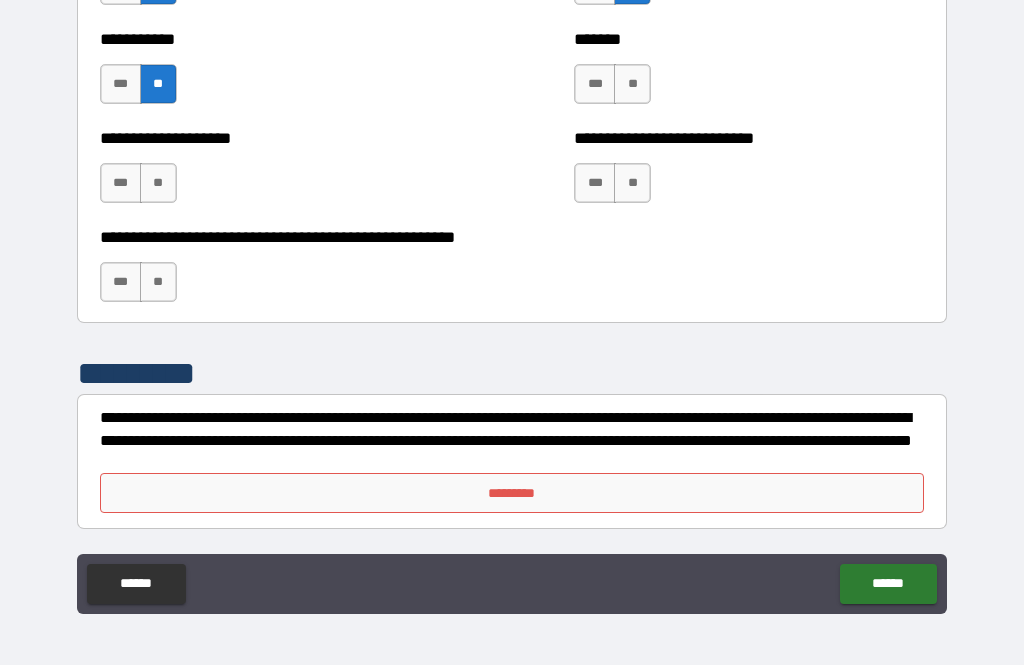click on "**" at bounding box center (158, 183) 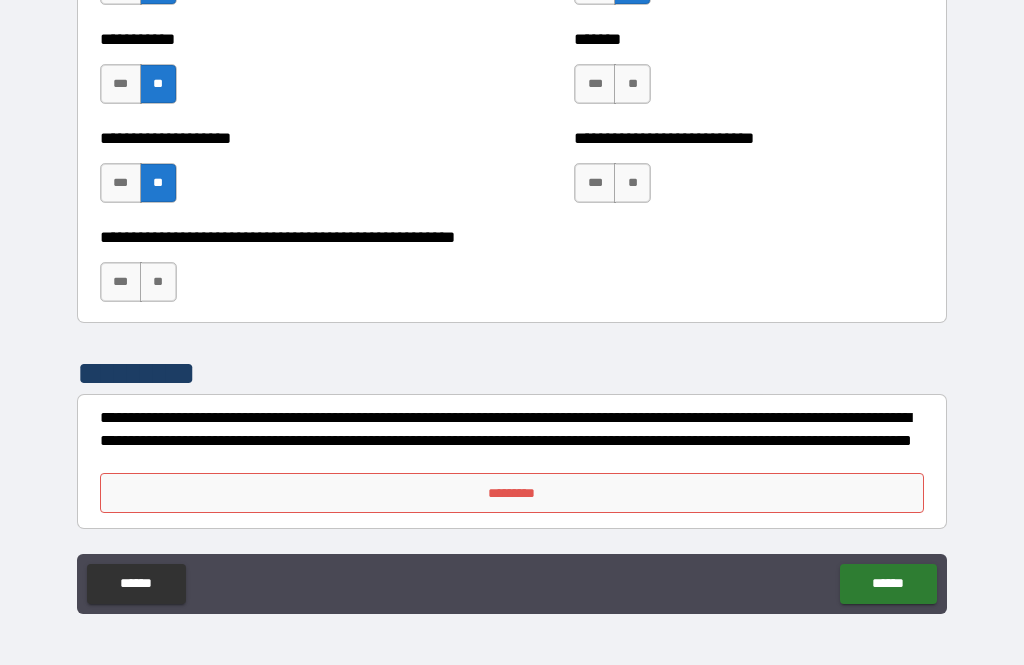 click on "**" at bounding box center [632, 84] 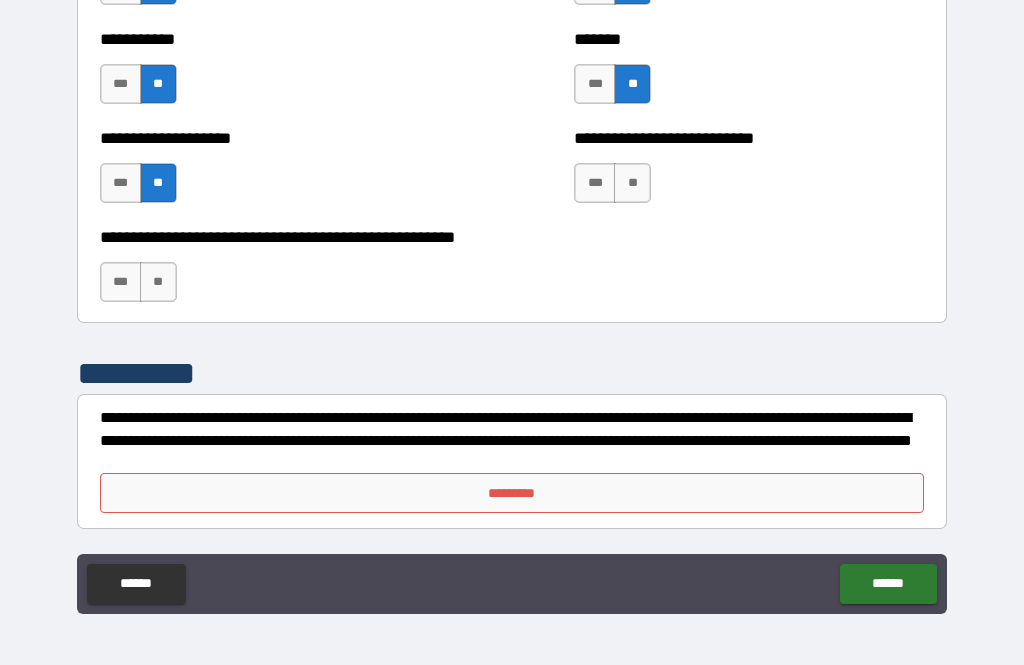 click on "**" at bounding box center [632, 183] 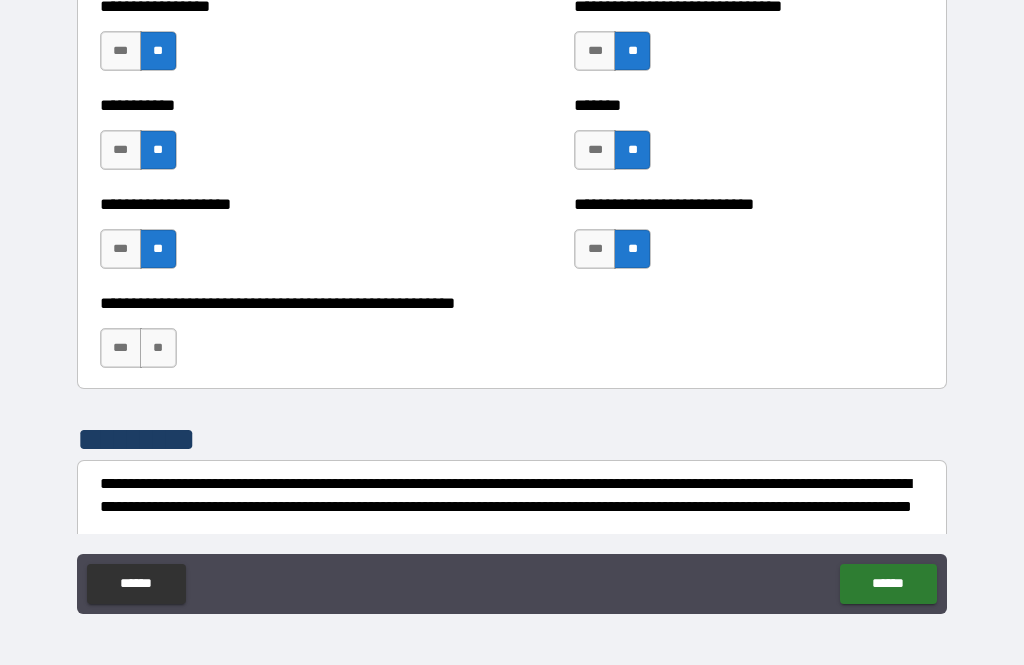 scroll, scrollTop: 7970, scrollLeft: 0, axis: vertical 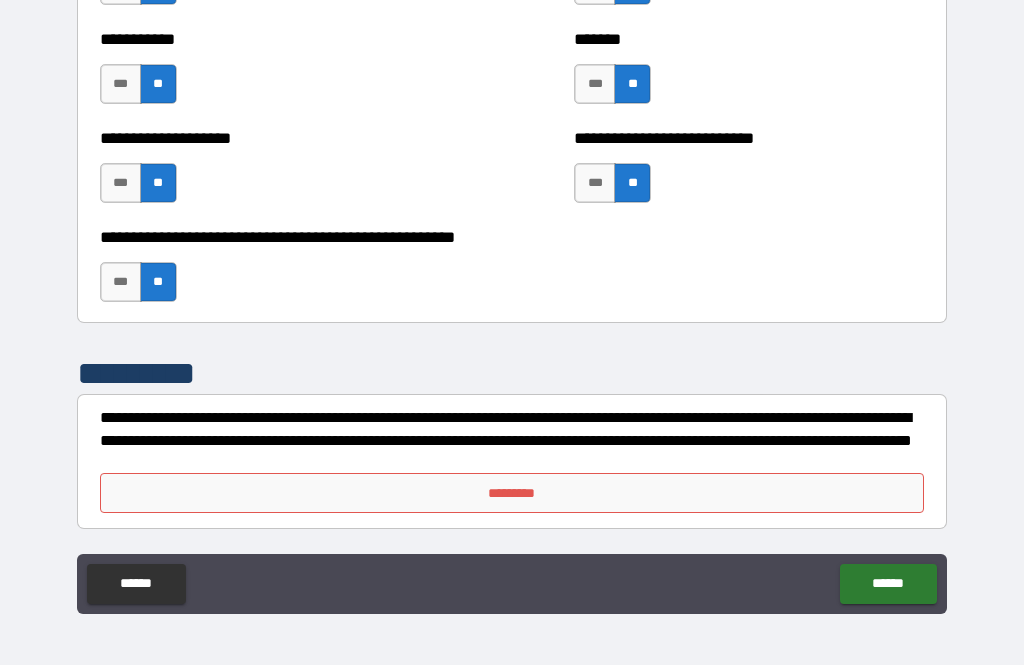 click on "*********" at bounding box center [512, 493] 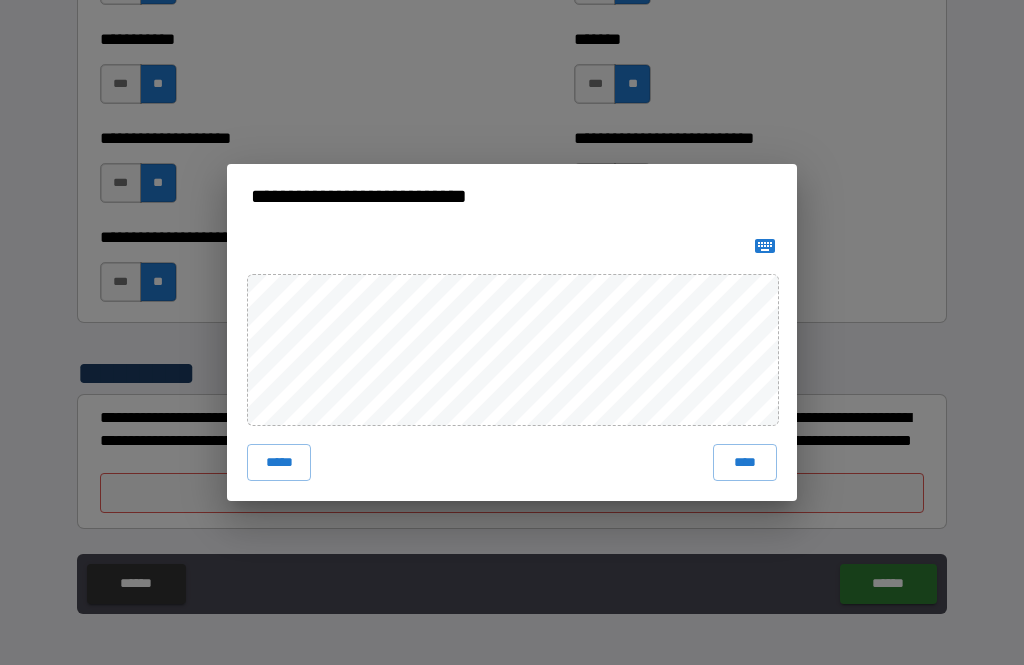 scroll, scrollTop: 8036, scrollLeft: 0, axis: vertical 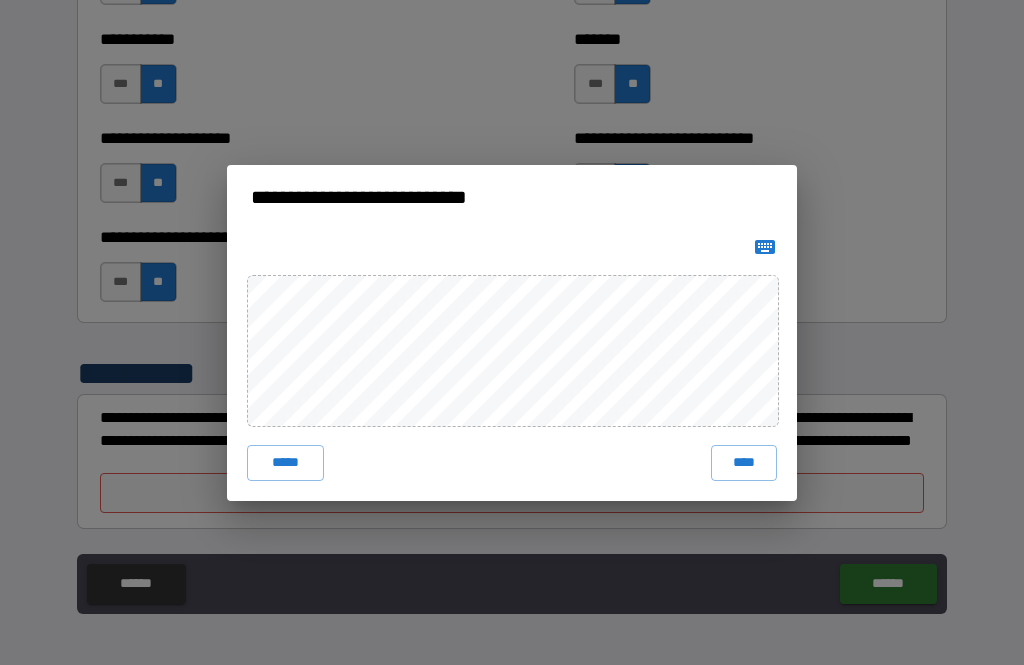 click on "****" at bounding box center (744, 463) 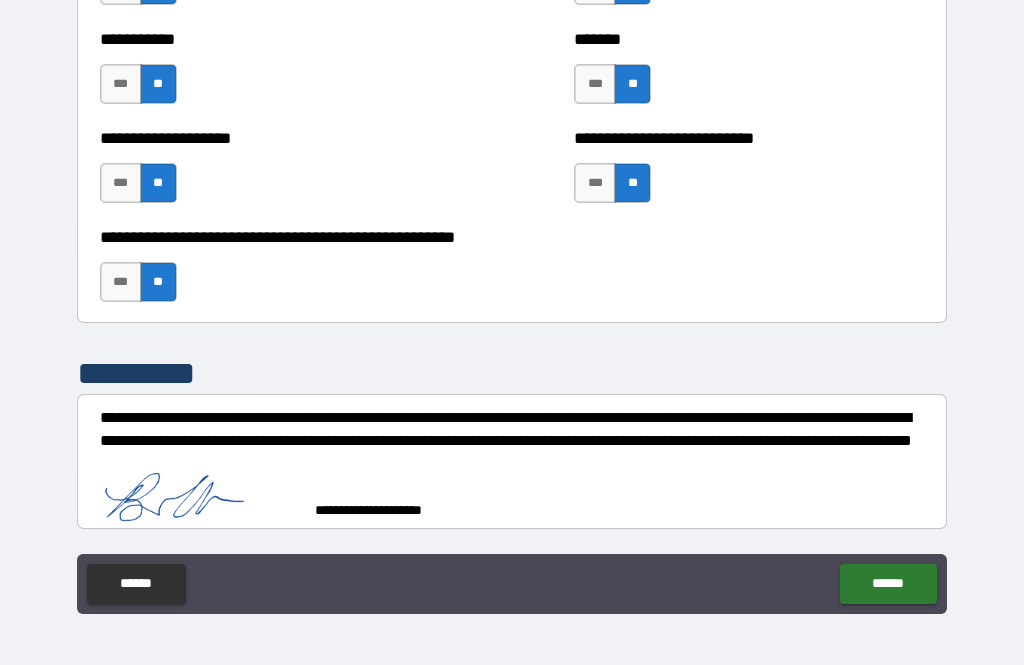 scroll, scrollTop: 8026, scrollLeft: 0, axis: vertical 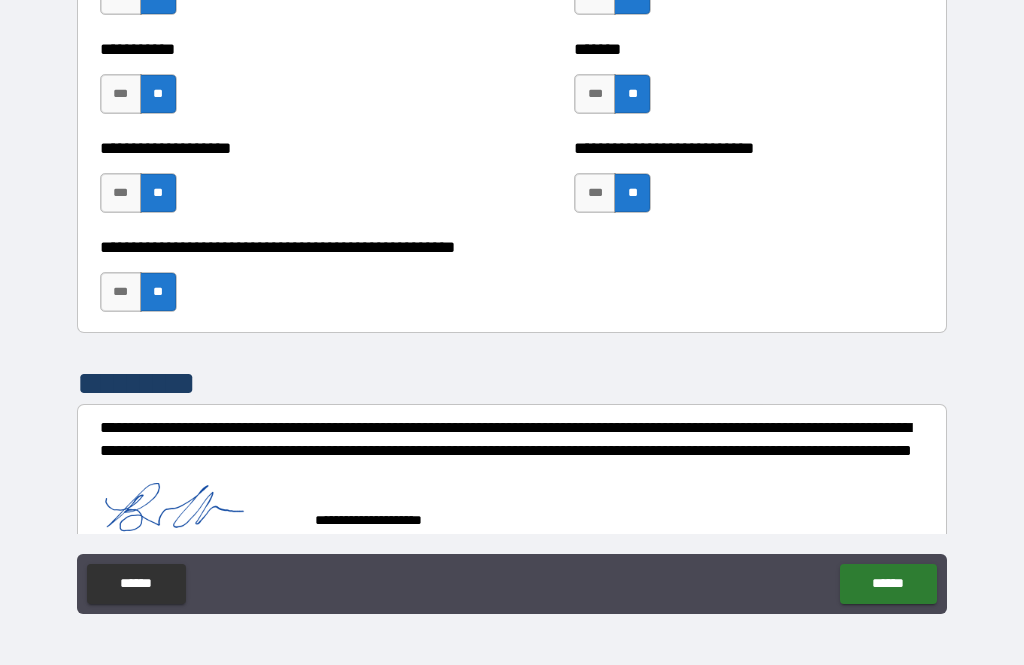 click on "******" at bounding box center (888, 584) 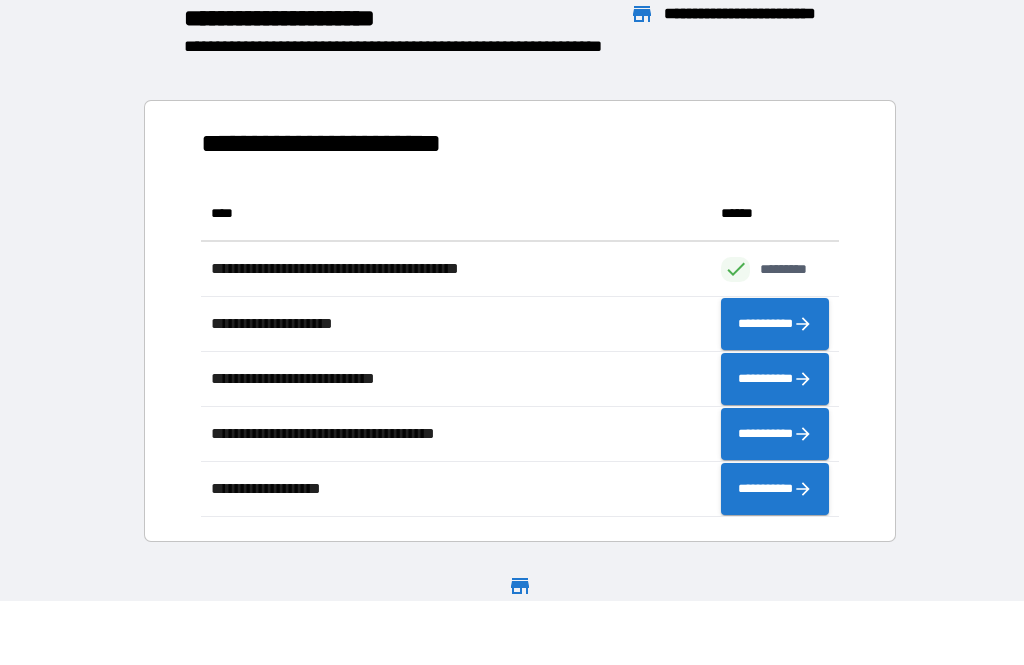 scroll, scrollTop: 1, scrollLeft: 1, axis: both 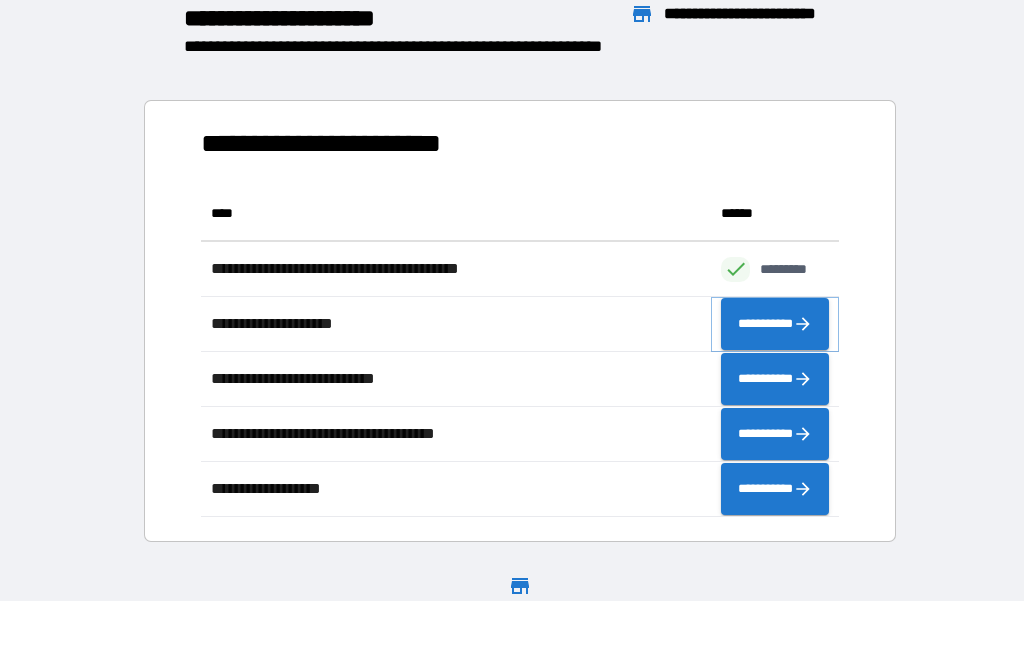 click on "**********" at bounding box center [775, 324] 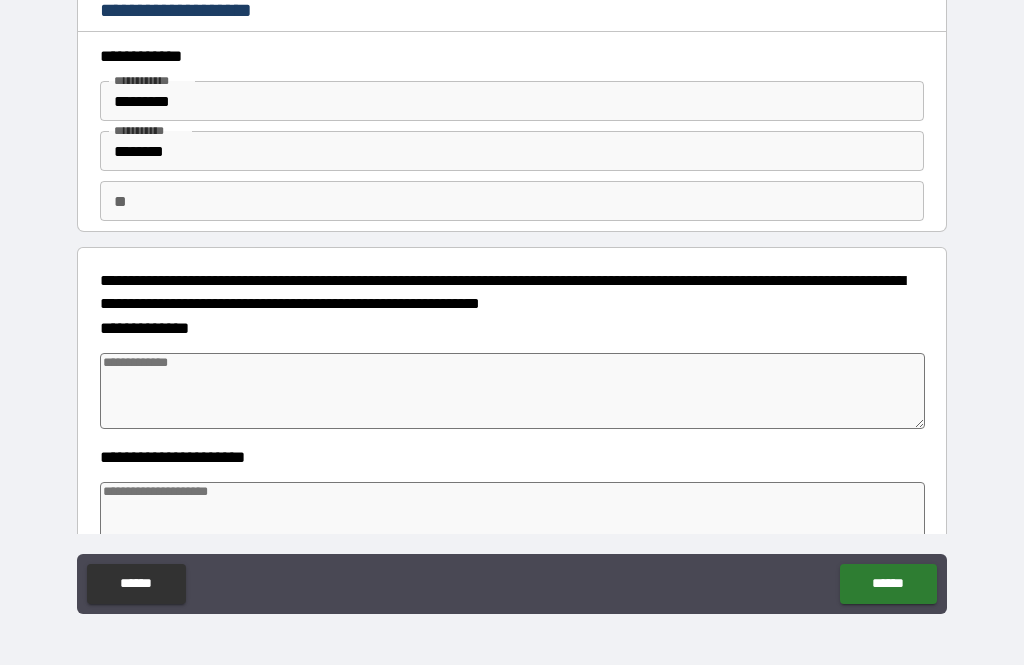 type on "*" 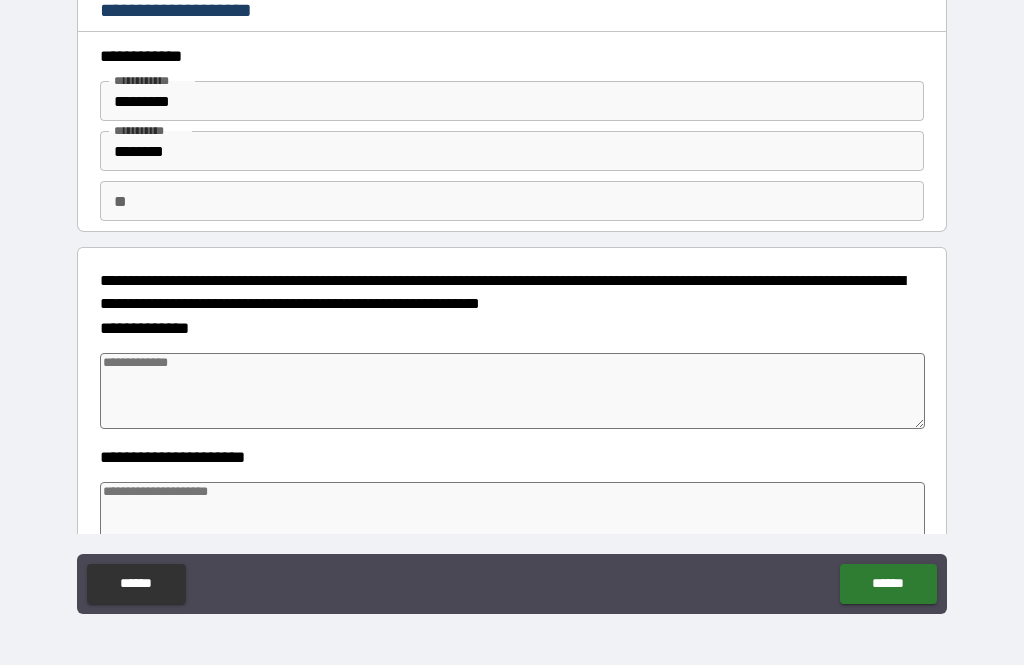 type on "*" 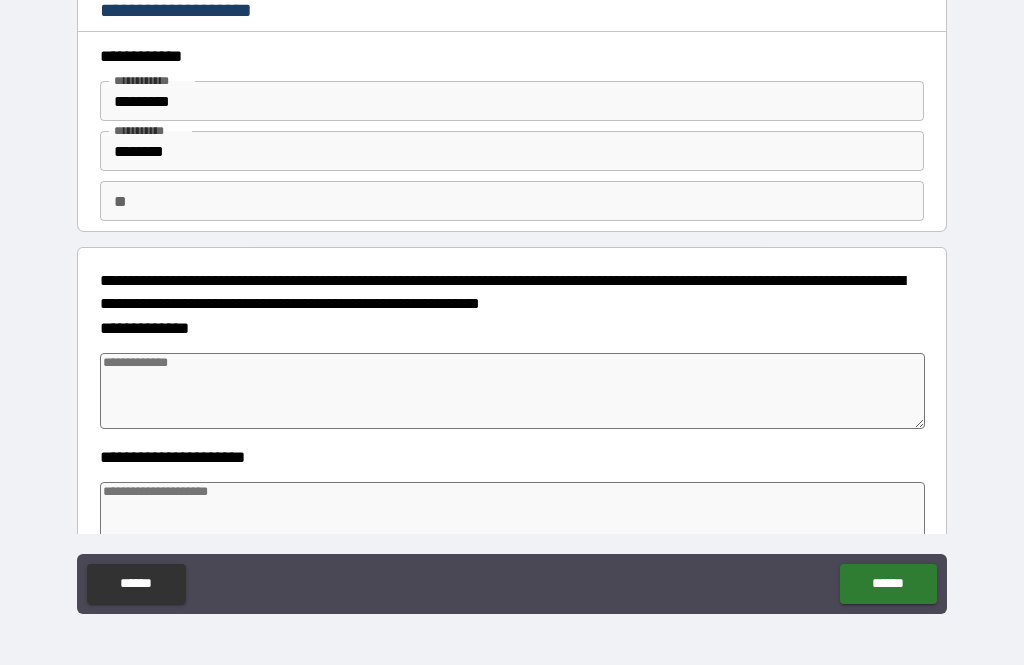 click at bounding box center [513, 391] 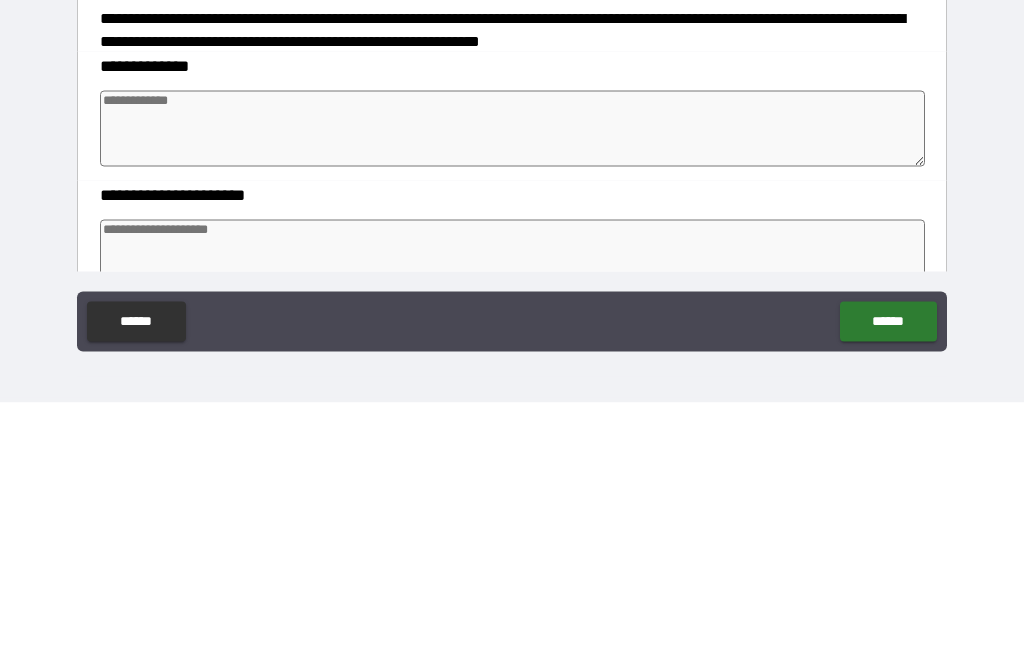 type on "*" 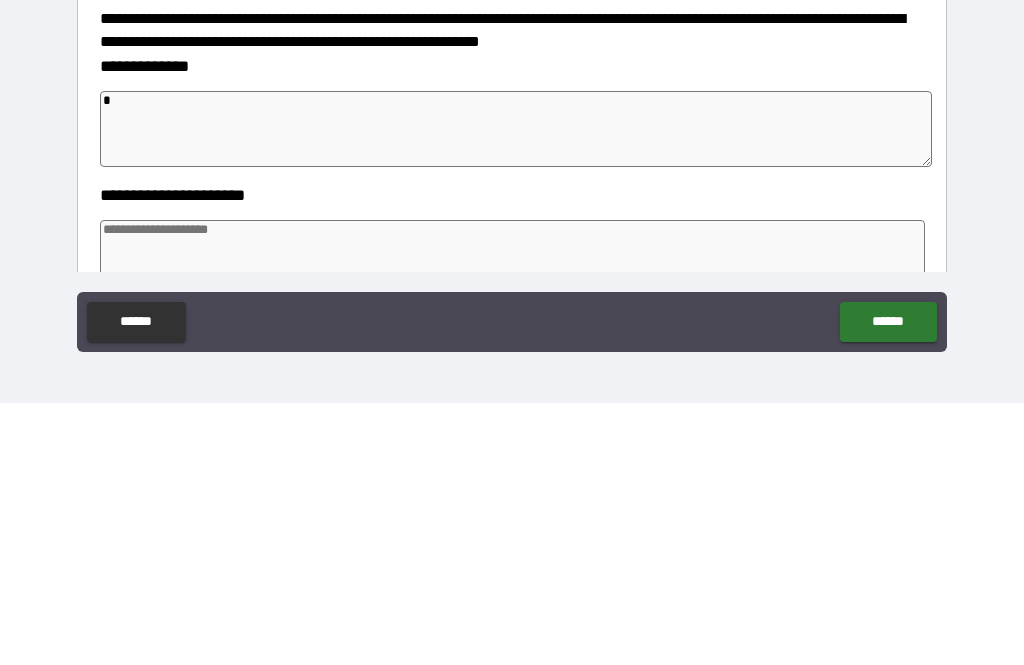 type on "**" 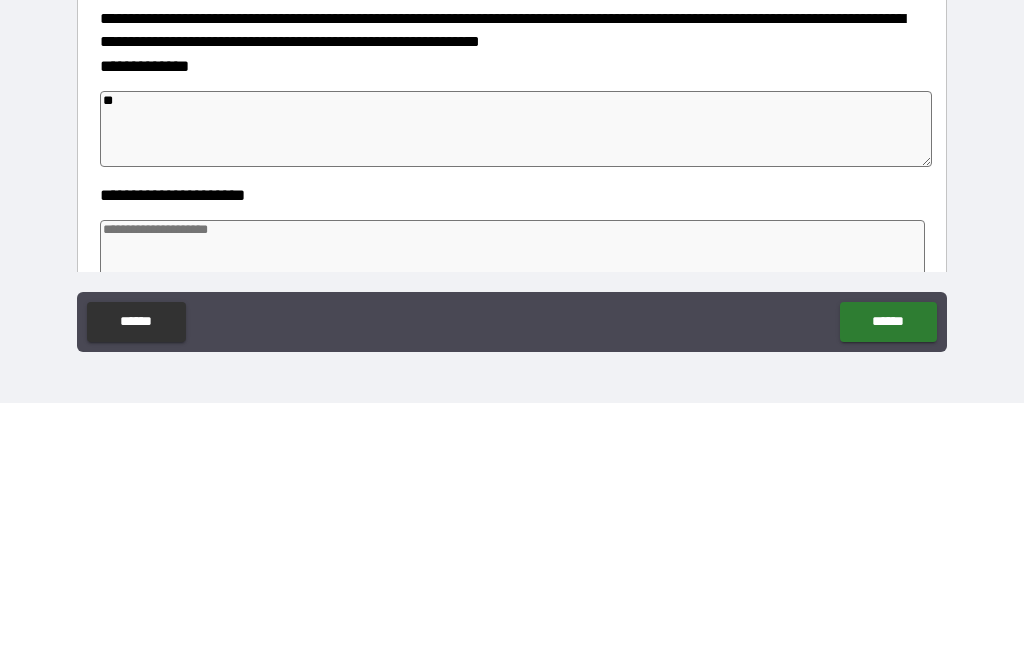 type on "*" 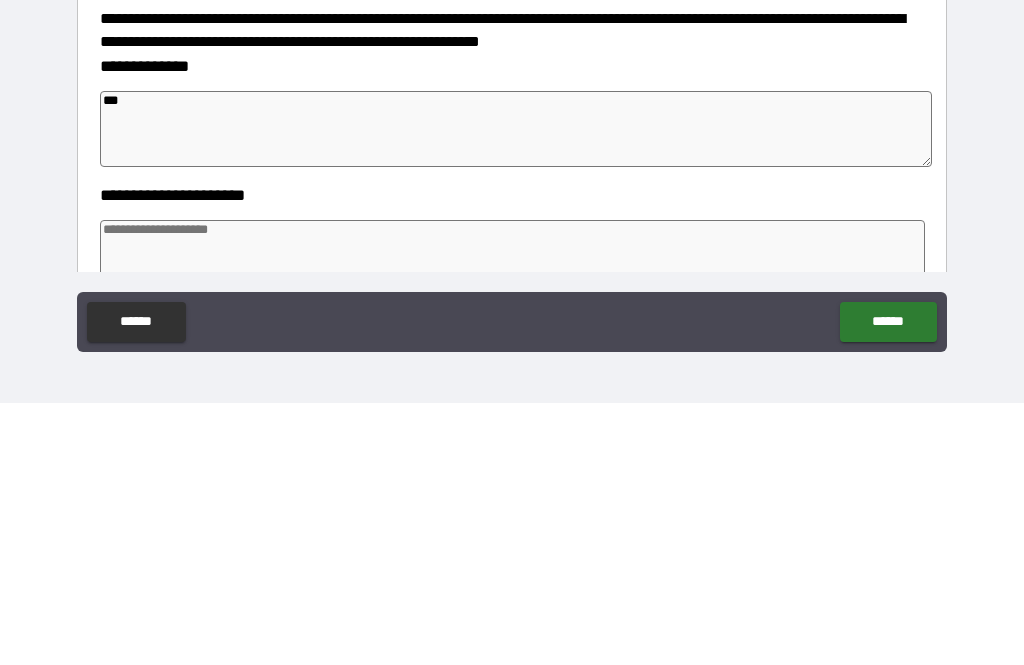 type on "*" 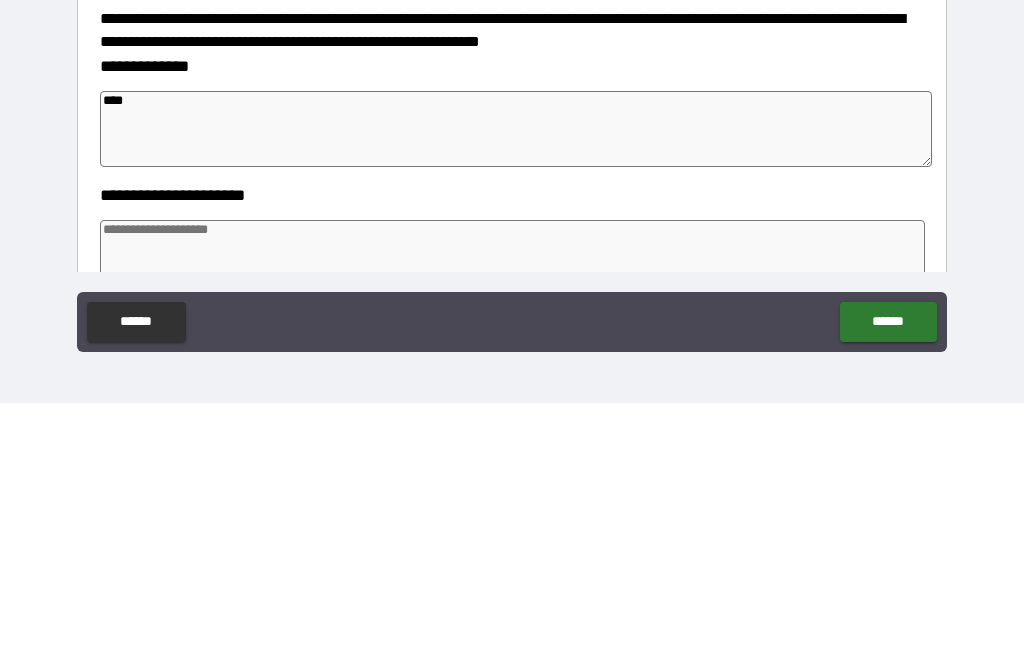 type on "*" 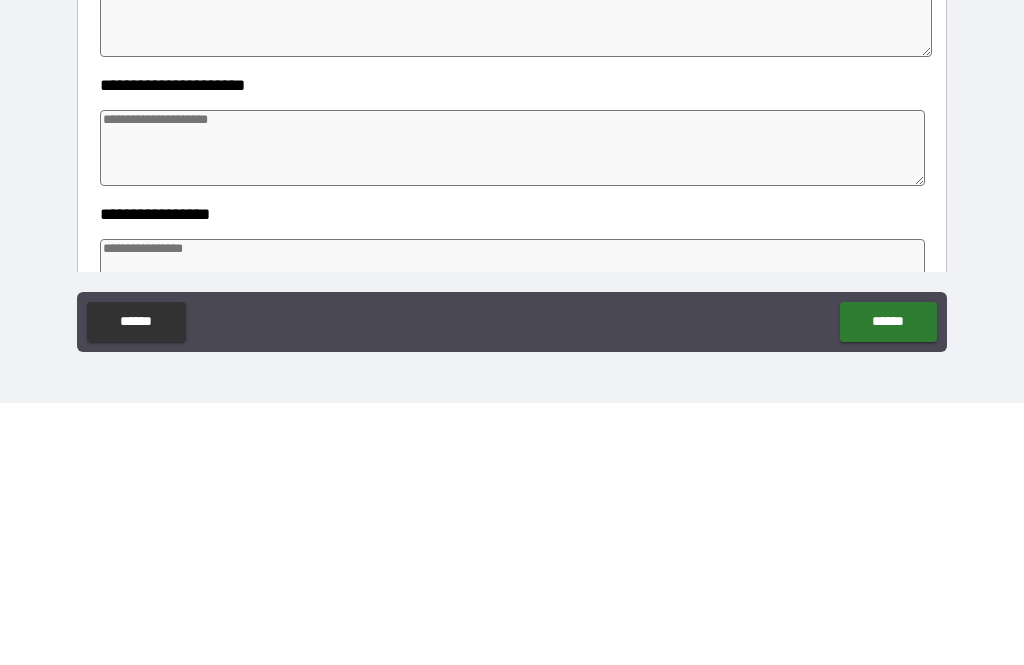 scroll, scrollTop: 115, scrollLeft: 0, axis: vertical 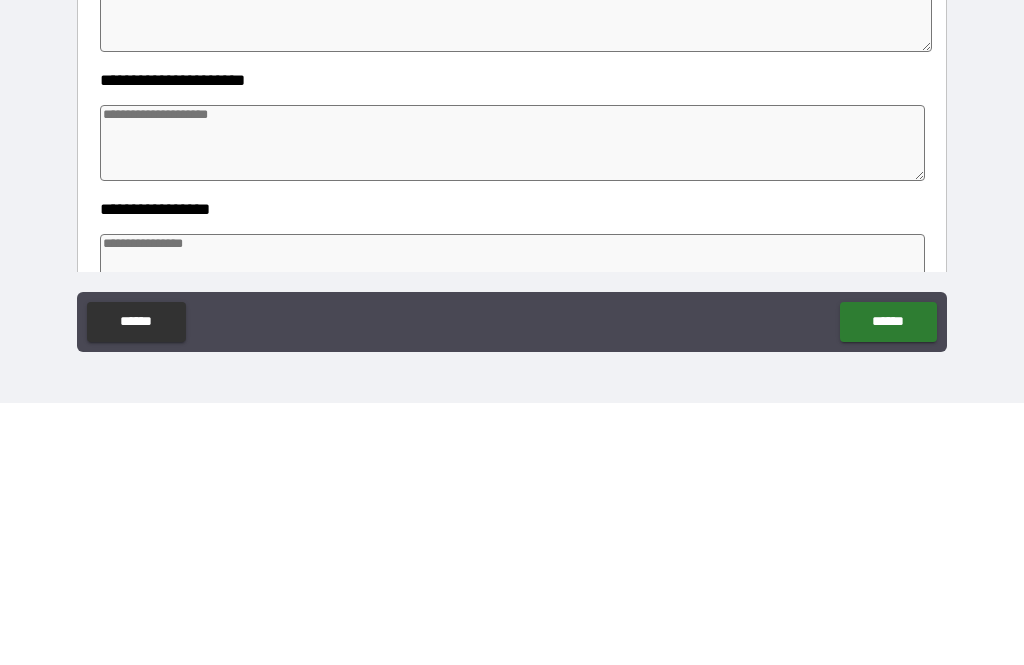 type on "***" 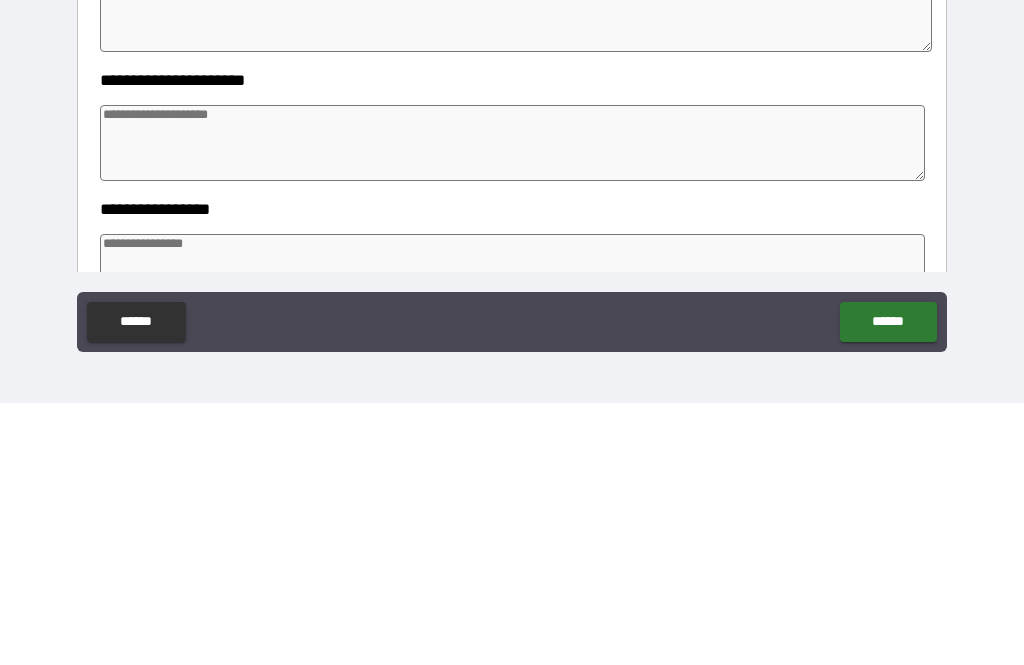 click at bounding box center (513, 405) 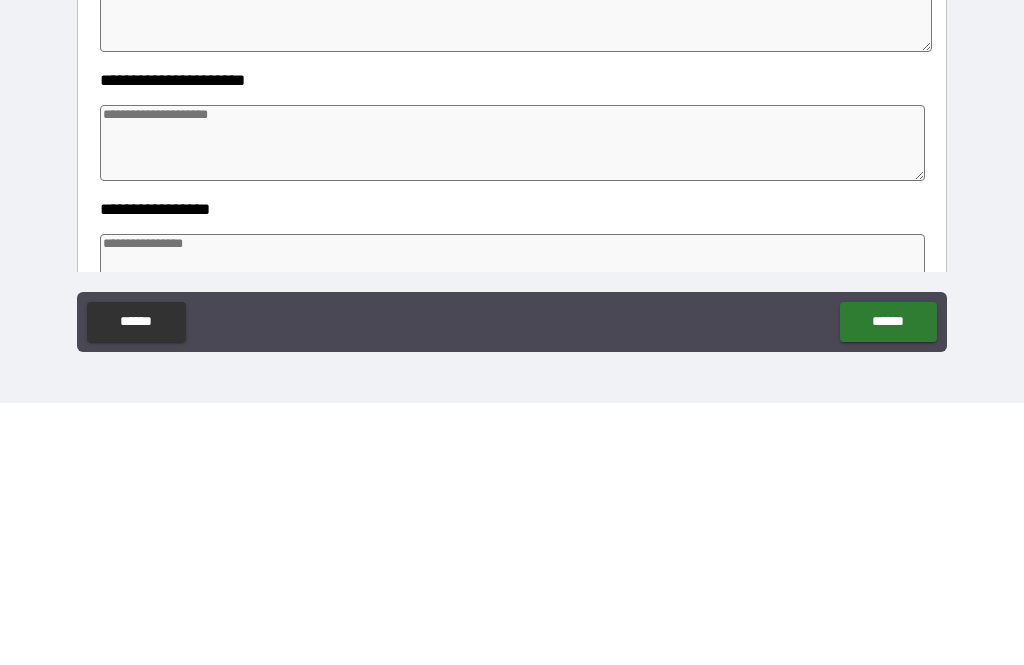 type on "*" 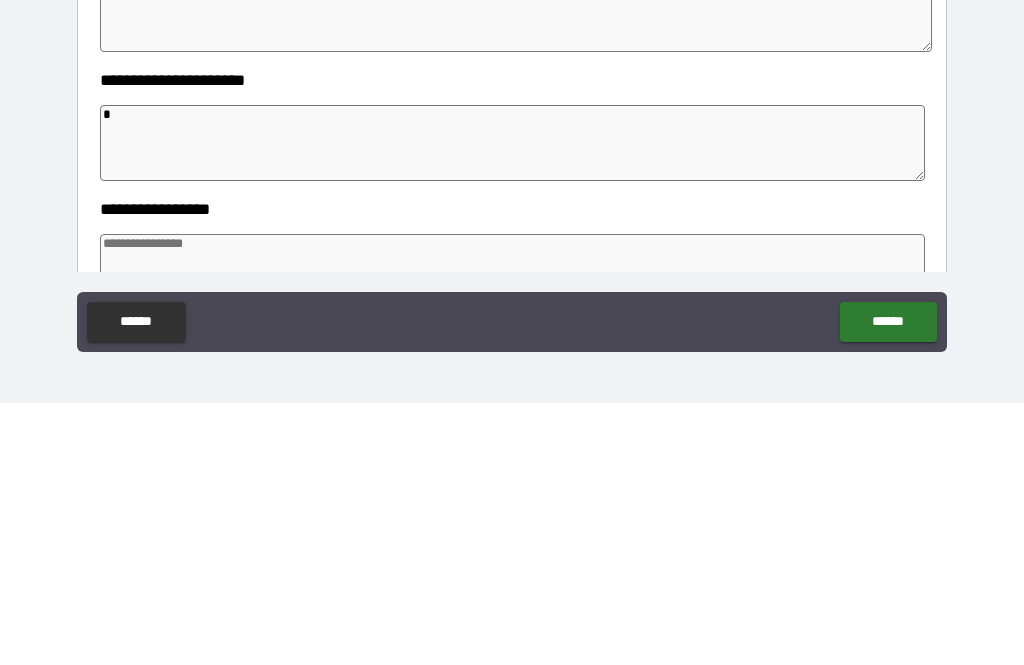 type on "*" 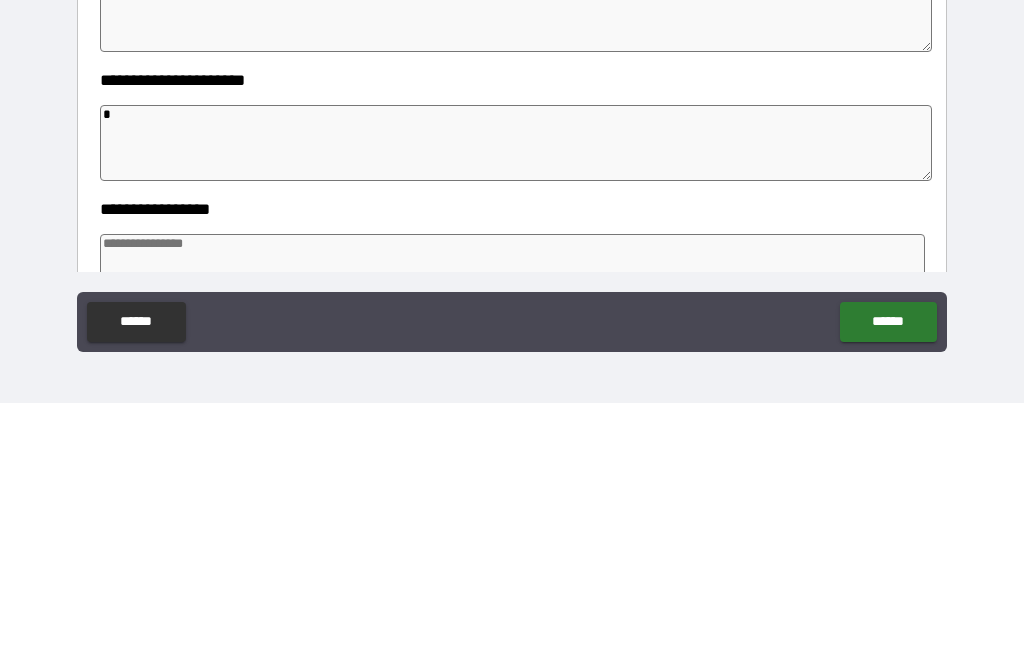 type on "**" 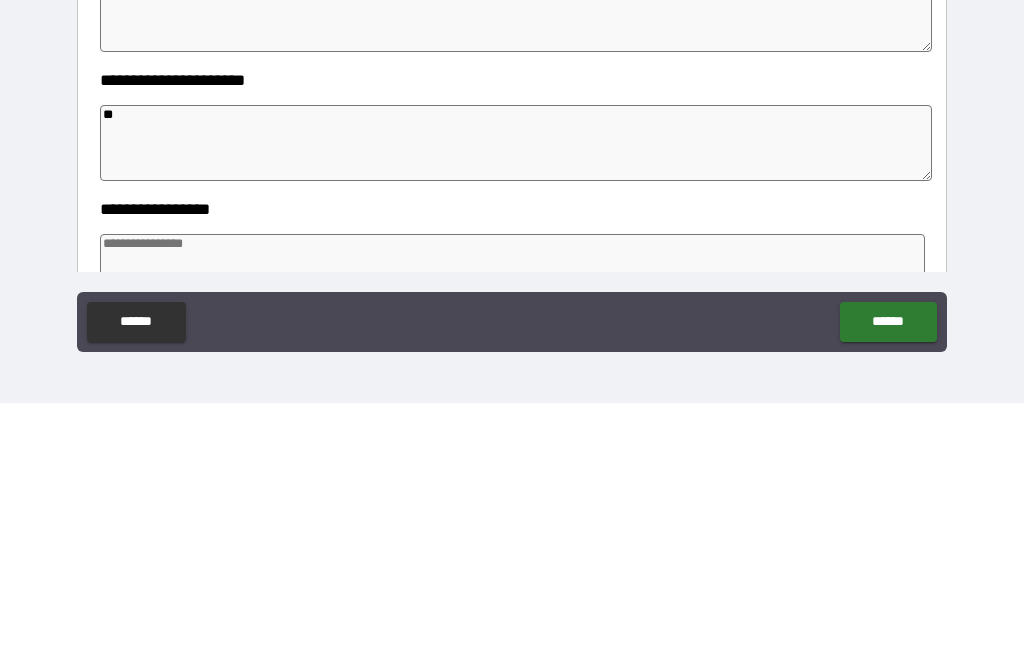 type on "*" 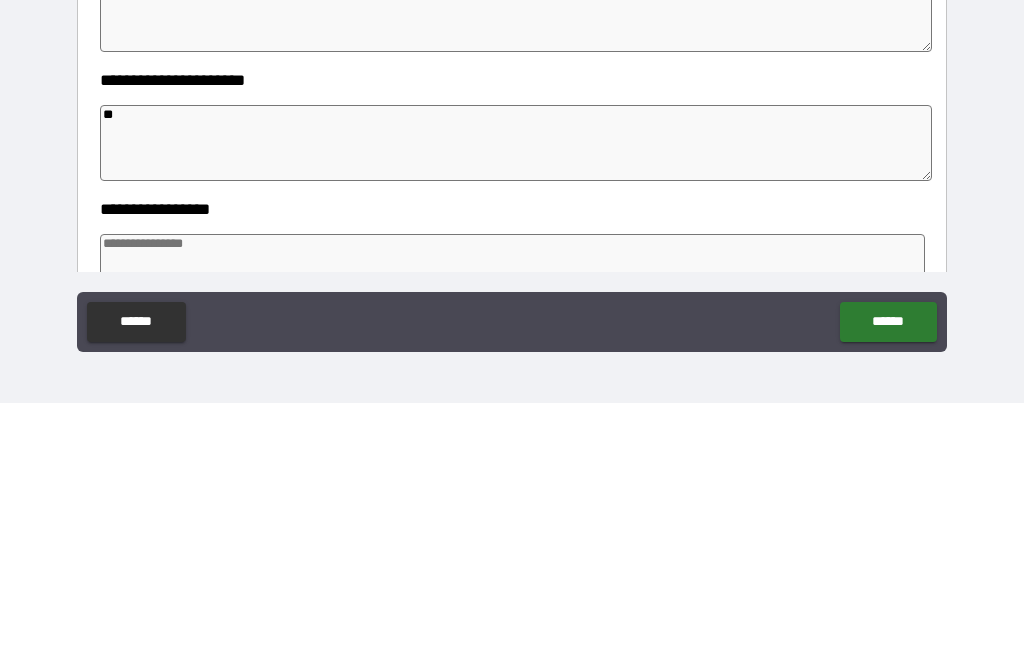 type on "*" 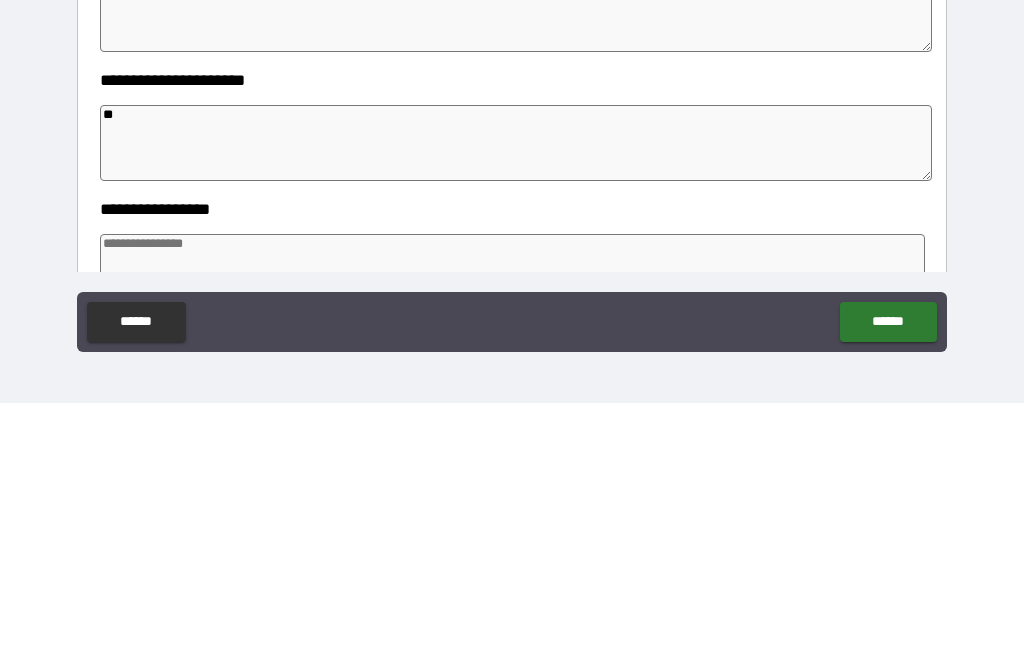 type on "*" 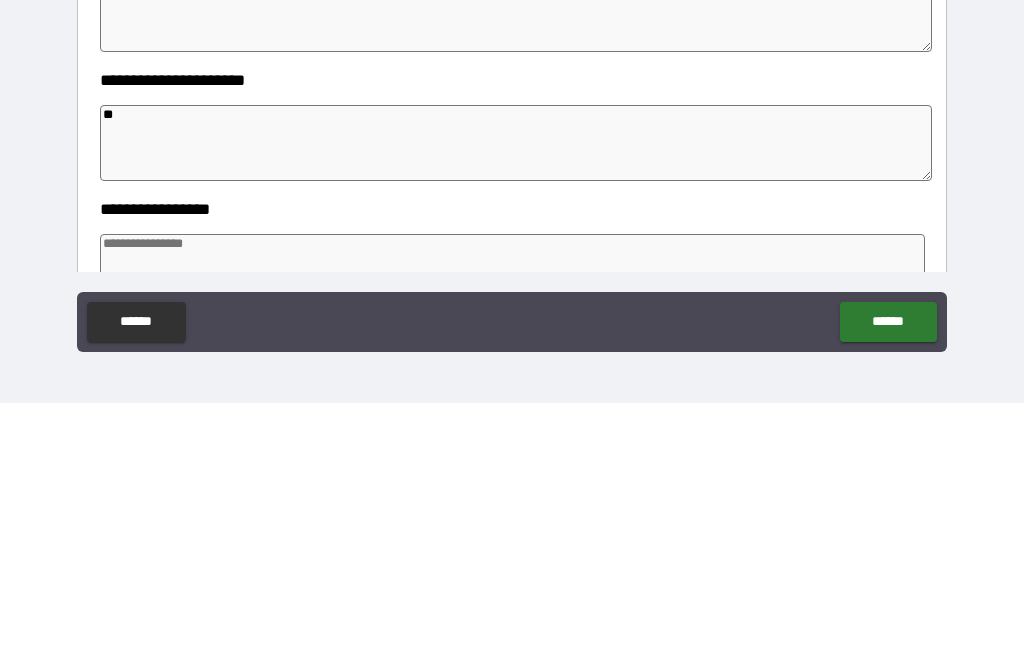 type on "*" 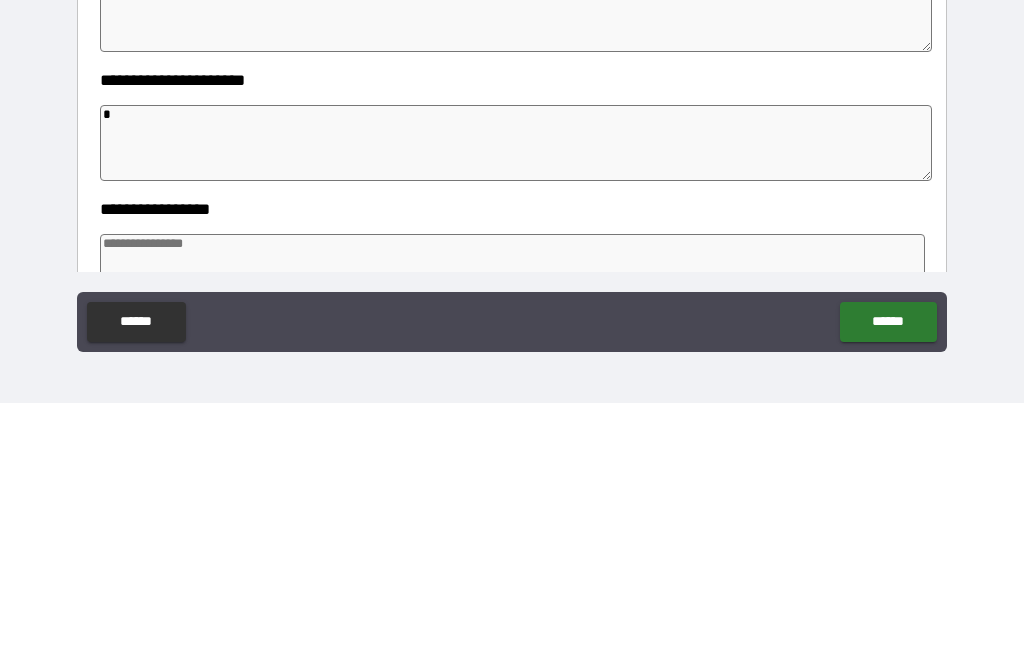 type on "*" 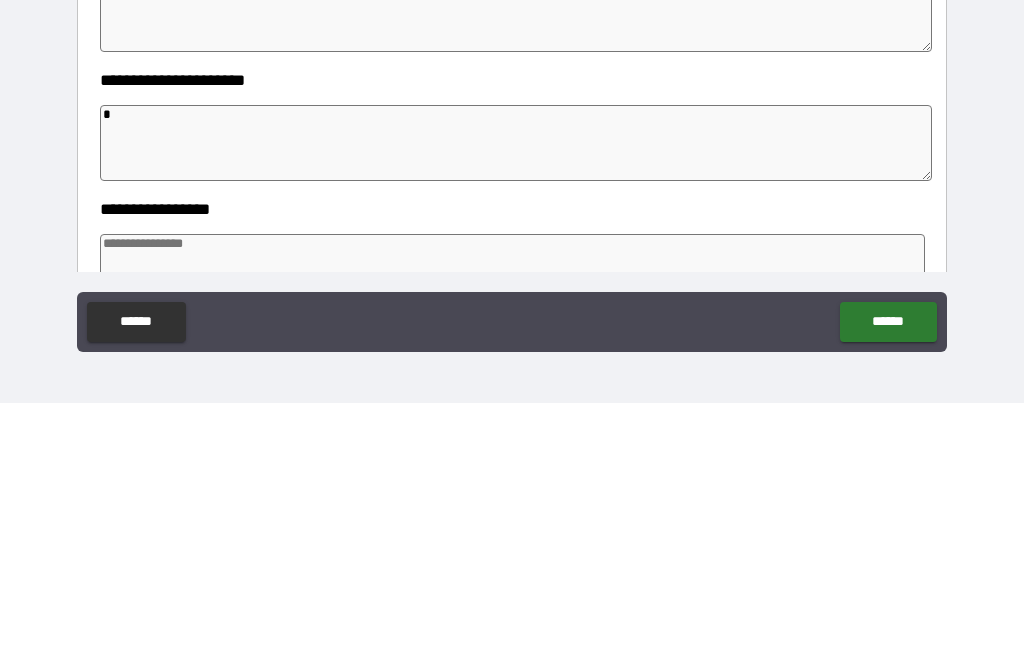 type on "*" 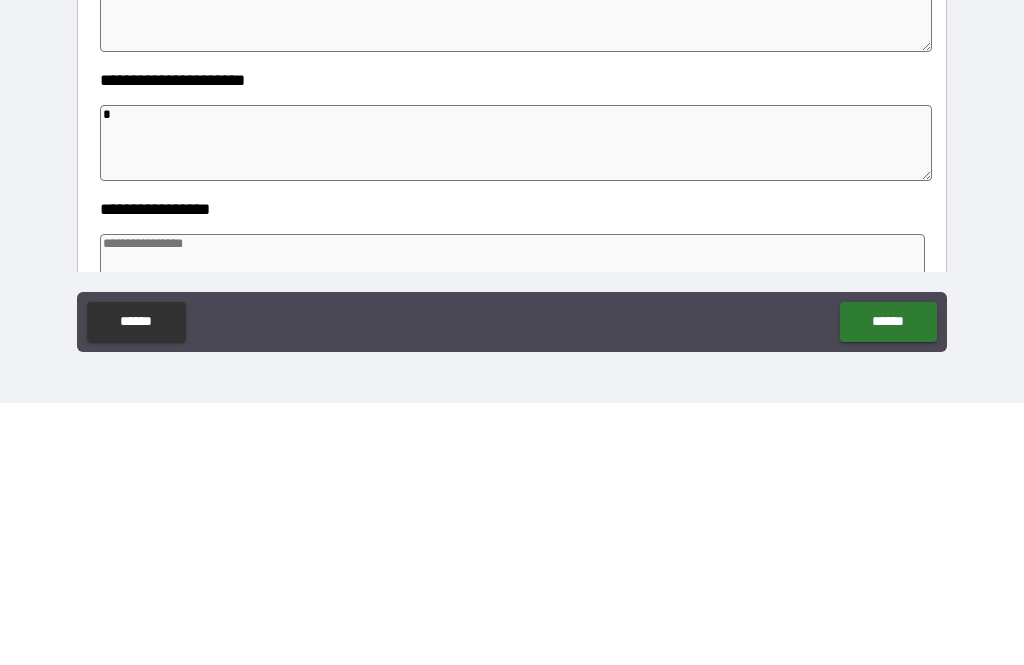type 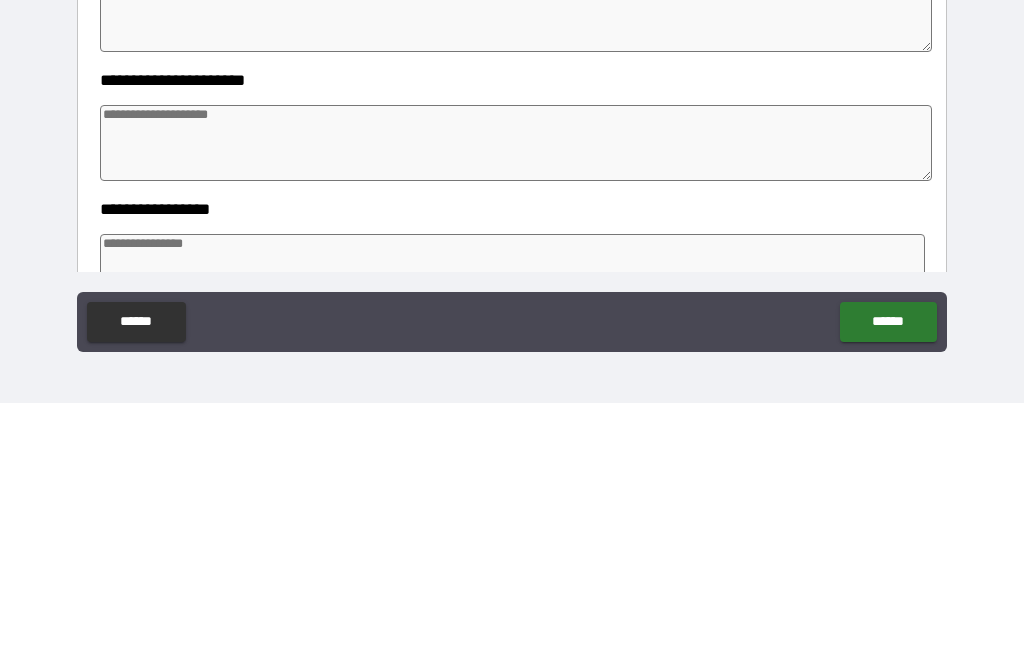 type on "*" 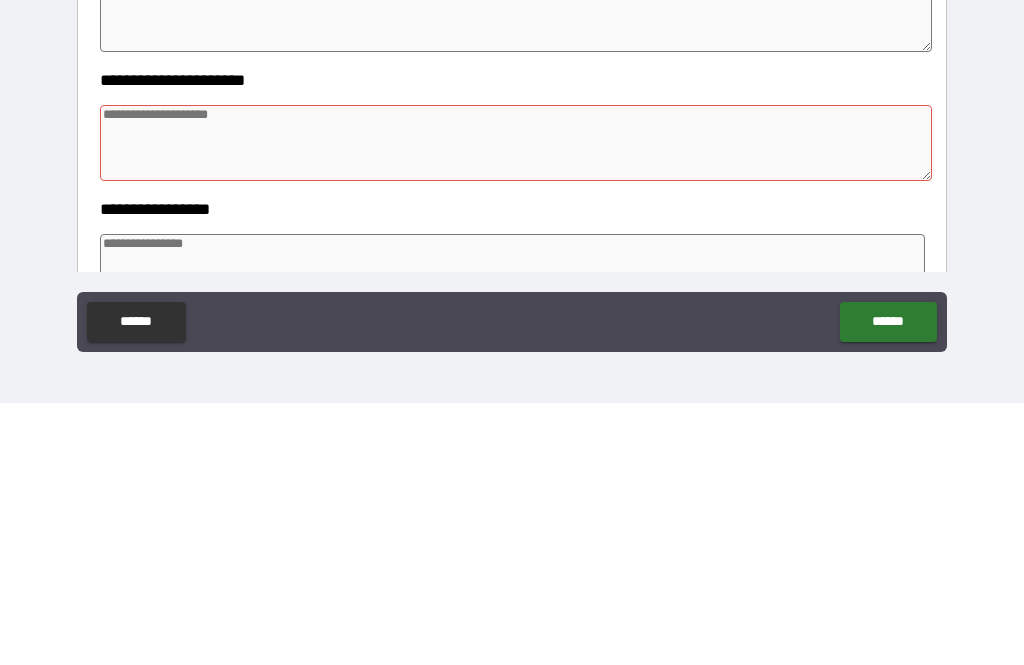 type on "*" 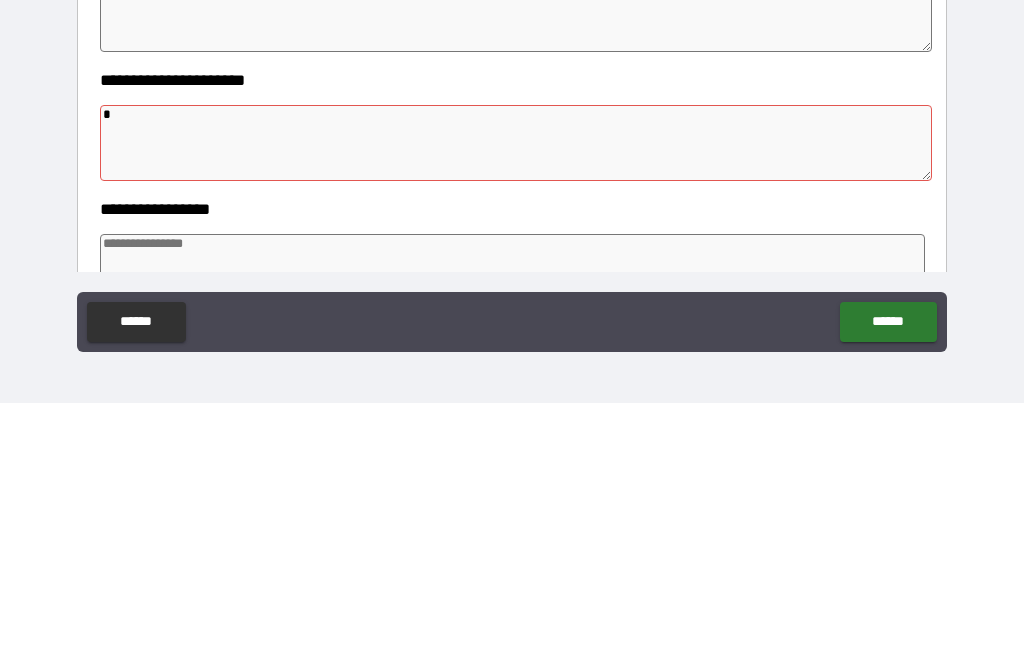 type on "*" 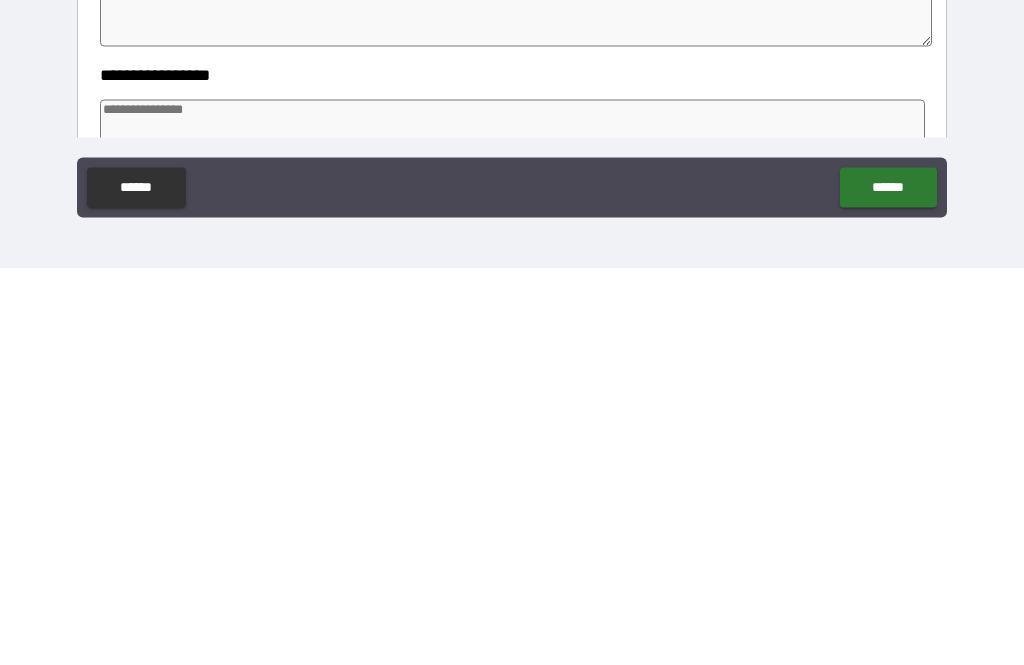 type on "*" 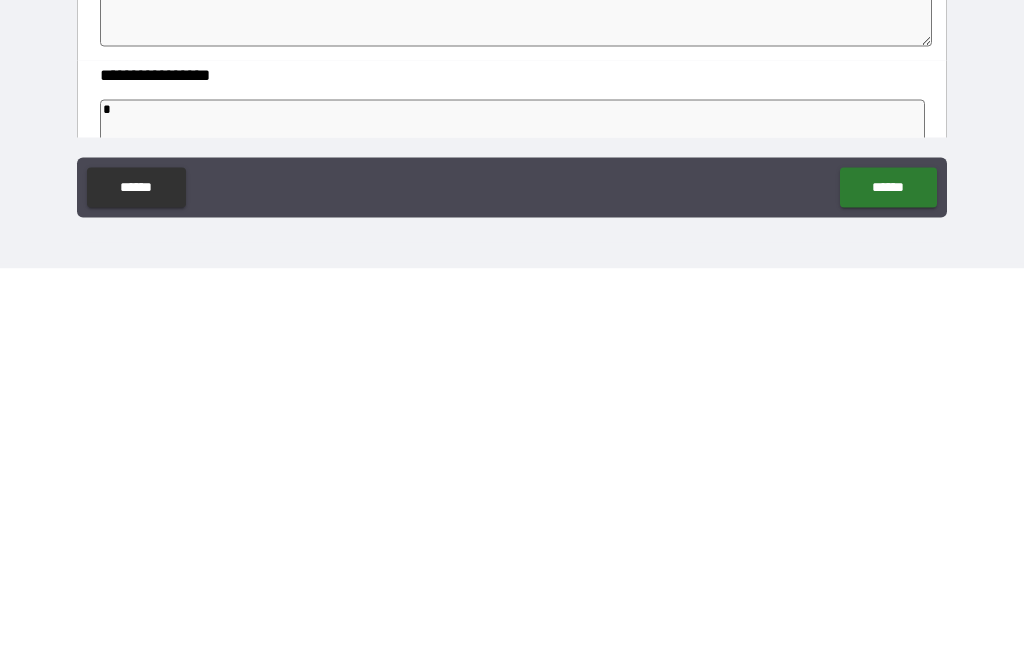 type on "*" 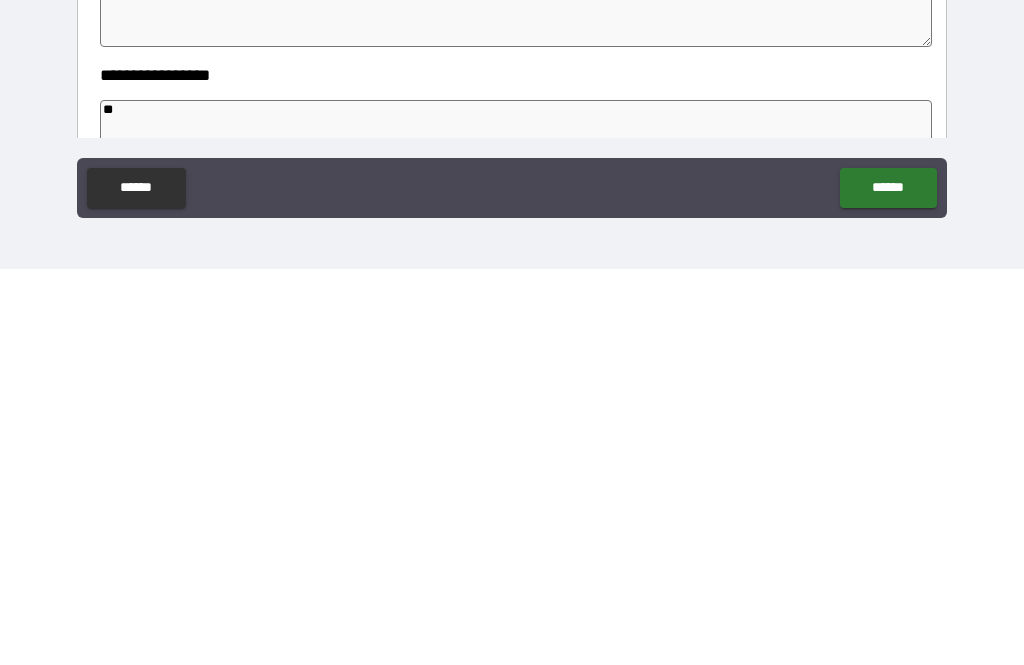 type on "*" 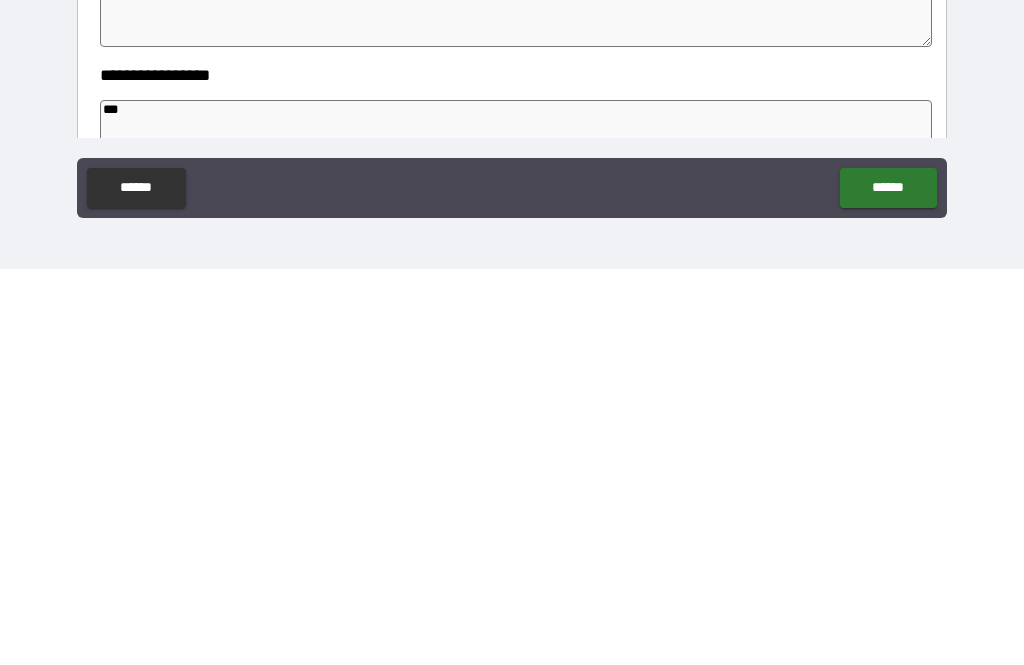 type on "*" 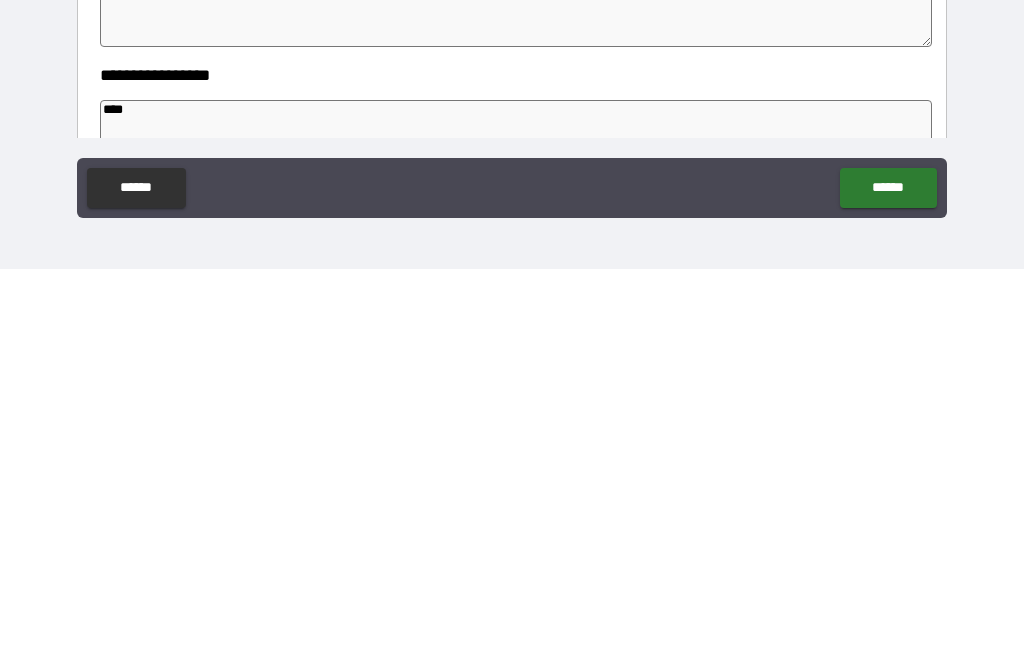 type on "****" 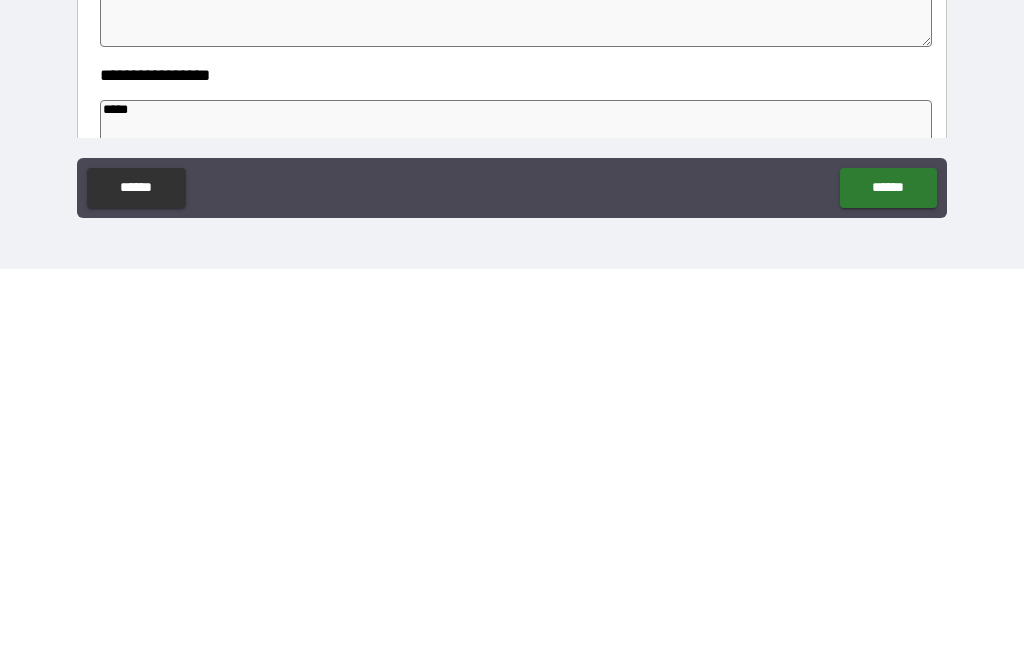 type on "*" 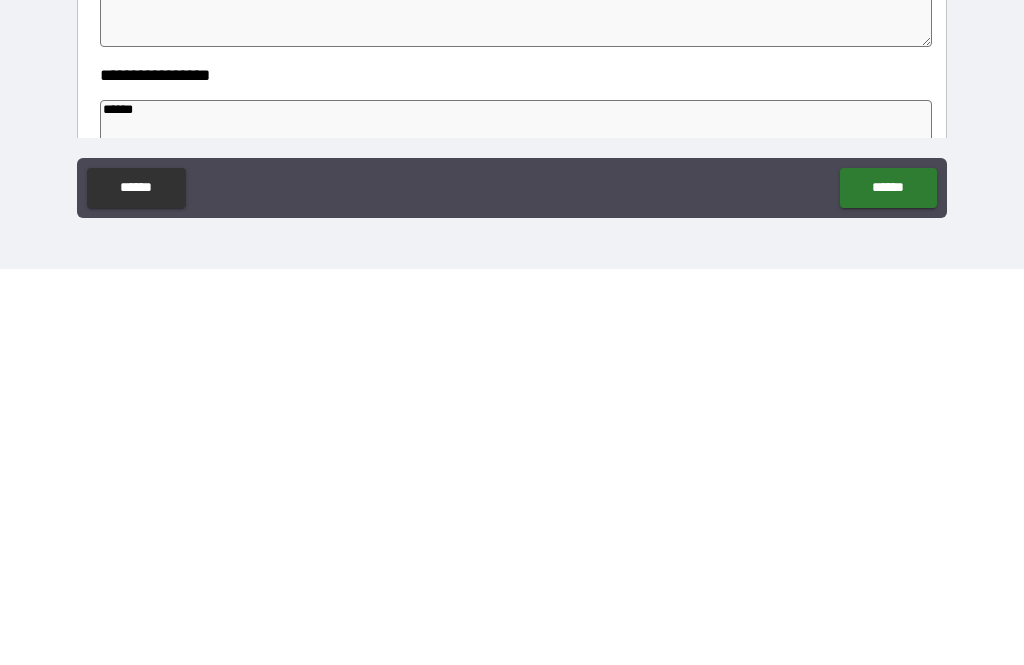 type on "*" 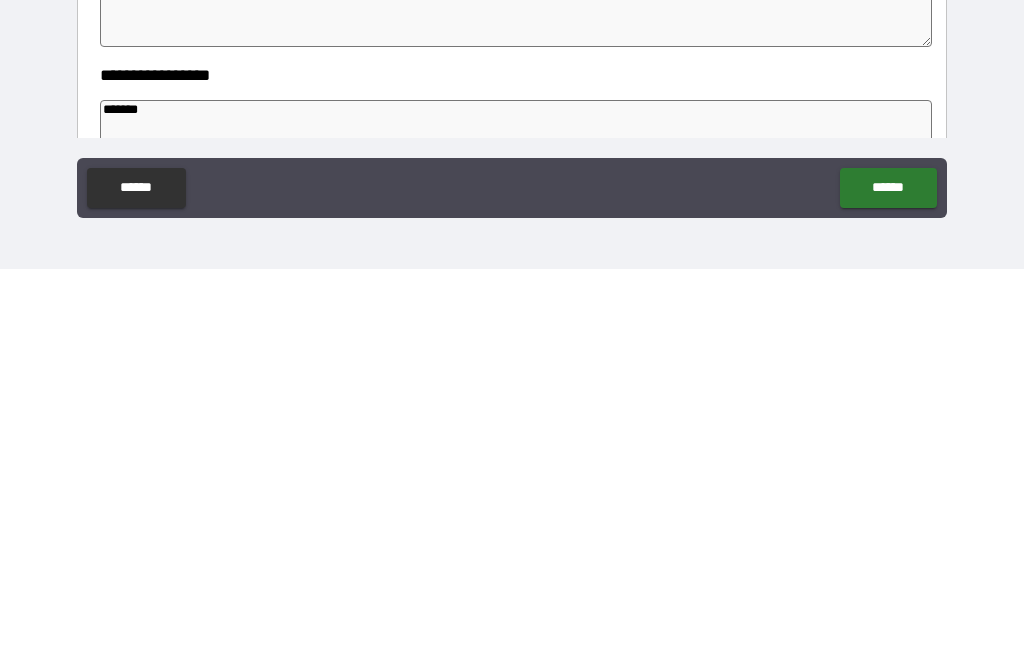 type on "*" 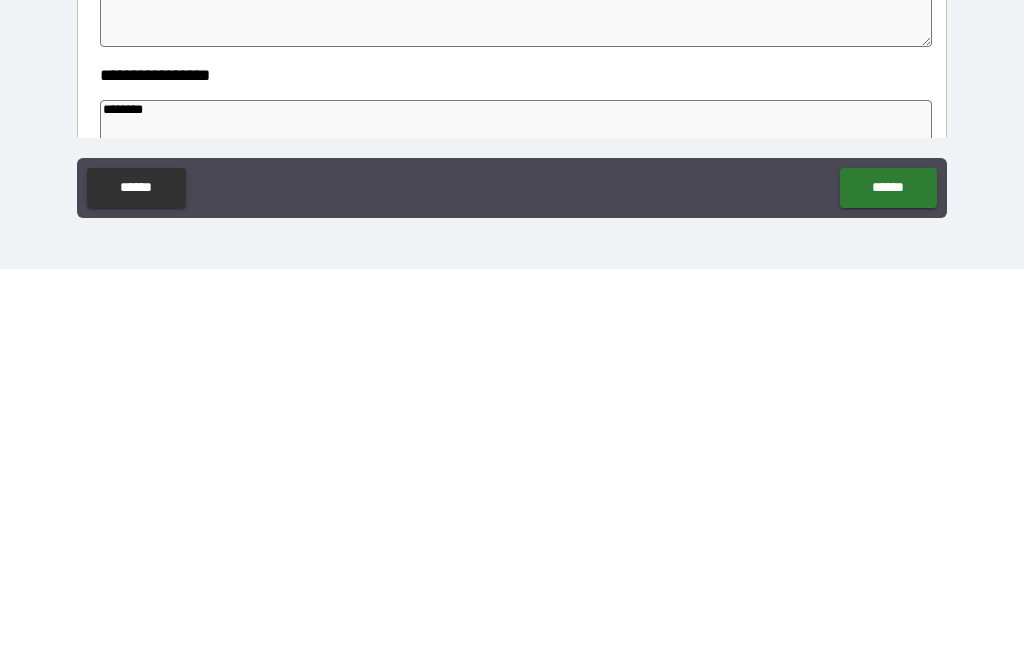 type on "*" 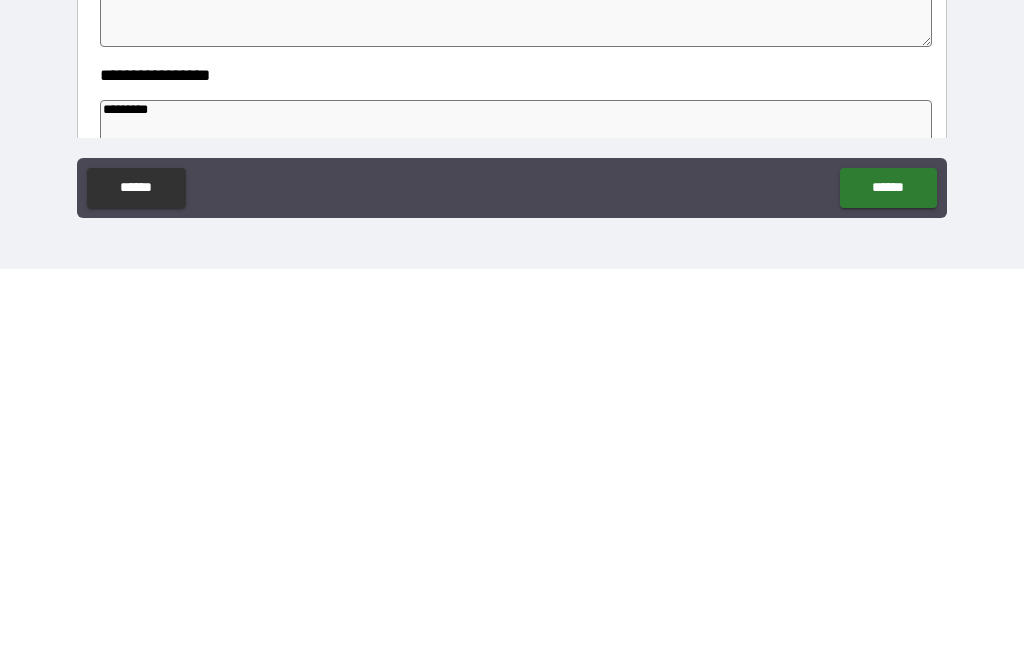 type on "*" 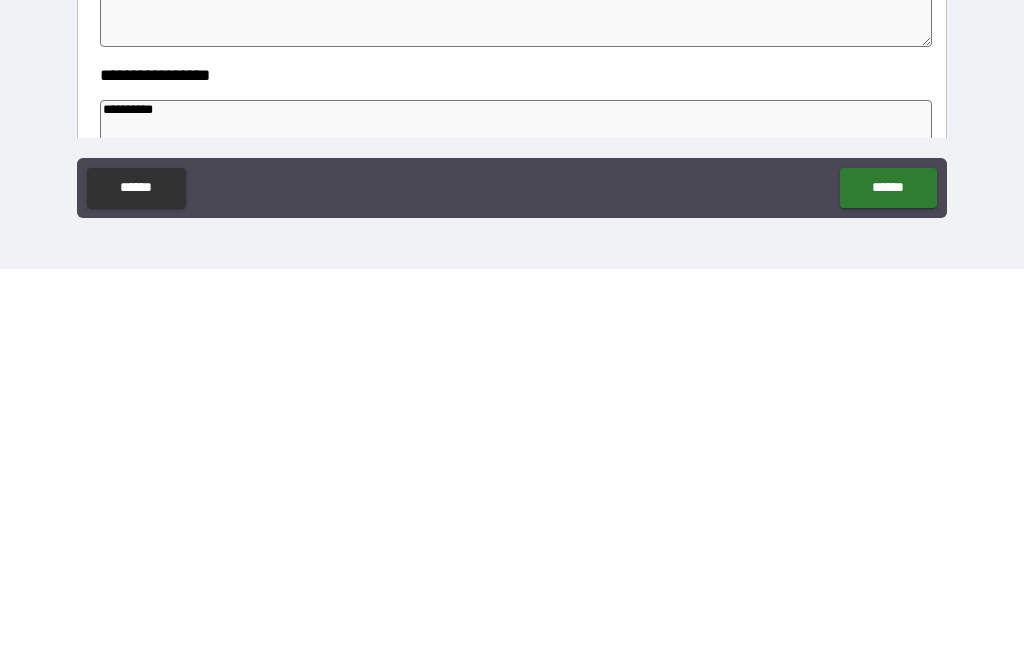 type on "*" 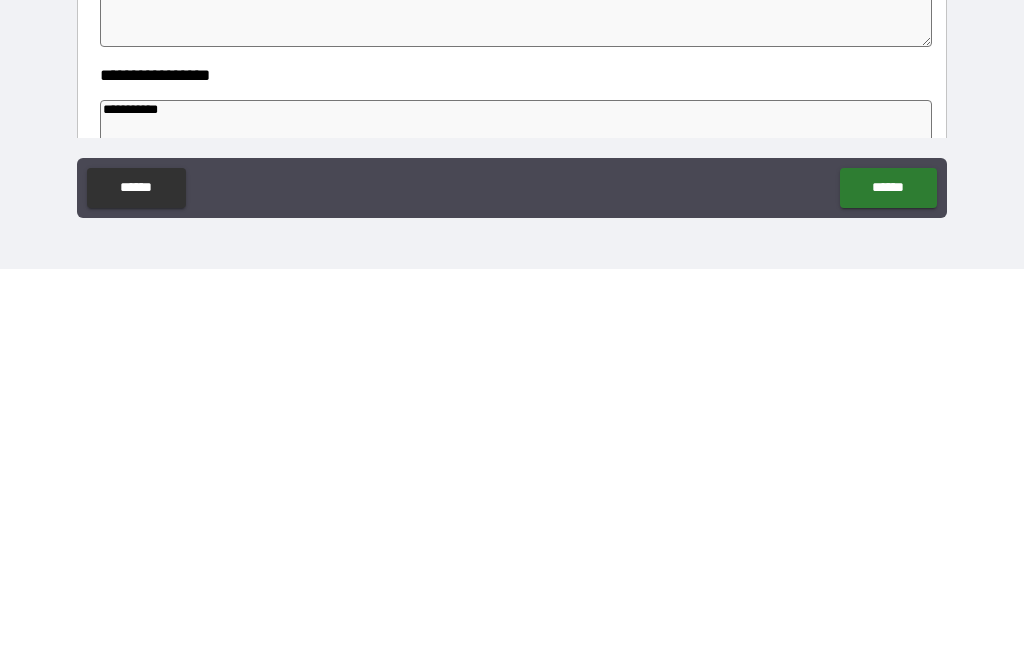 type on "*" 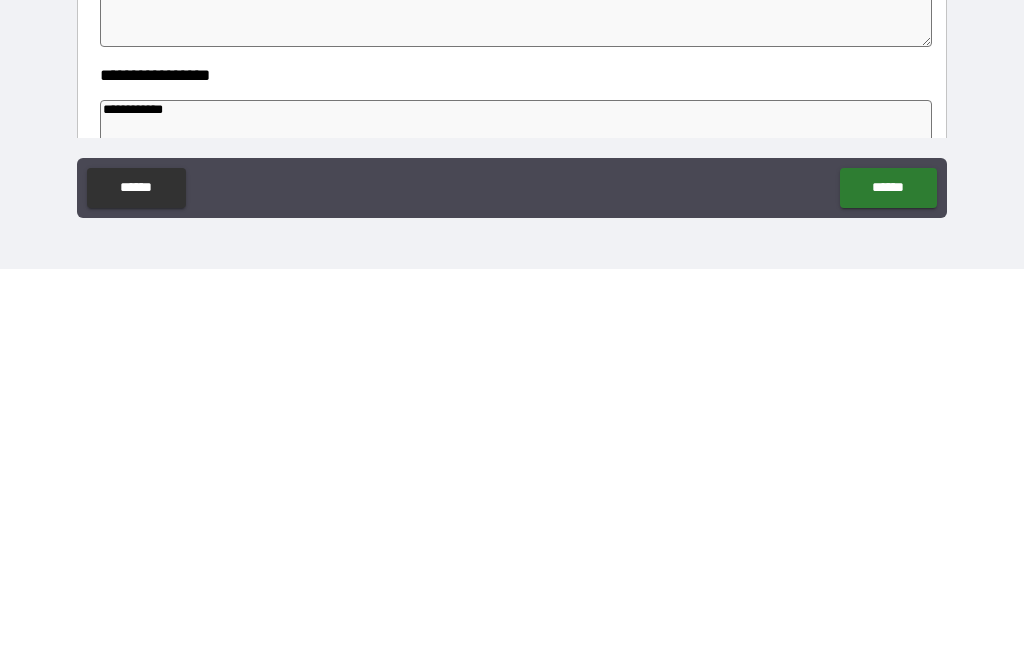 type on "*" 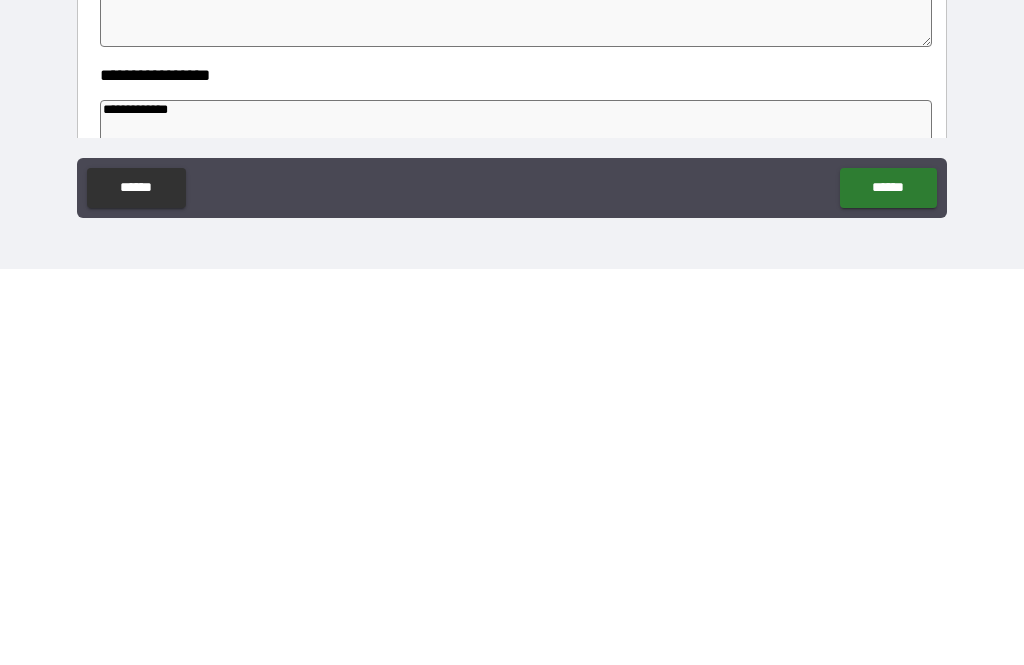 type on "*" 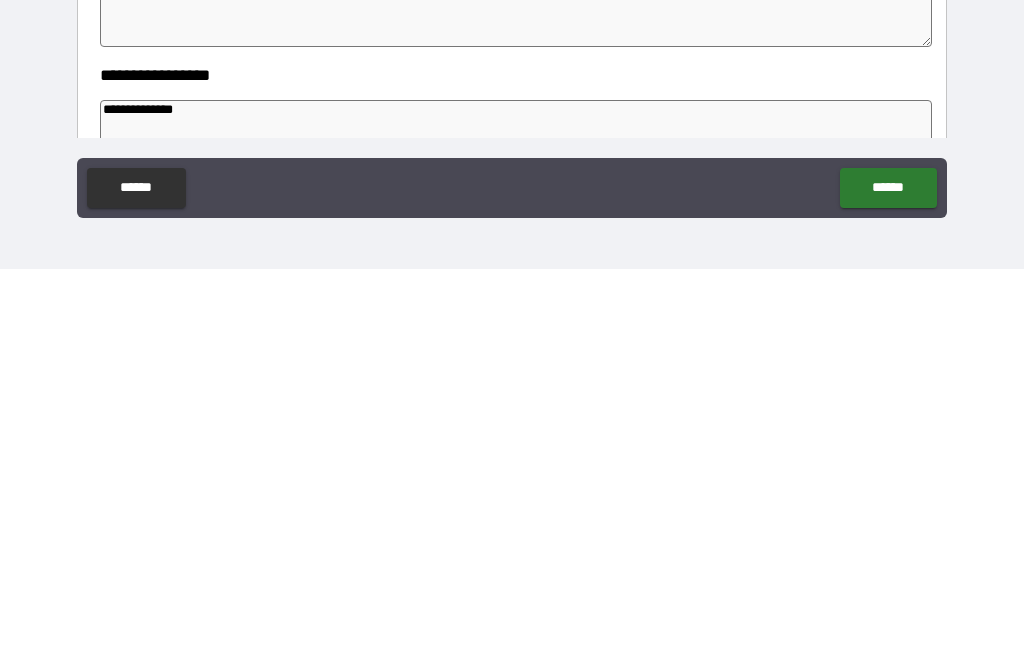 type on "*" 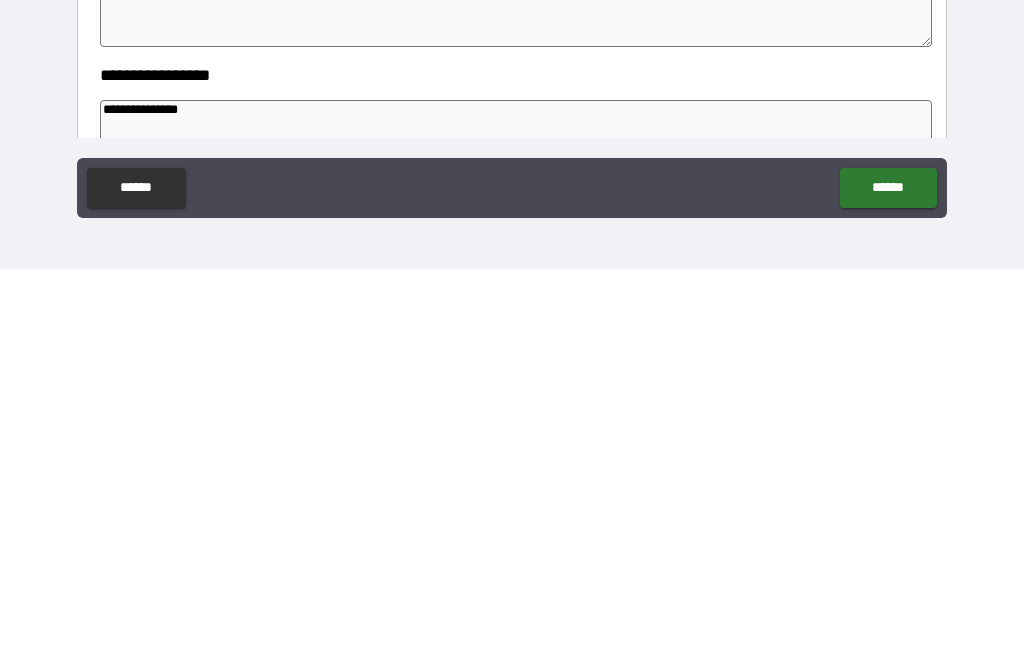 type on "*" 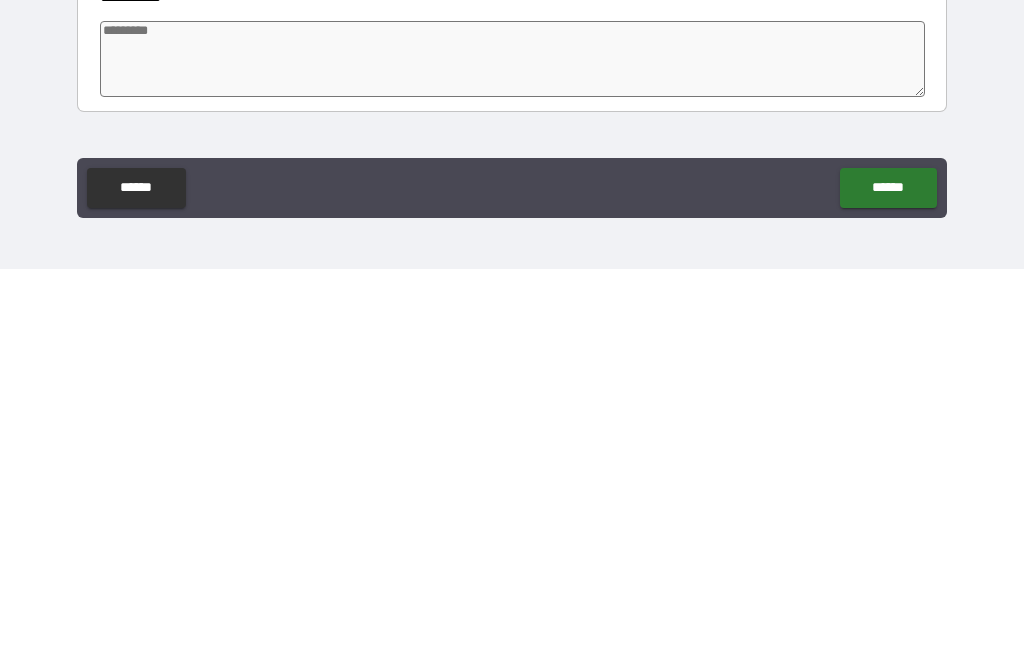 scroll, scrollTop: 324, scrollLeft: 0, axis: vertical 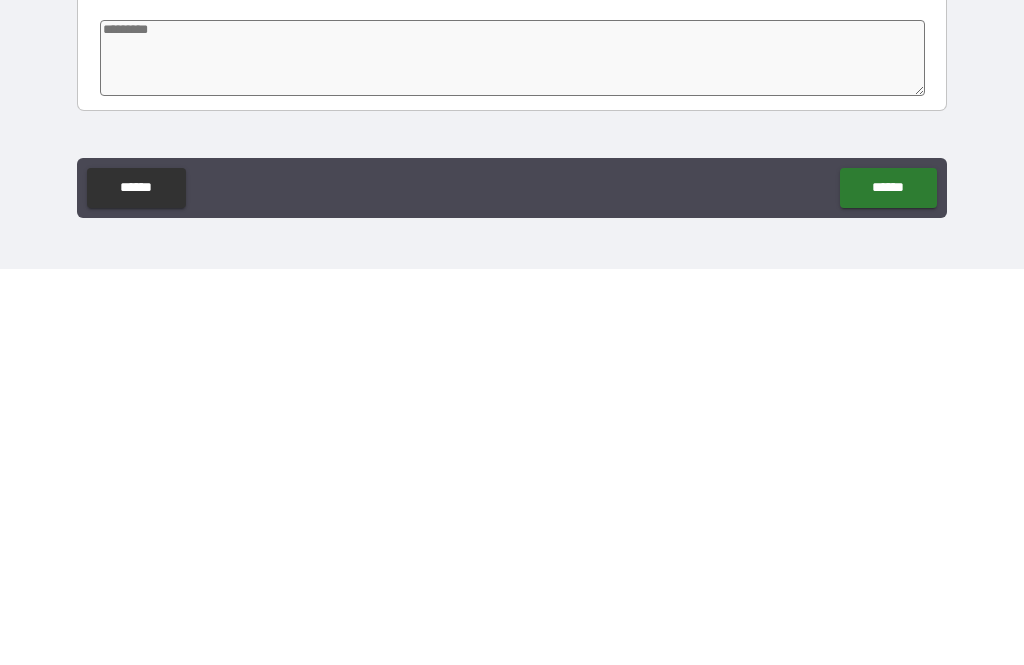 click at bounding box center (513, 454) 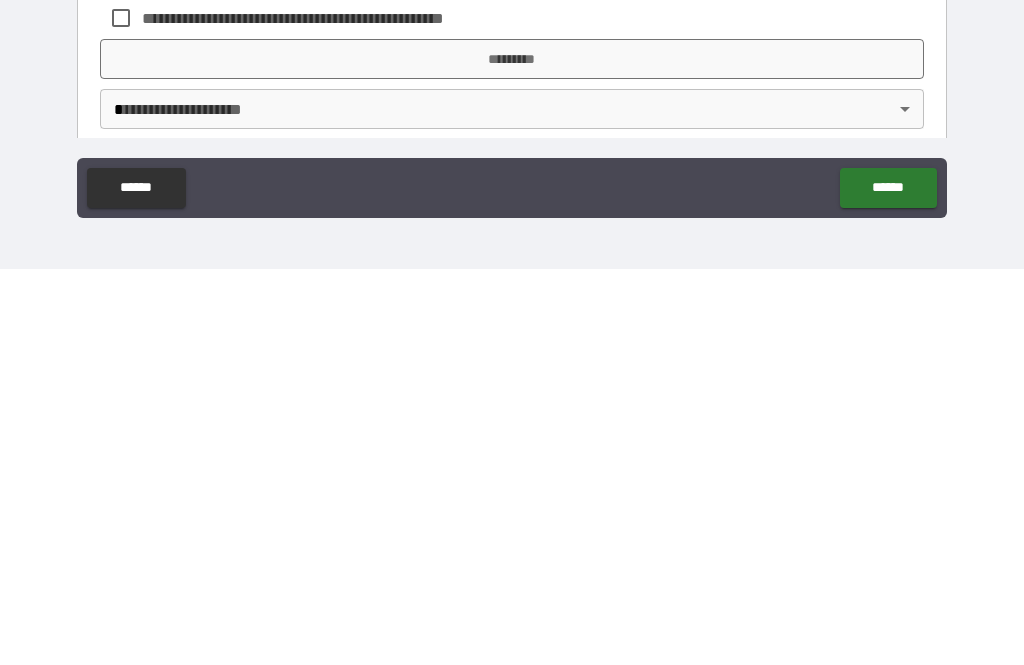 scroll, scrollTop: 593, scrollLeft: 0, axis: vertical 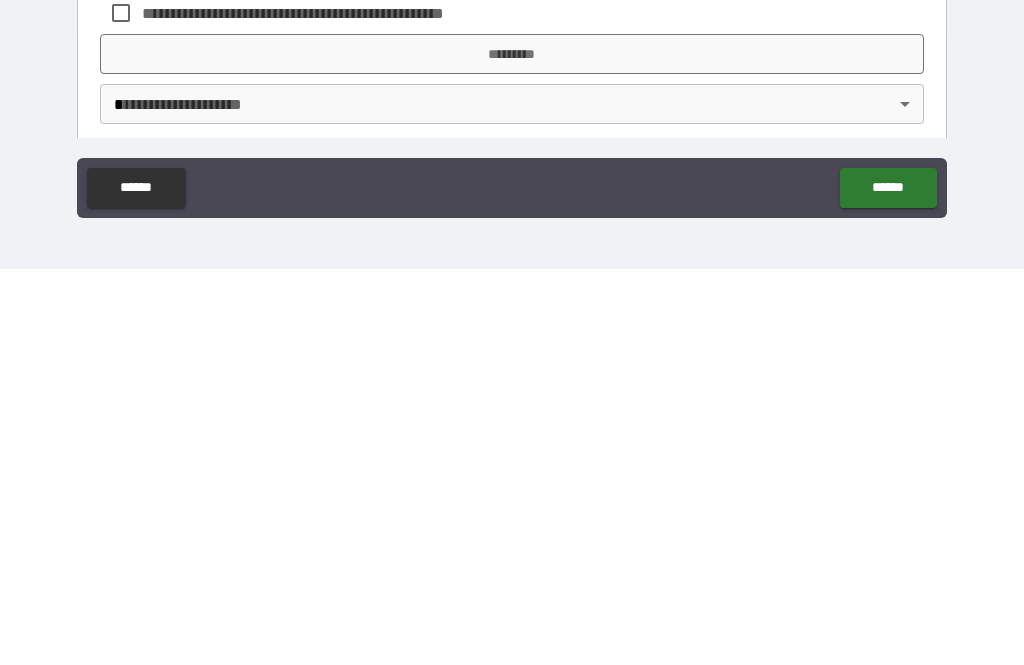 click on "*********" at bounding box center [512, 450] 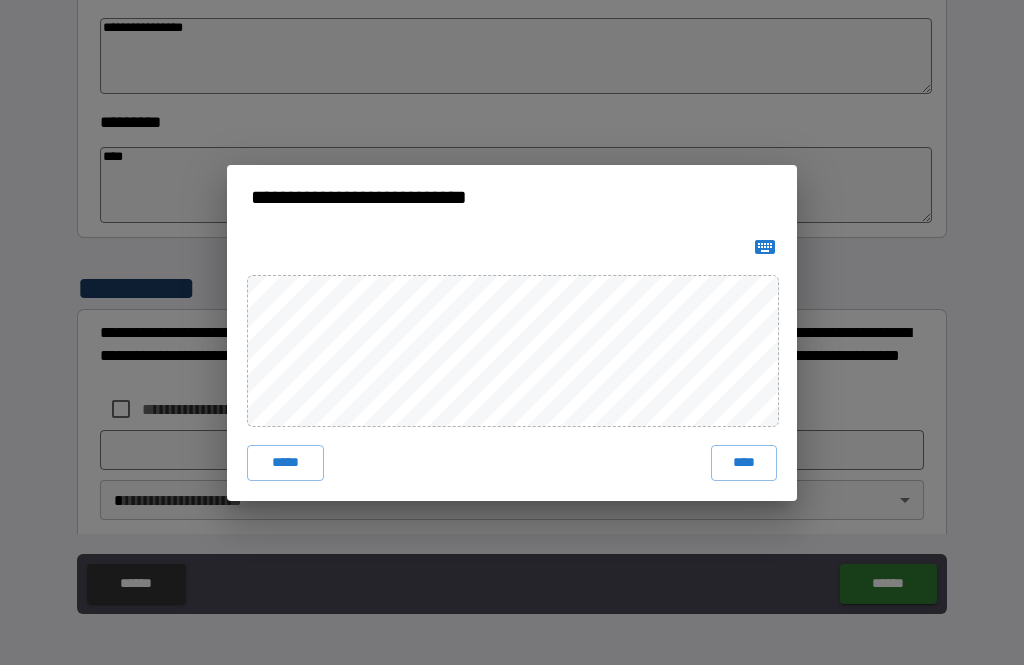 click on "****" at bounding box center [744, 463] 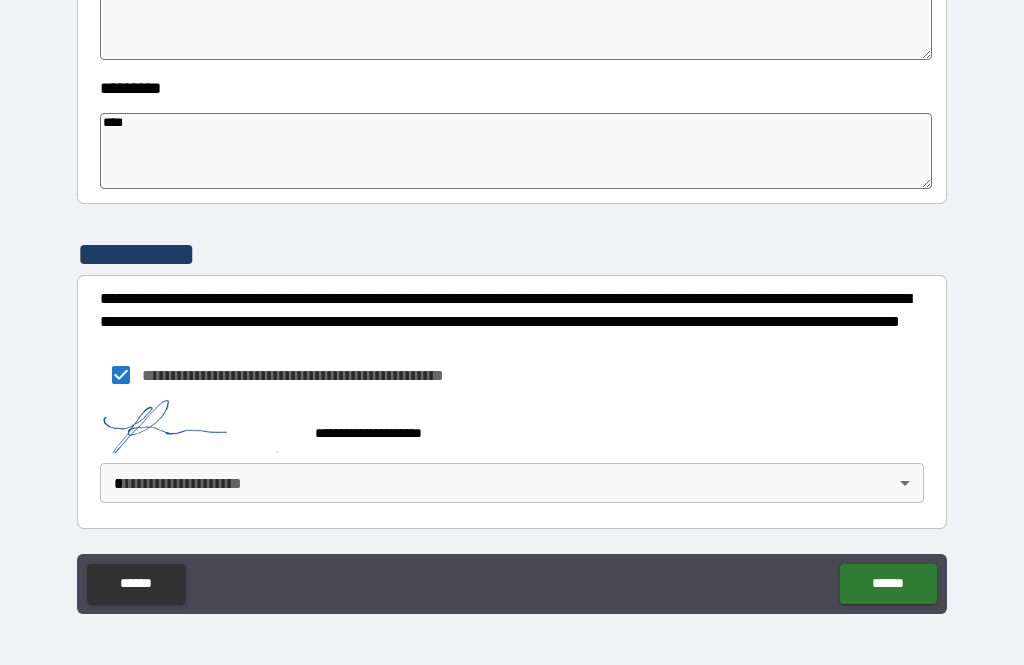 scroll, scrollTop: 627, scrollLeft: 0, axis: vertical 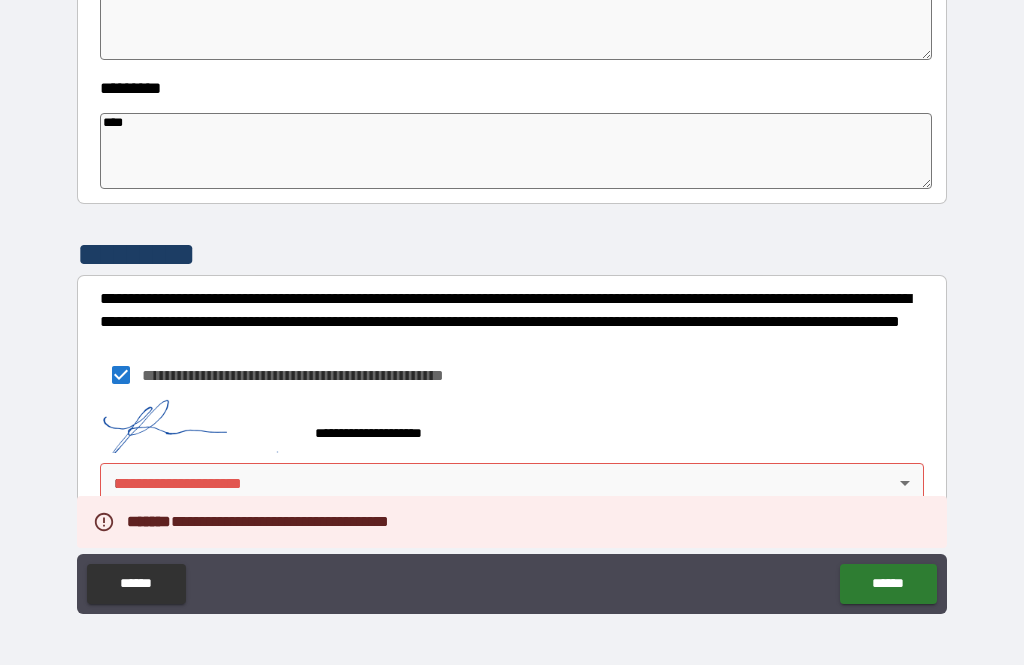 click on "**********" at bounding box center [512, 300] 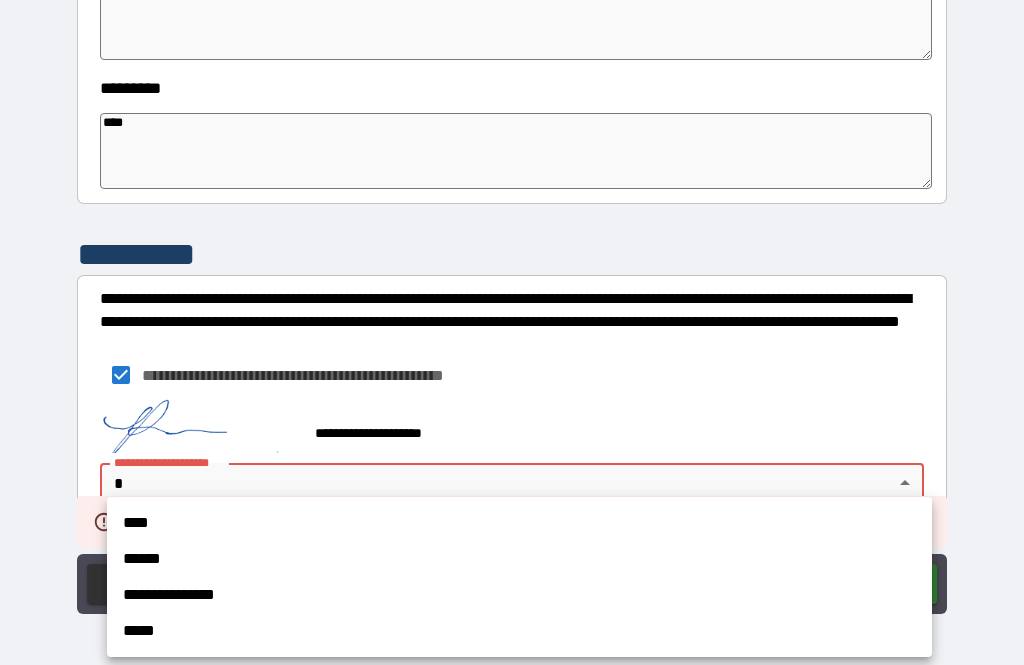 click on "****" at bounding box center [519, 523] 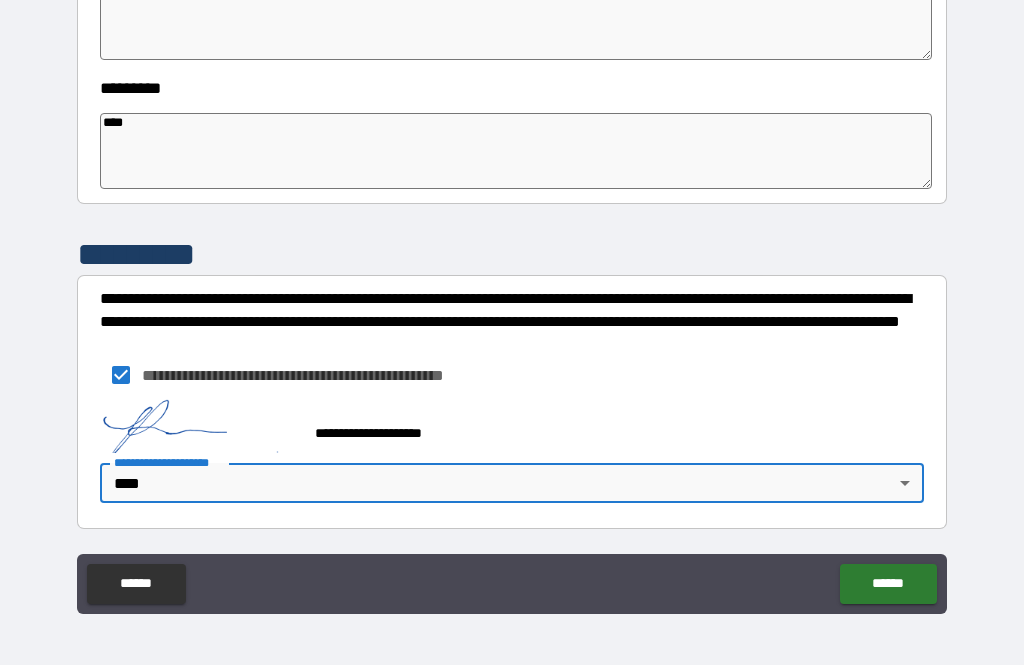 click on "******" at bounding box center [888, 584] 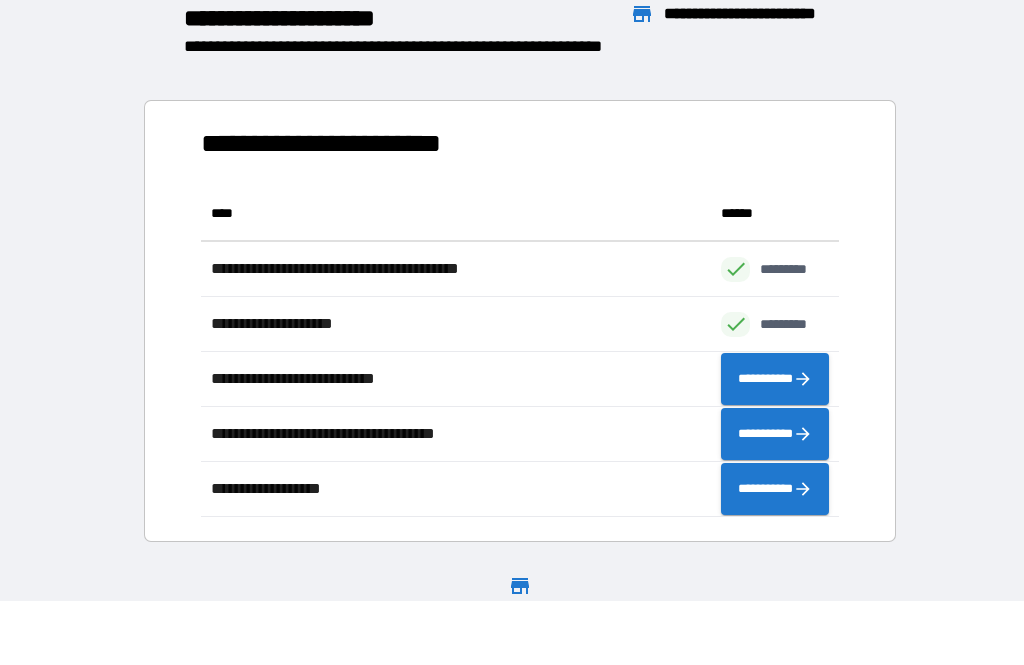 scroll, scrollTop: 331, scrollLeft: 638, axis: both 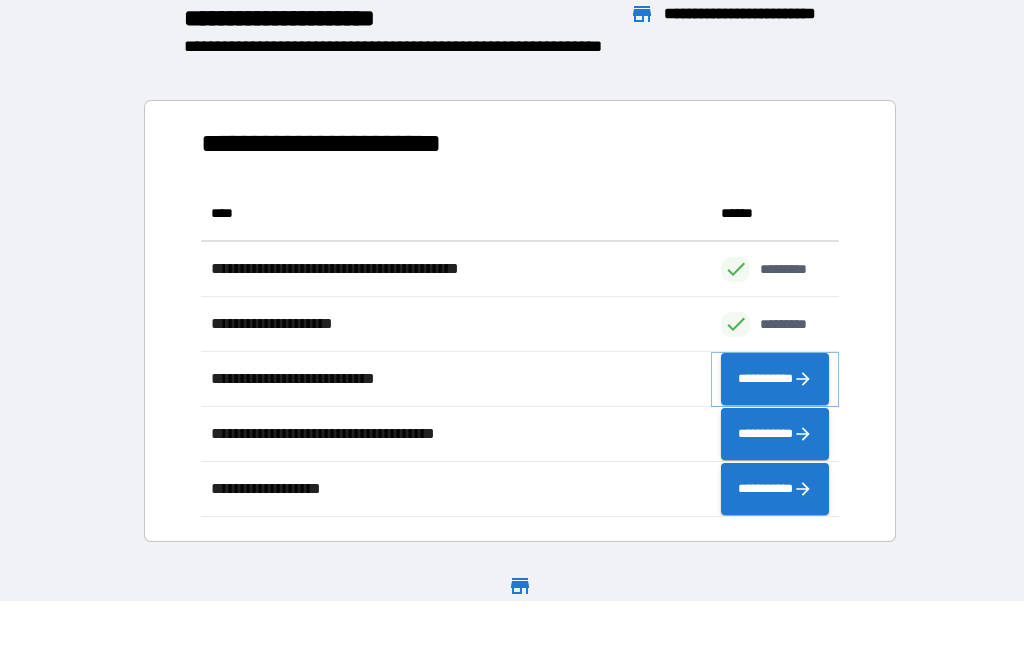 click on "**********" at bounding box center [775, 379] 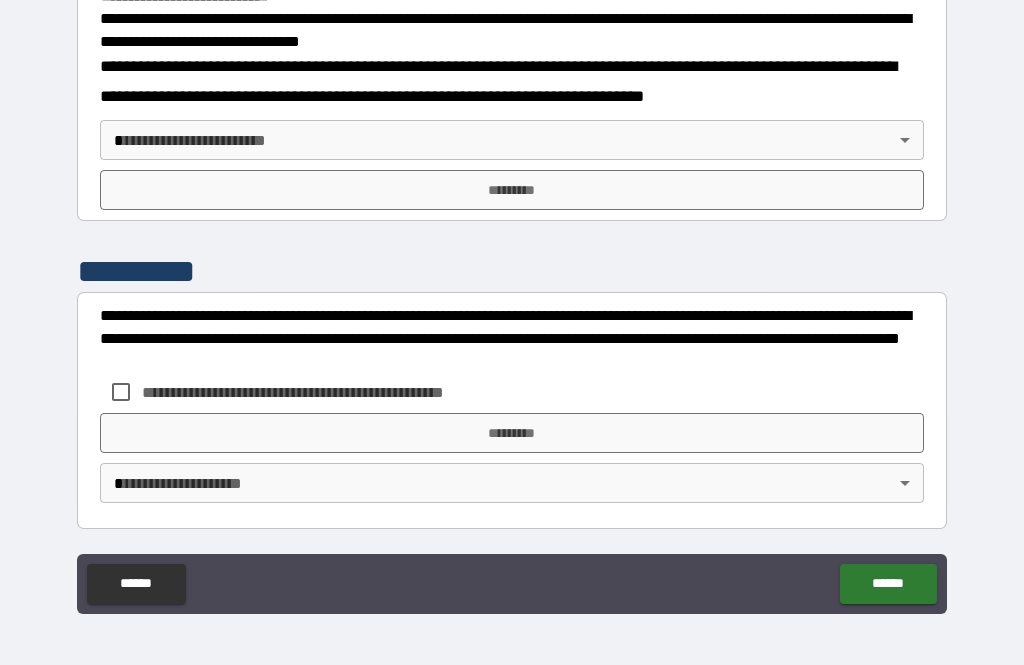 scroll, scrollTop: 673, scrollLeft: 0, axis: vertical 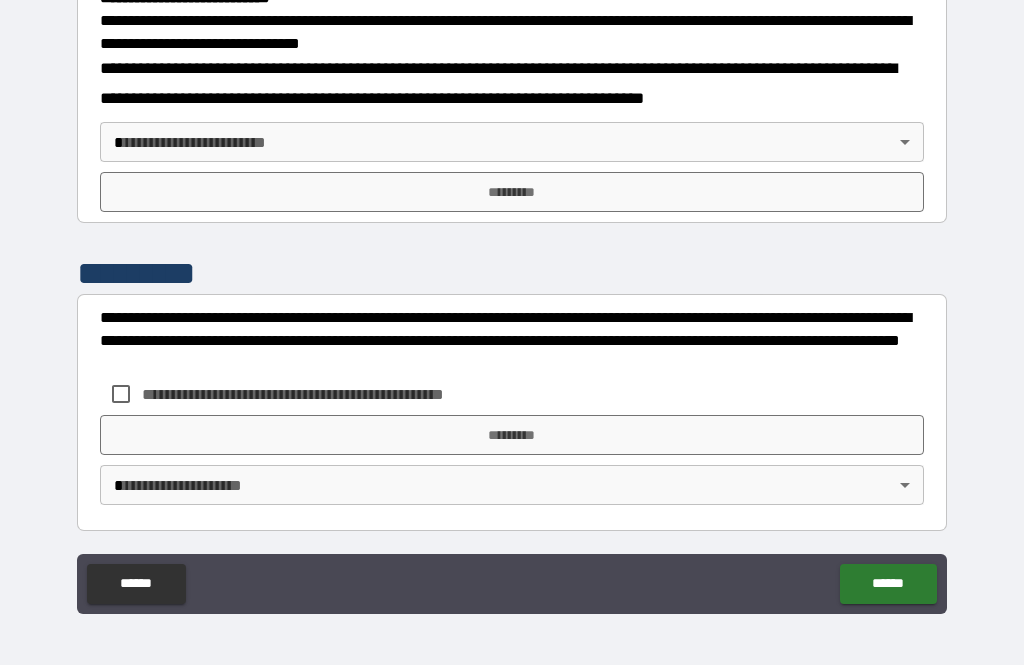 click on "**********" at bounding box center (512, 300) 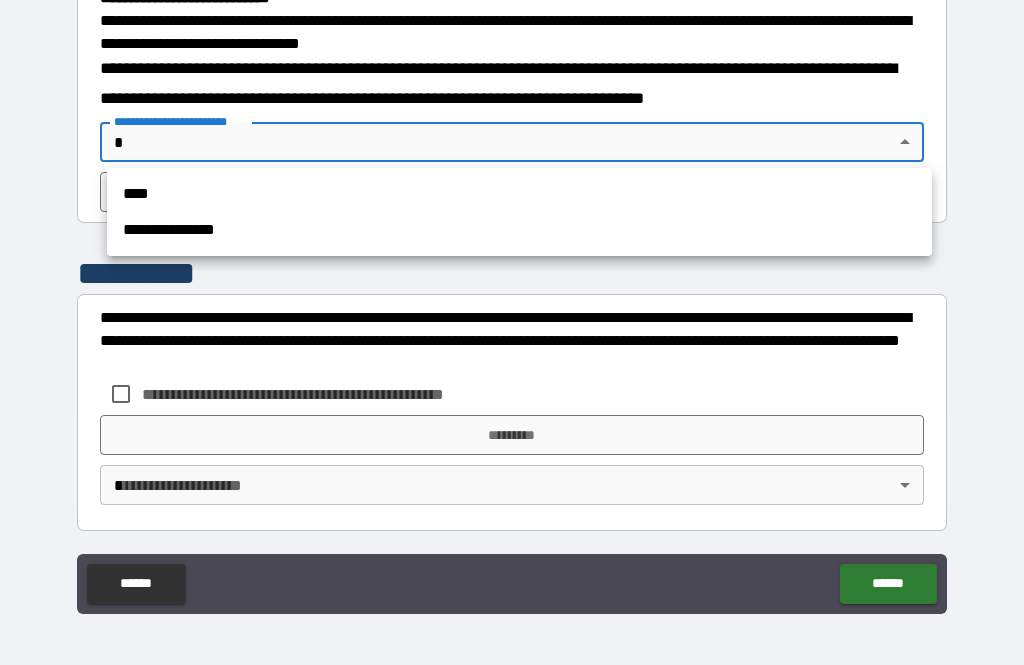 click on "****" at bounding box center (519, 194) 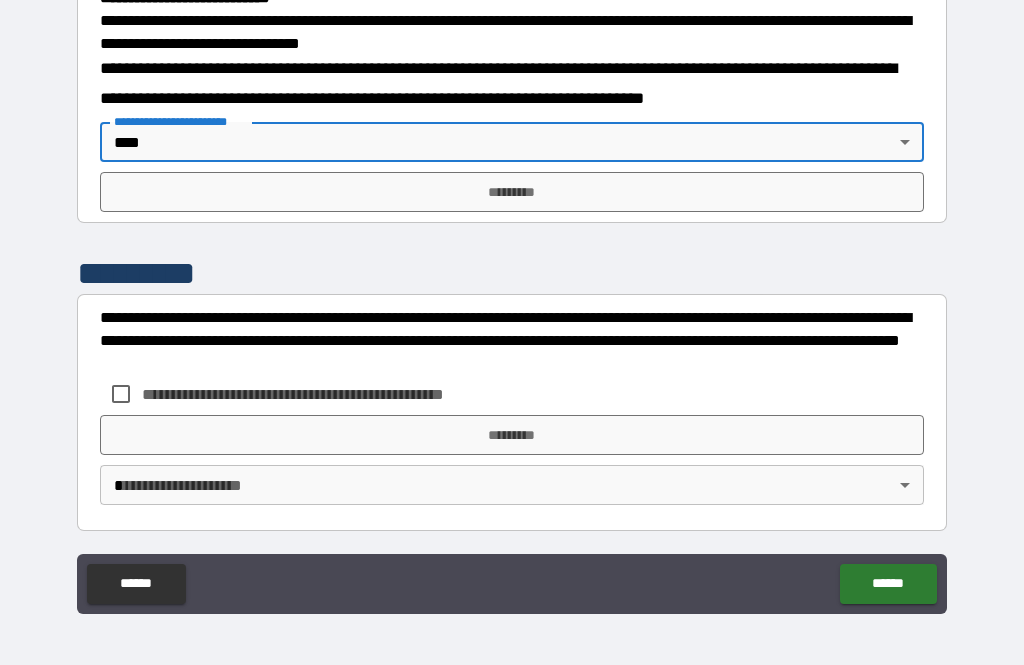 click on "*********" at bounding box center (512, 192) 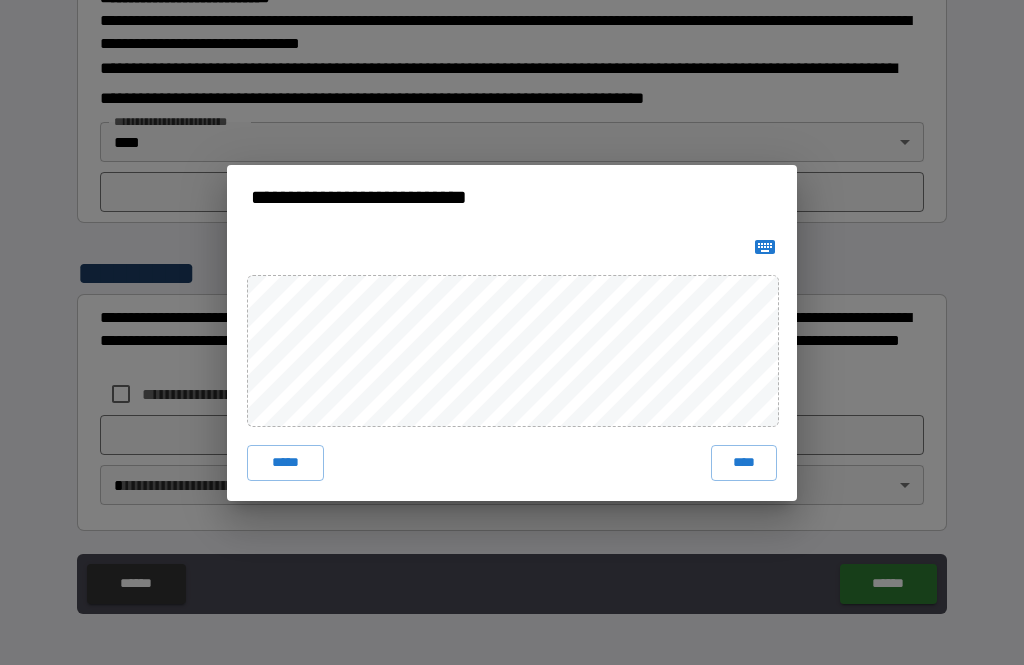 click on "****" at bounding box center [744, 463] 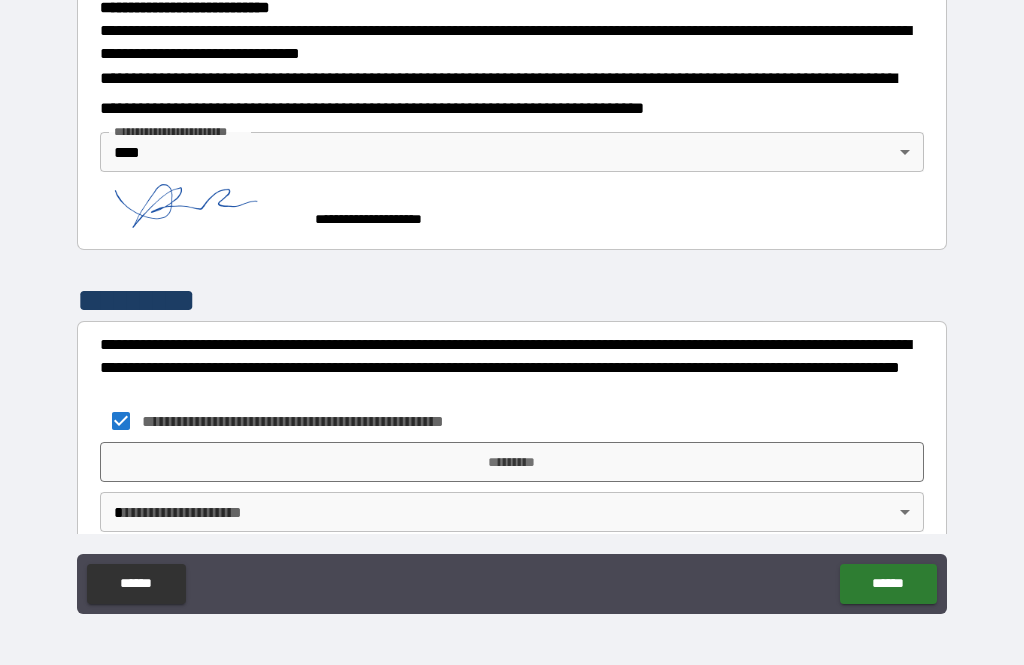 click on "*********" at bounding box center [512, 462] 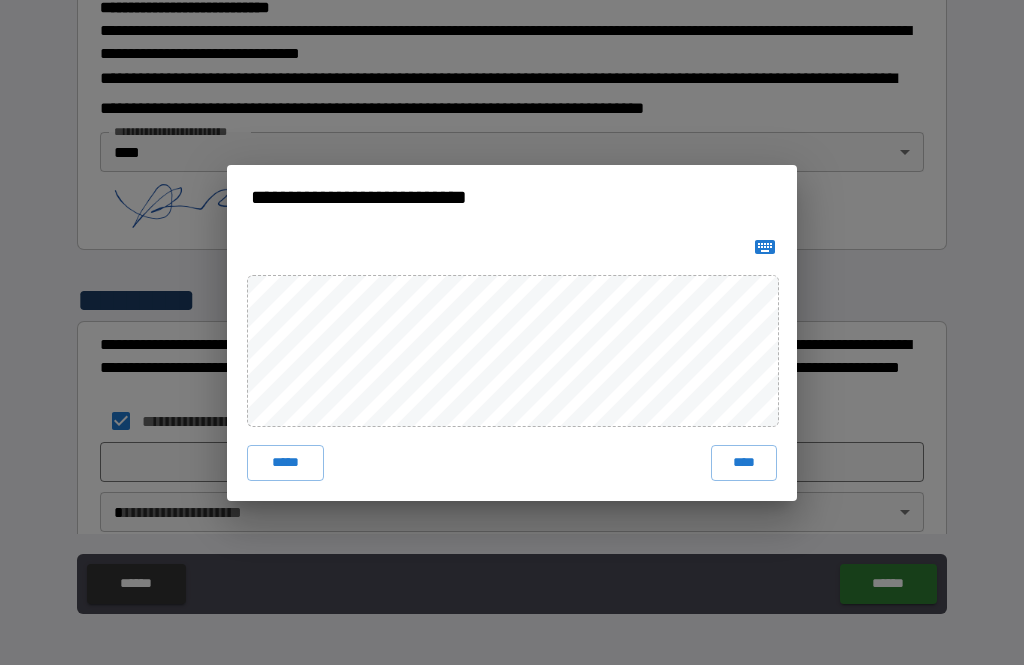 click on "****" at bounding box center (744, 463) 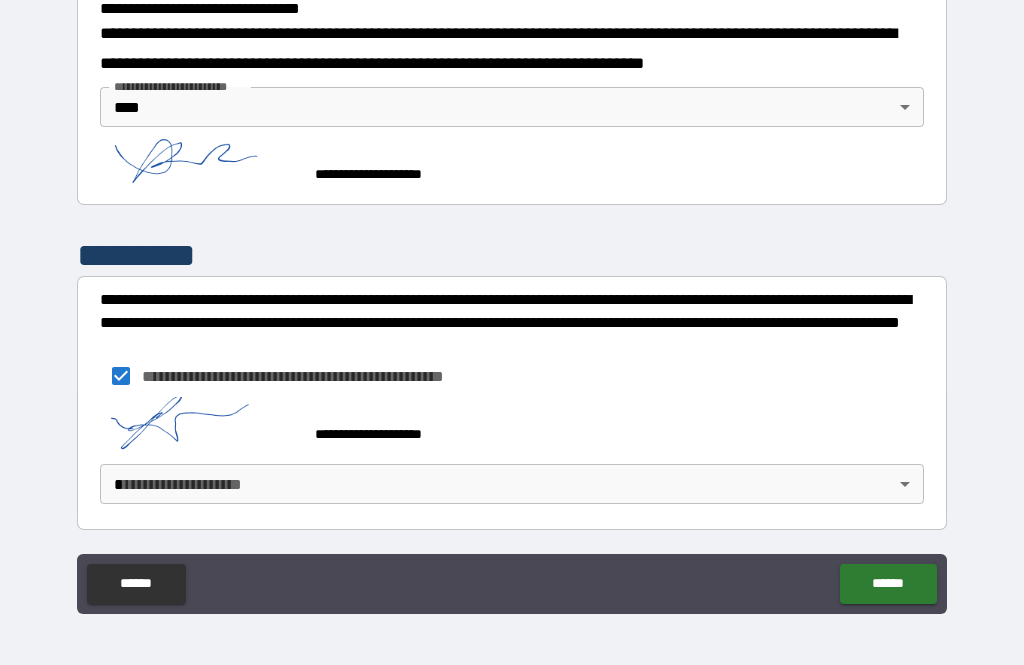 scroll, scrollTop: 707, scrollLeft: 0, axis: vertical 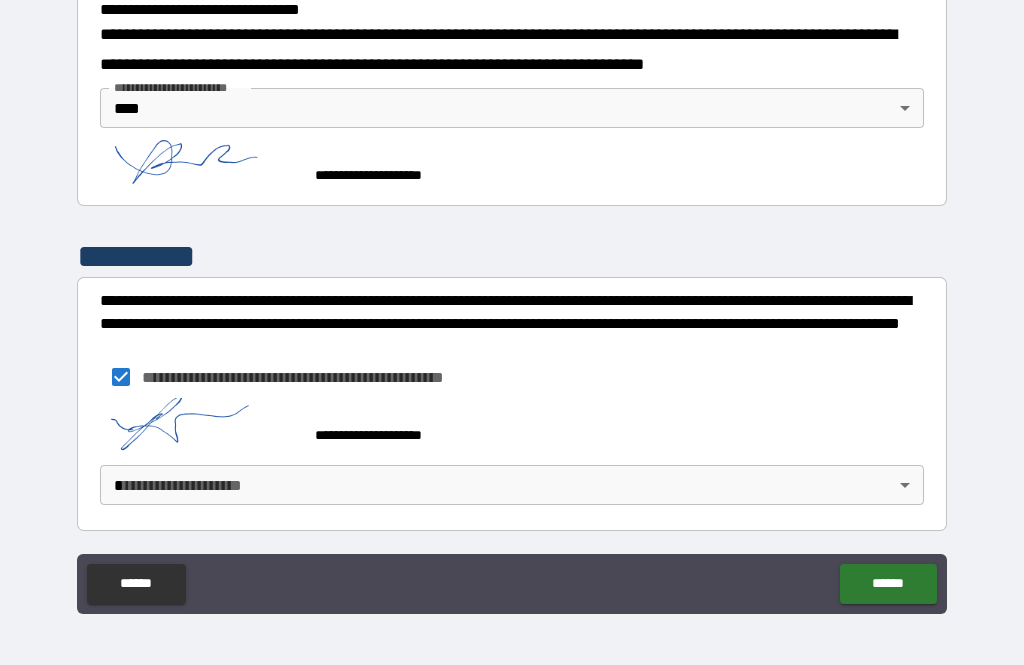 click on "******" at bounding box center [888, 584] 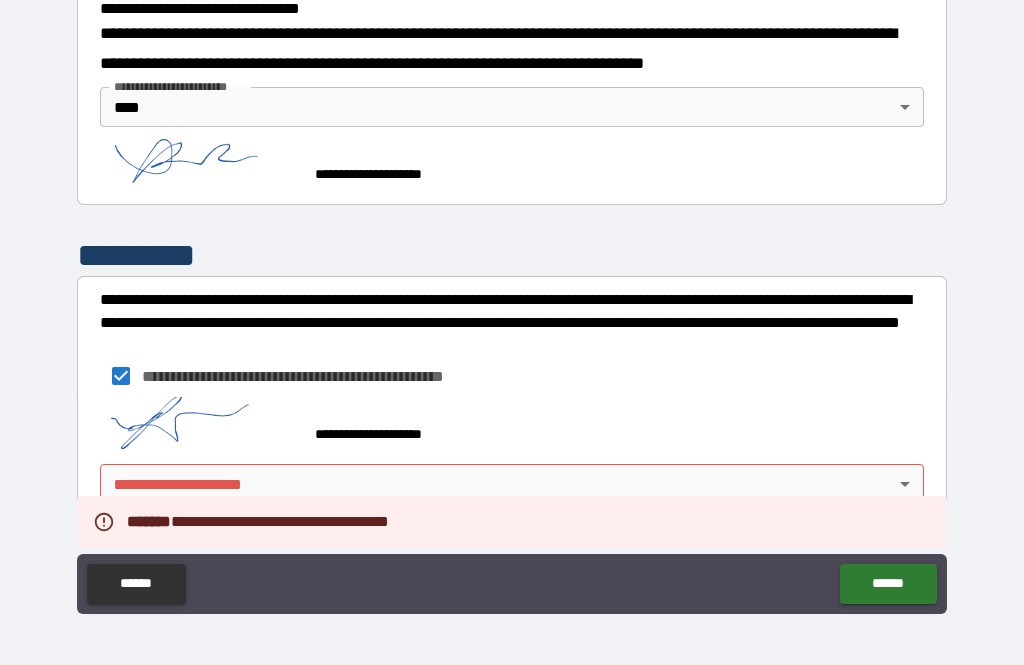 scroll, scrollTop: 707, scrollLeft: 0, axis: vertical 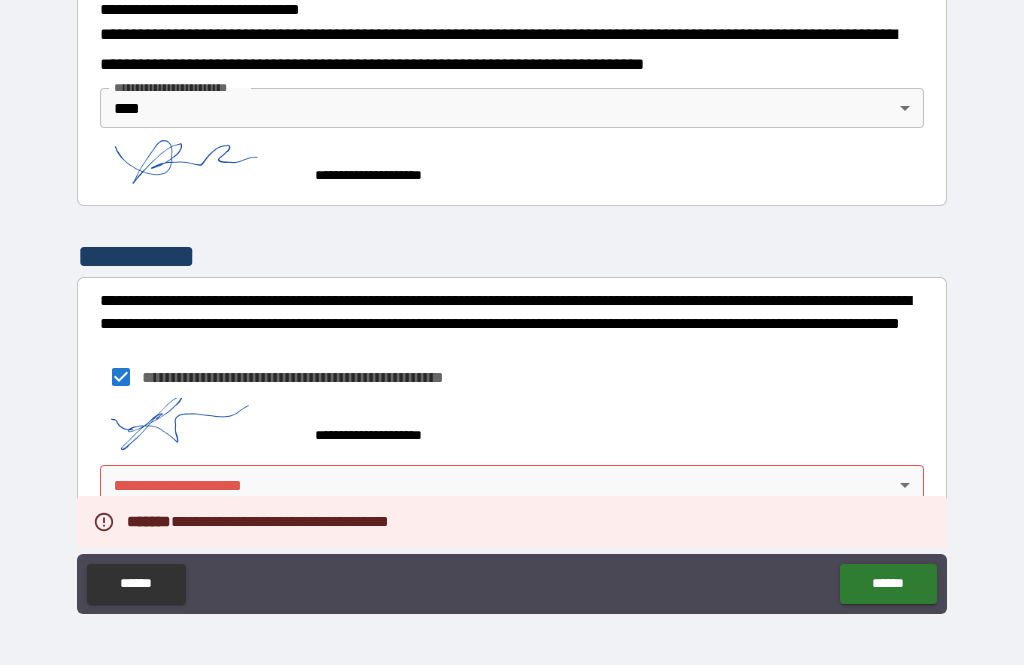click on "**********" at bounding box center [512, 300] 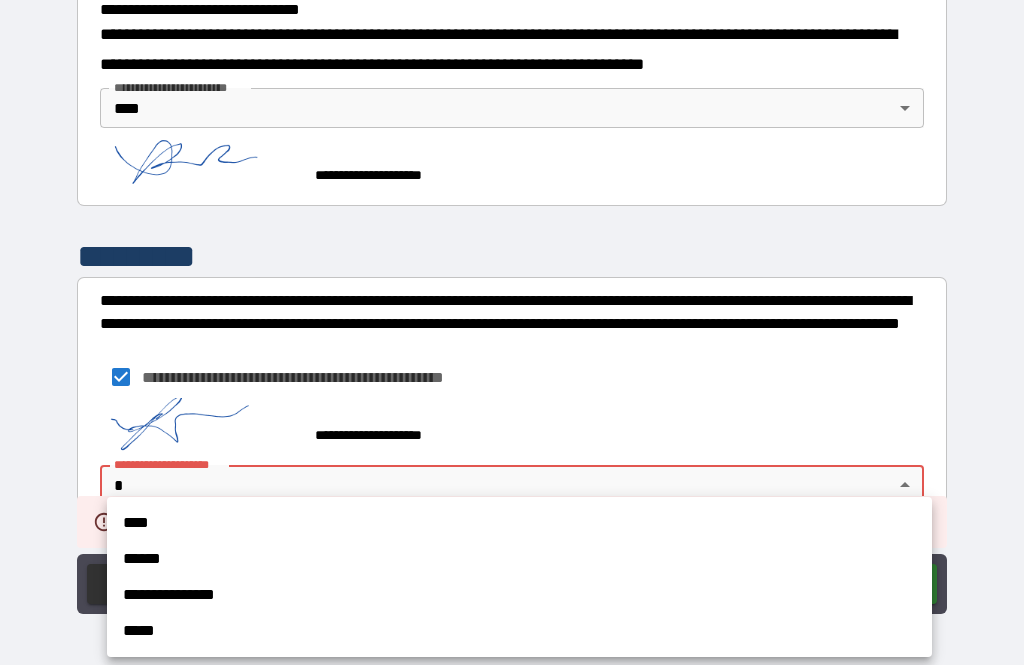 click on "****" at bounding box center [519, 523] 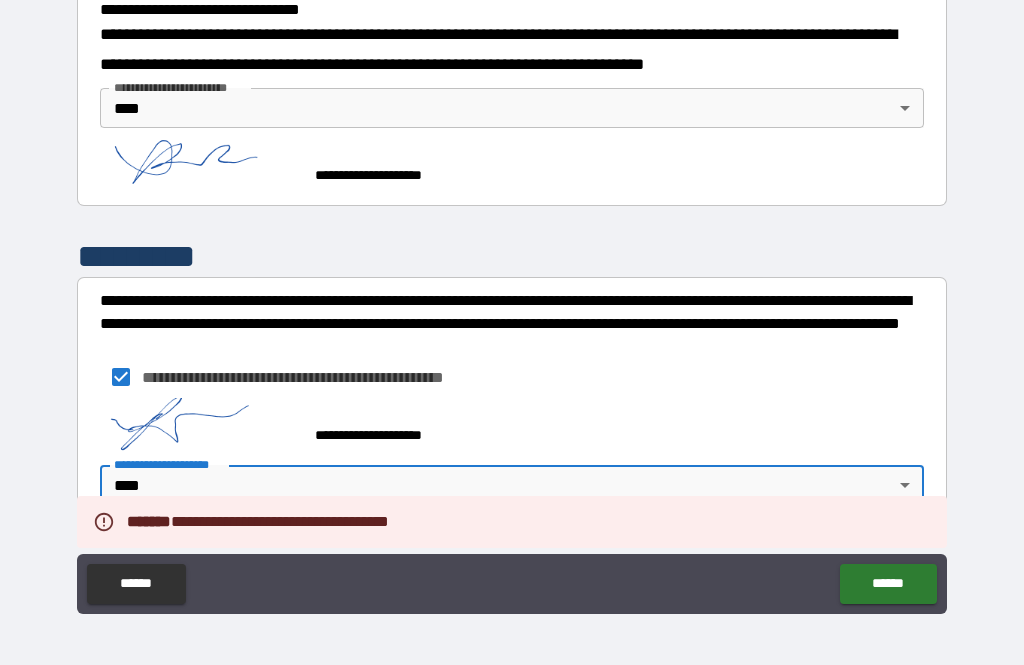 click on "******" at bounding box center (888, 584) 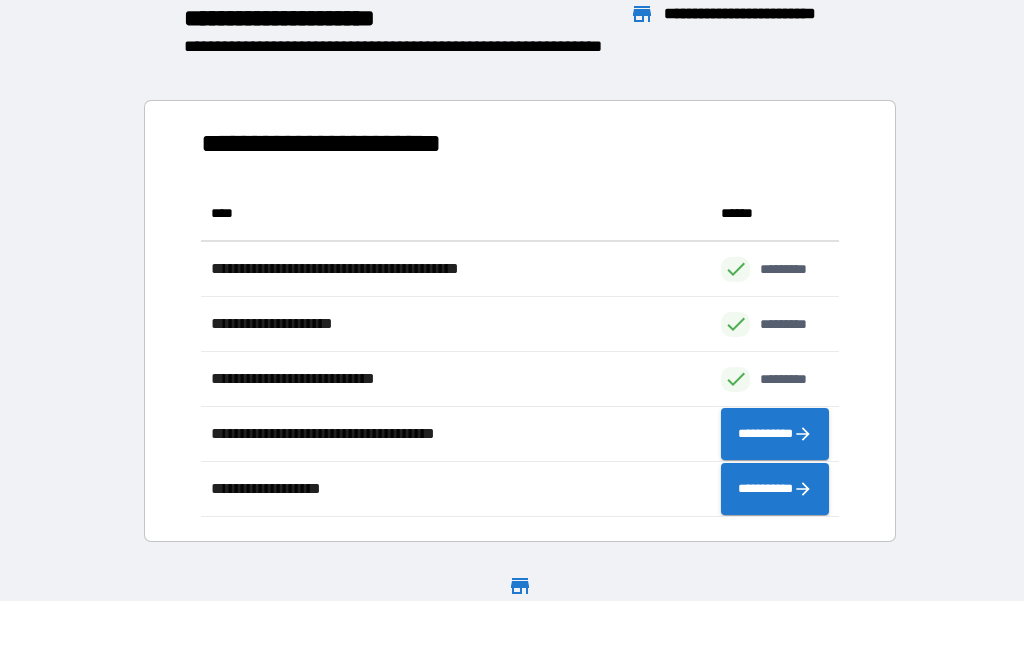 scroll, scrollTop: 1, scrollLeft: 1, axis: both 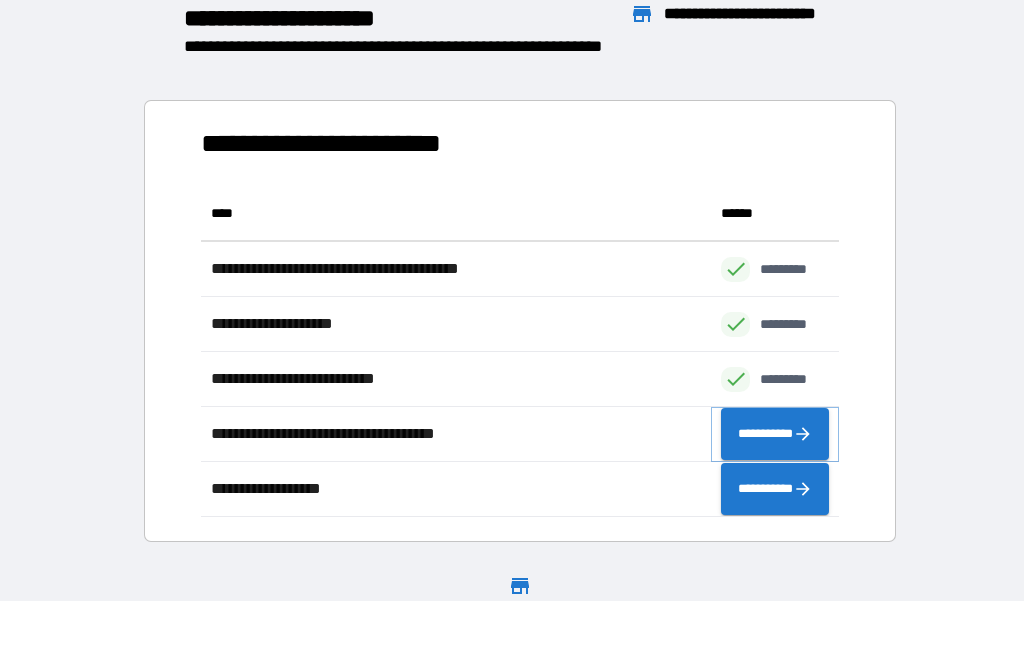 click on "**********" at bounding box center [775, 434] 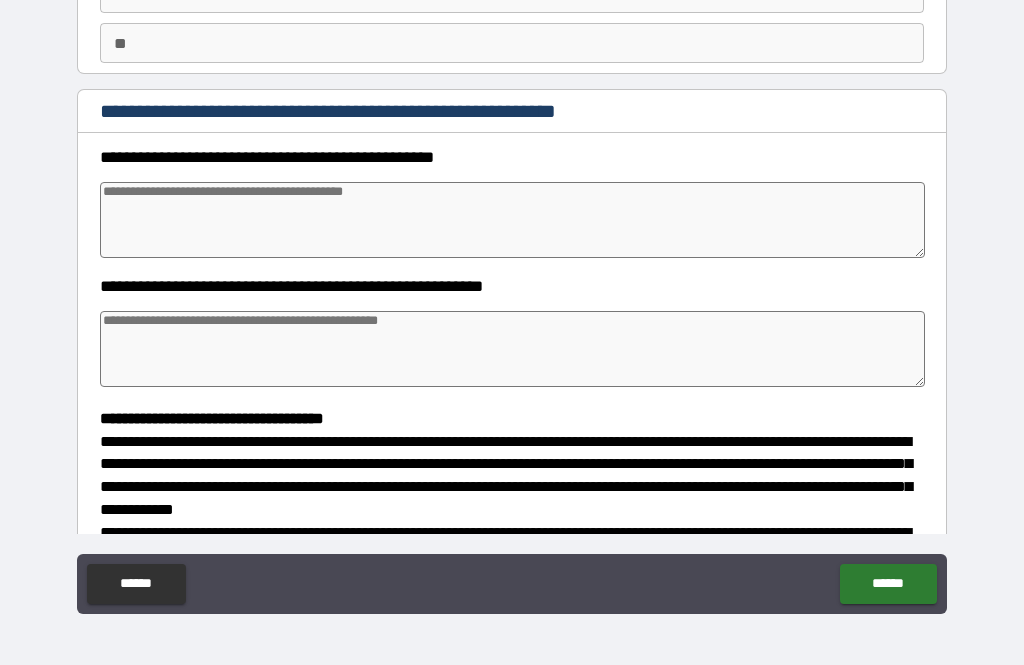scroll, scrollTop: 168, scrollLeft: 0, axis: vertical 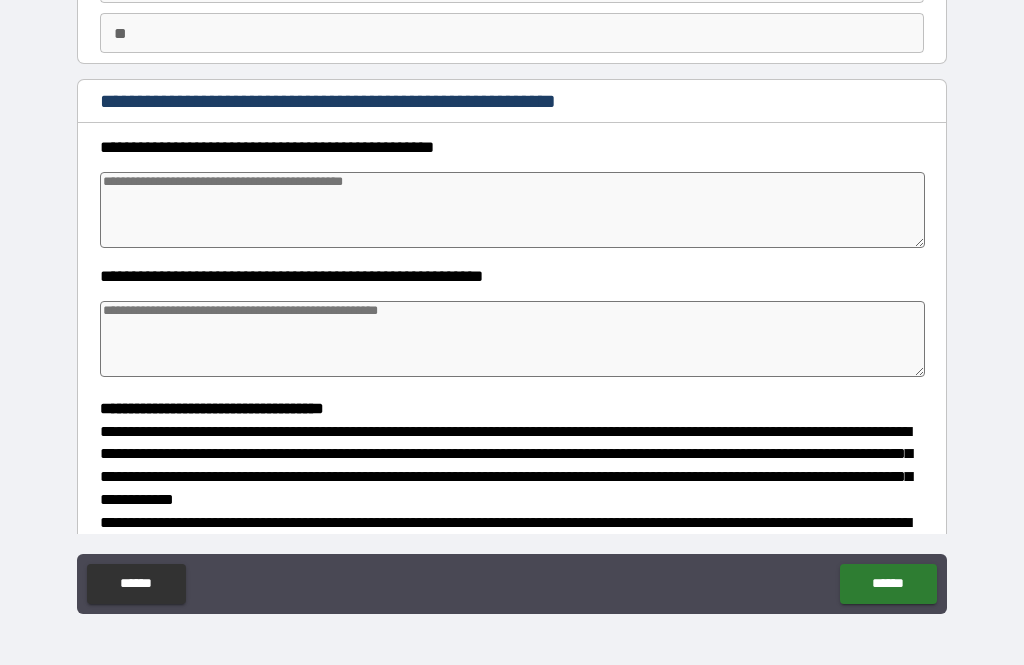 click at bounding box center [513, 210] 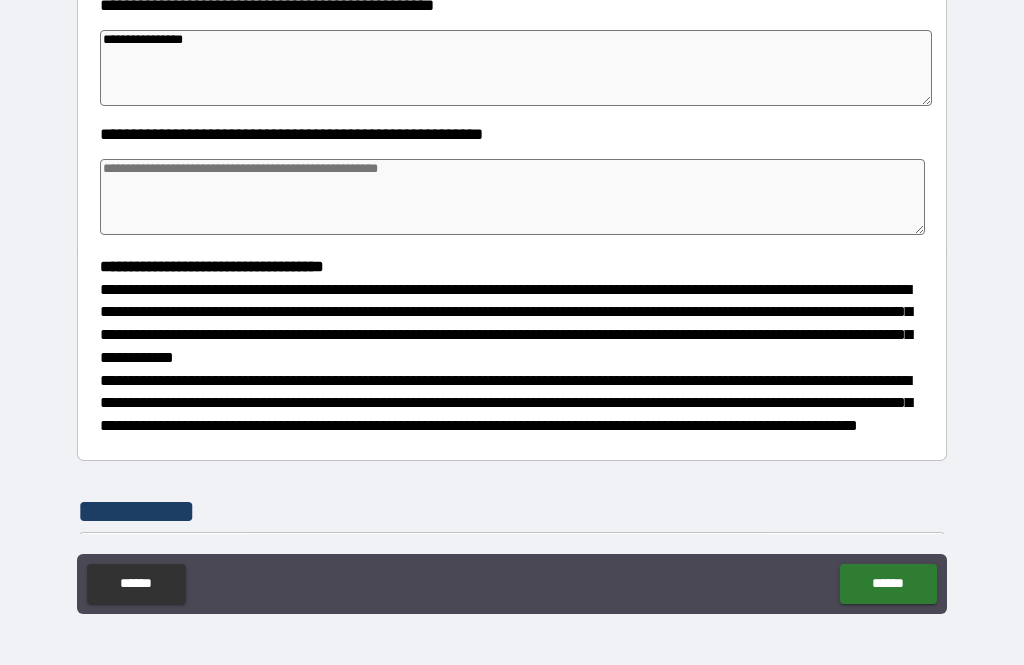 scroll, scrollTop: 314, scrollLeft: 0, axis: vertical 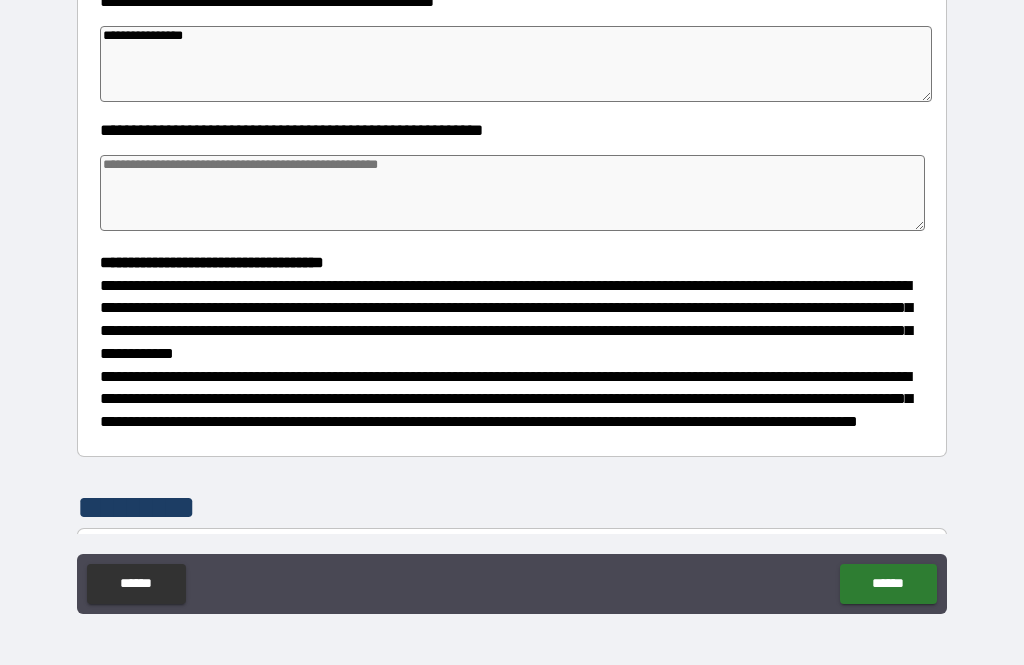 click at bounding box center (513, 193) 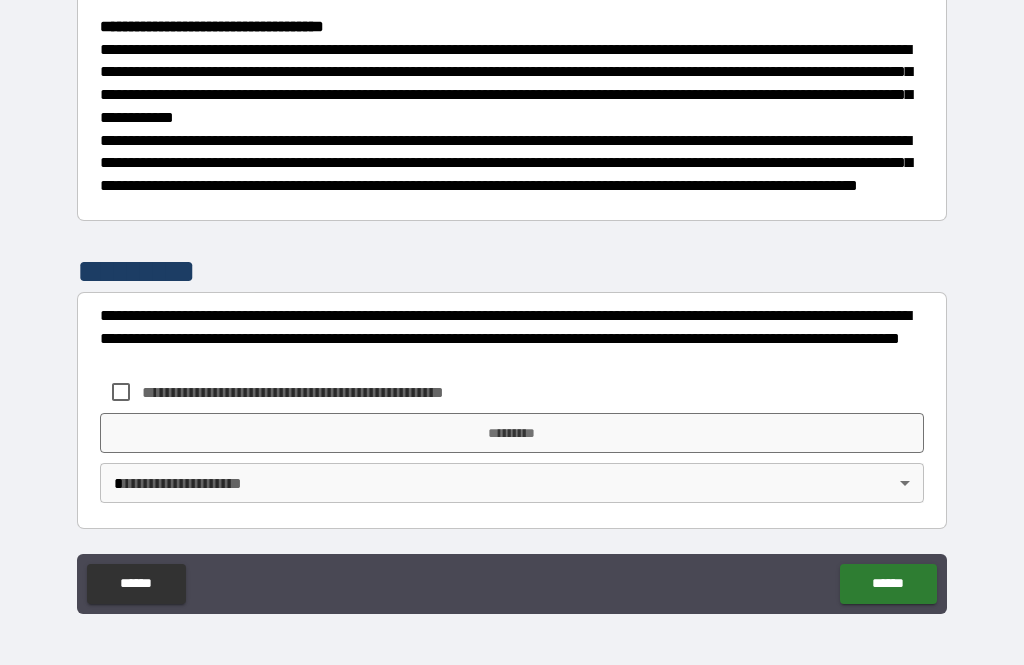 scroll, scrollTop: 566, scrollLeft: 0, axis: vertical 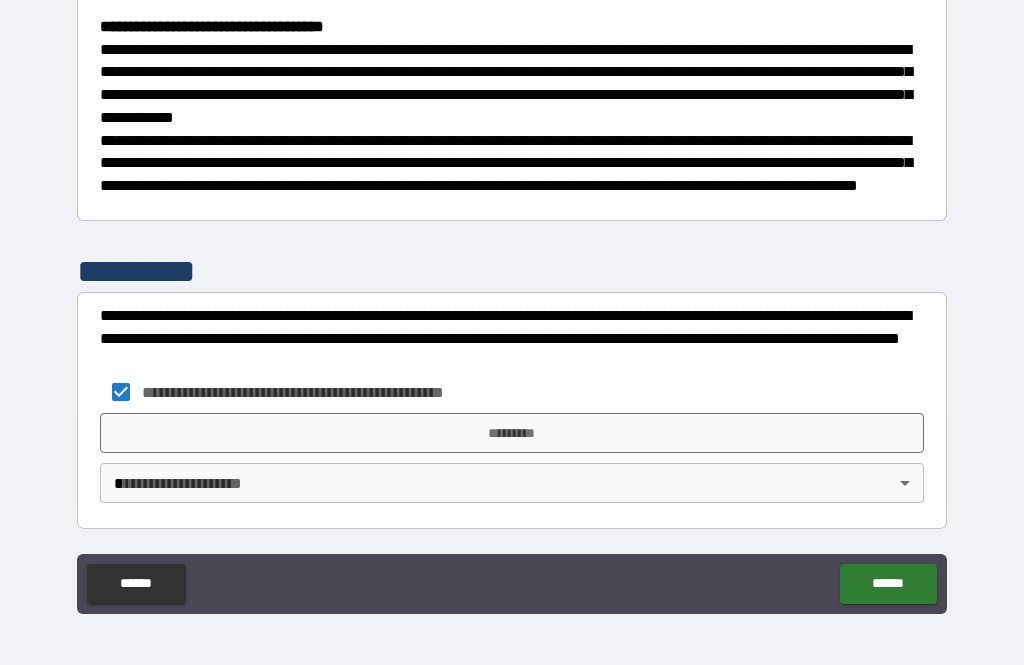 click on "*********" at bounding box center (512, 433) 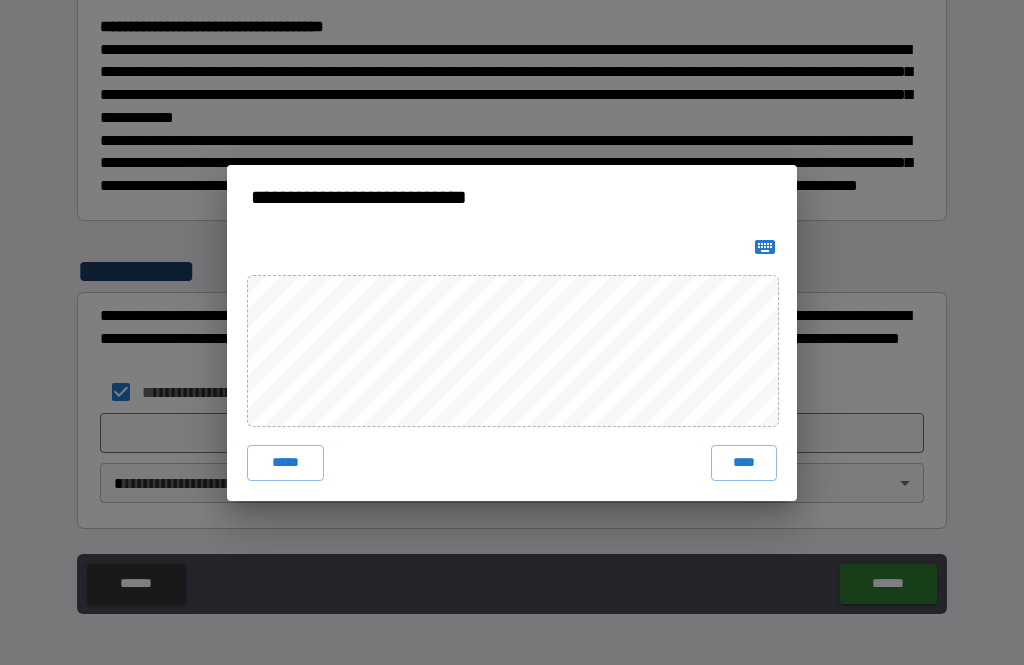 click on "****" at bounding box center (744, 463) 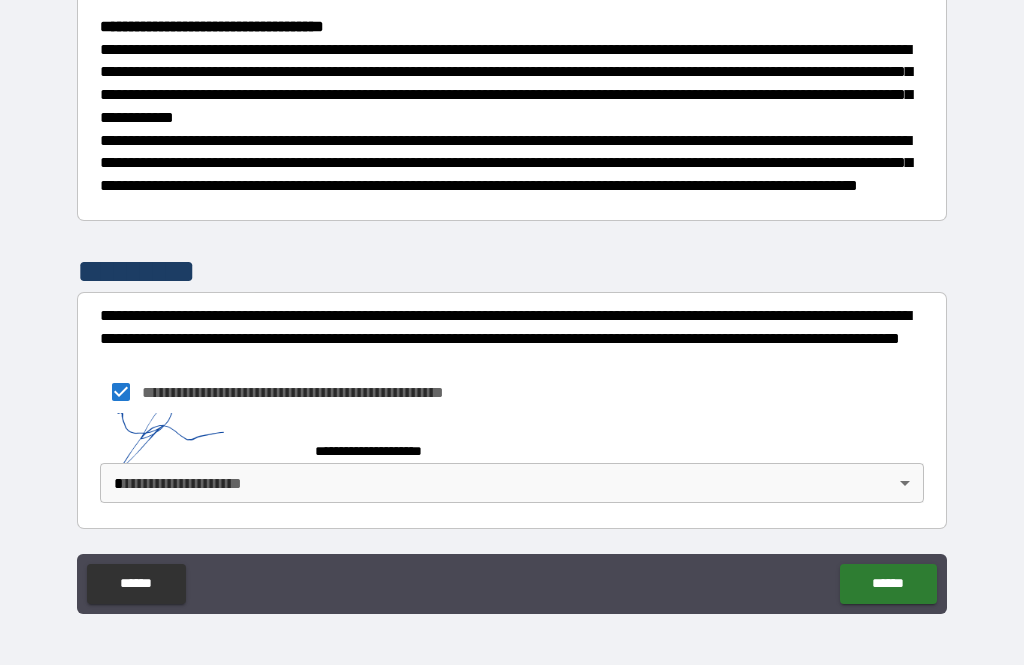 scroll, scrollTop: 556, scrollLeft: 0, axis: vertical 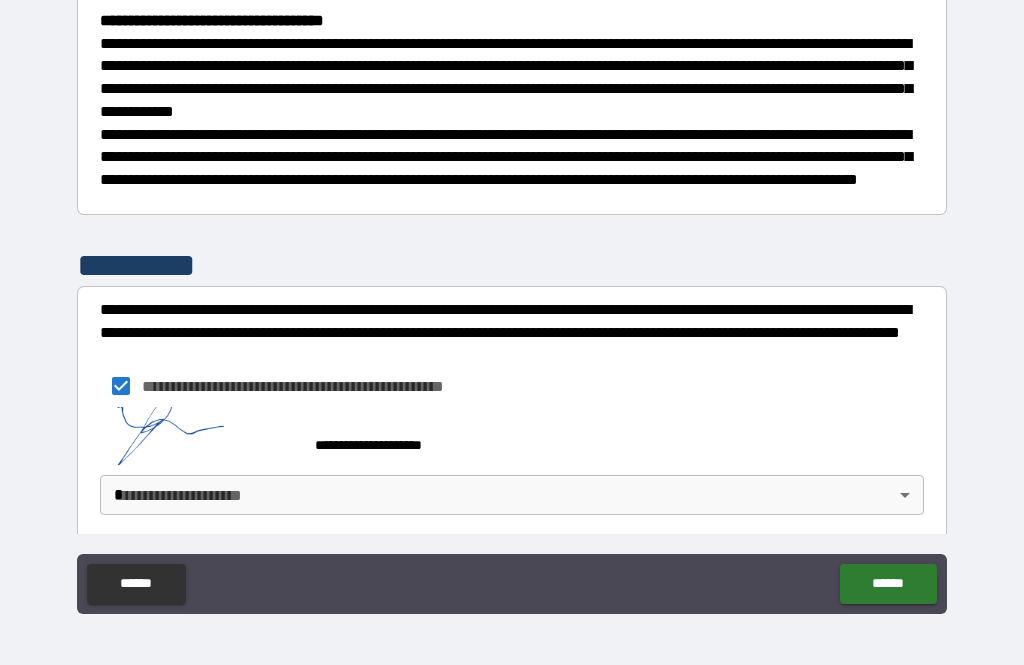 click on "**********" at bounding box center (512, 300) 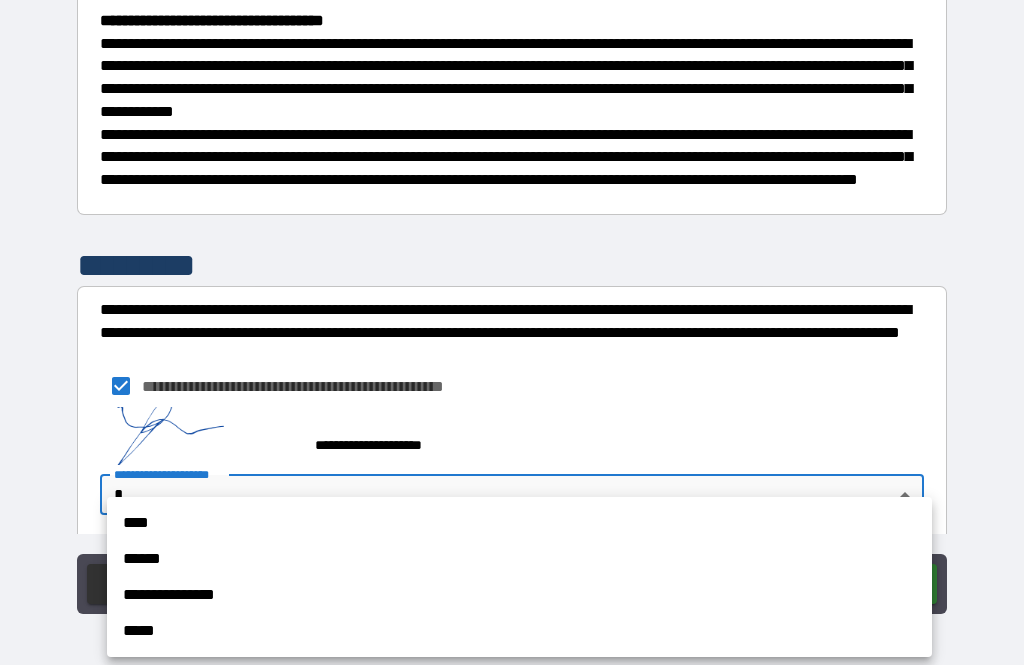 click on "****" at bounding box center (519, 523) 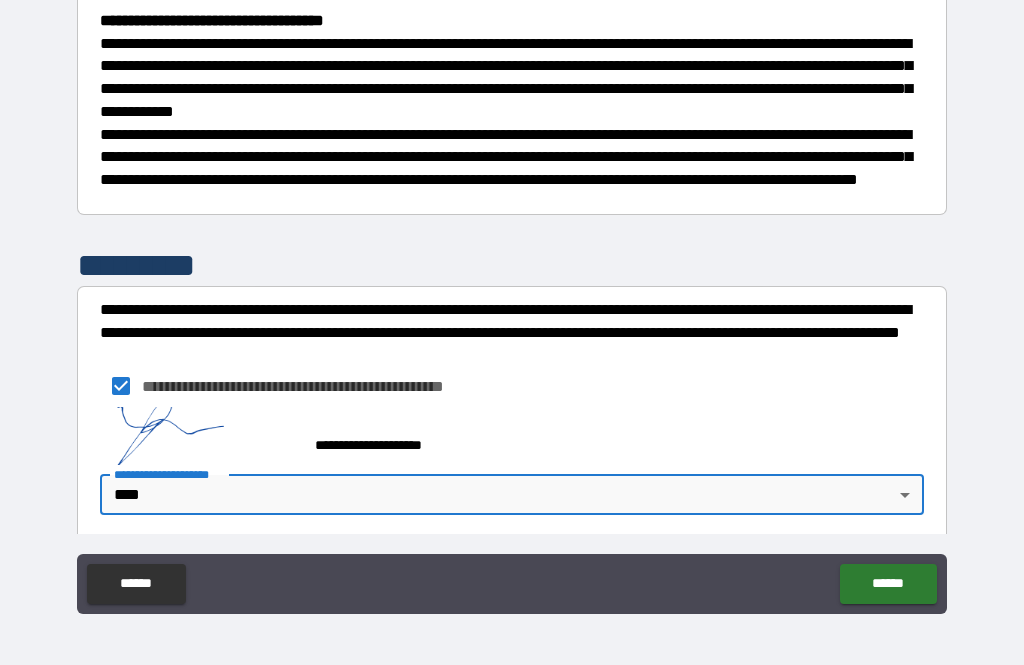 click on "******" at bounding box center (888, 584) 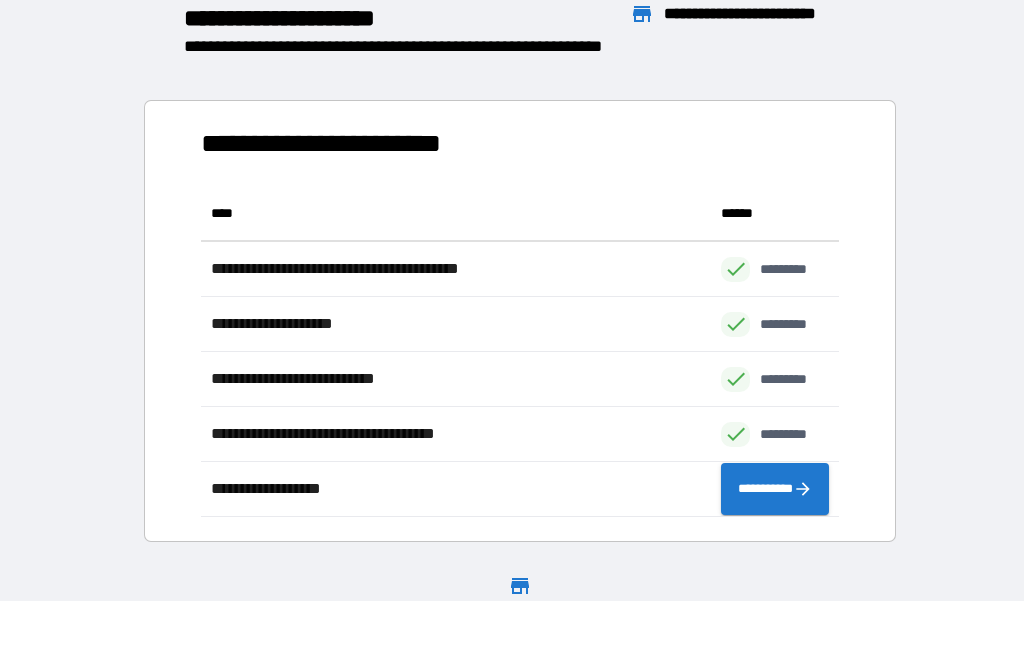 scroll, scrollTop: 1, scrollLeft: 1, axis: both 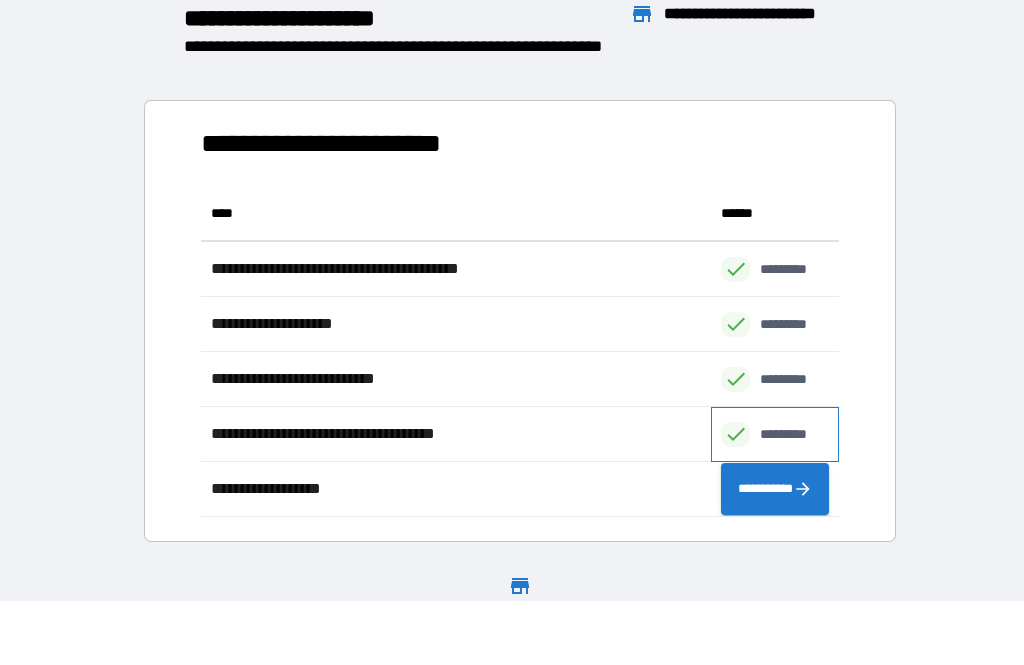click on "*********" at bounding box center [775, 434] 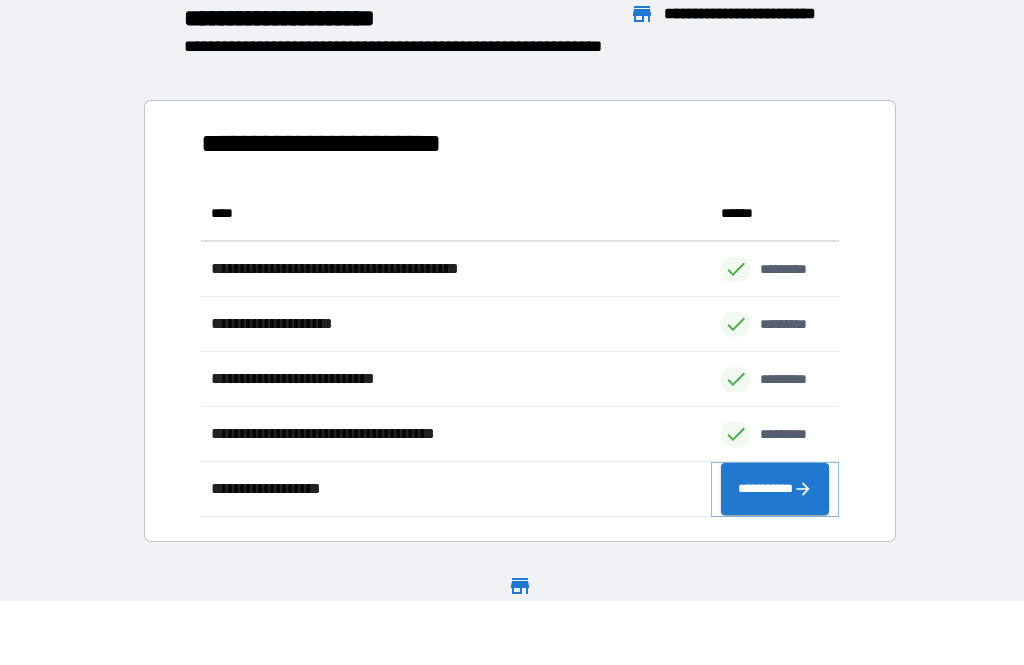 click on "**********" at bounding box center (775, 489) 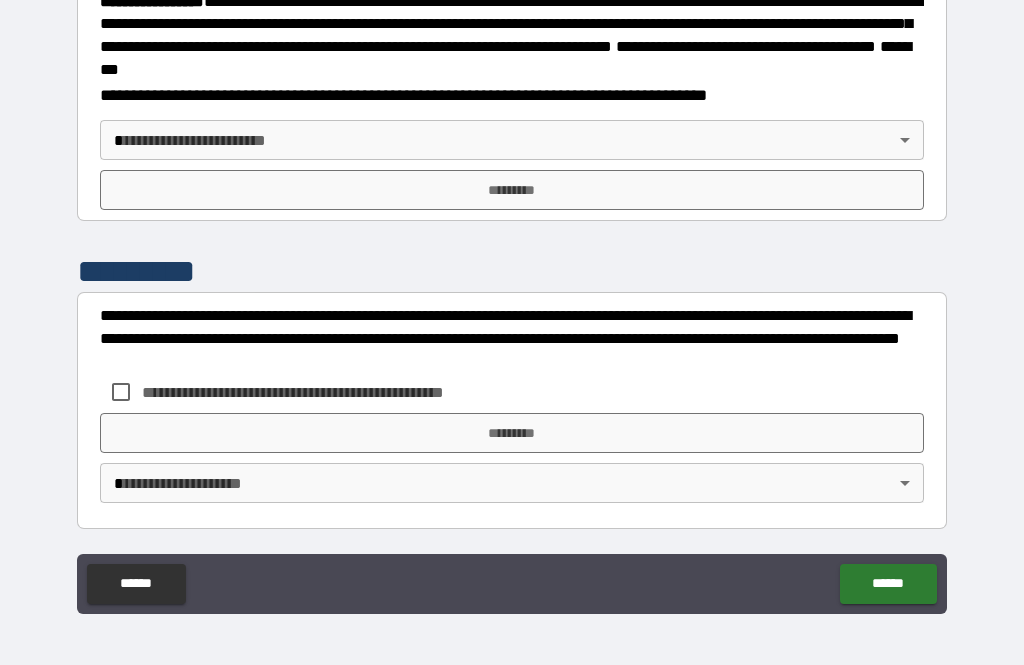 scroll, scrollTop: 2321, scrollLeft: 0, axis: vertical 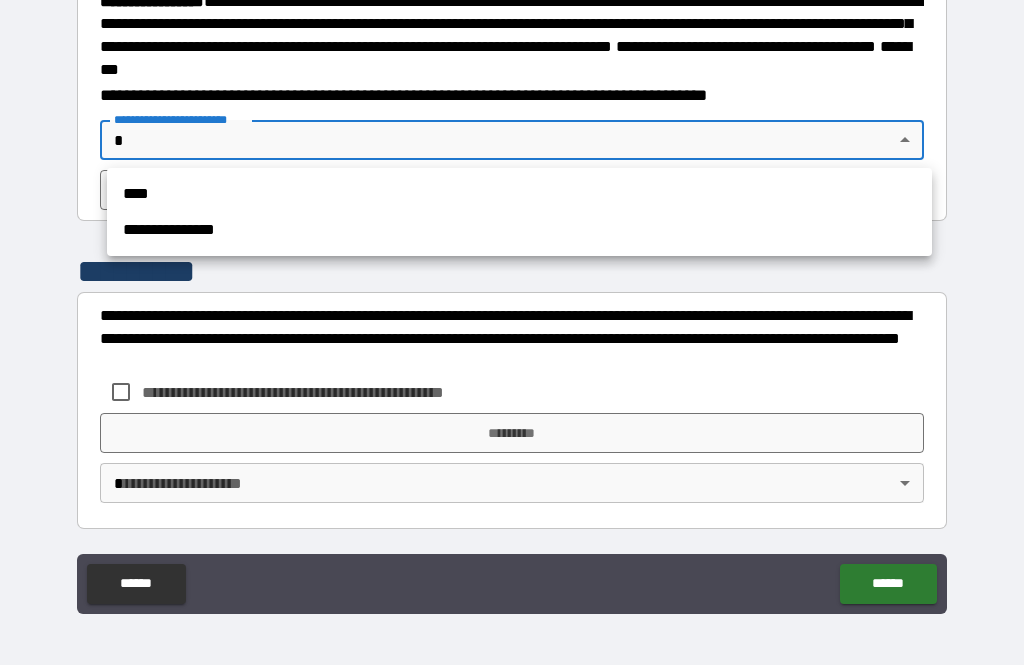 click on "****" at bounding box center [519, 194] 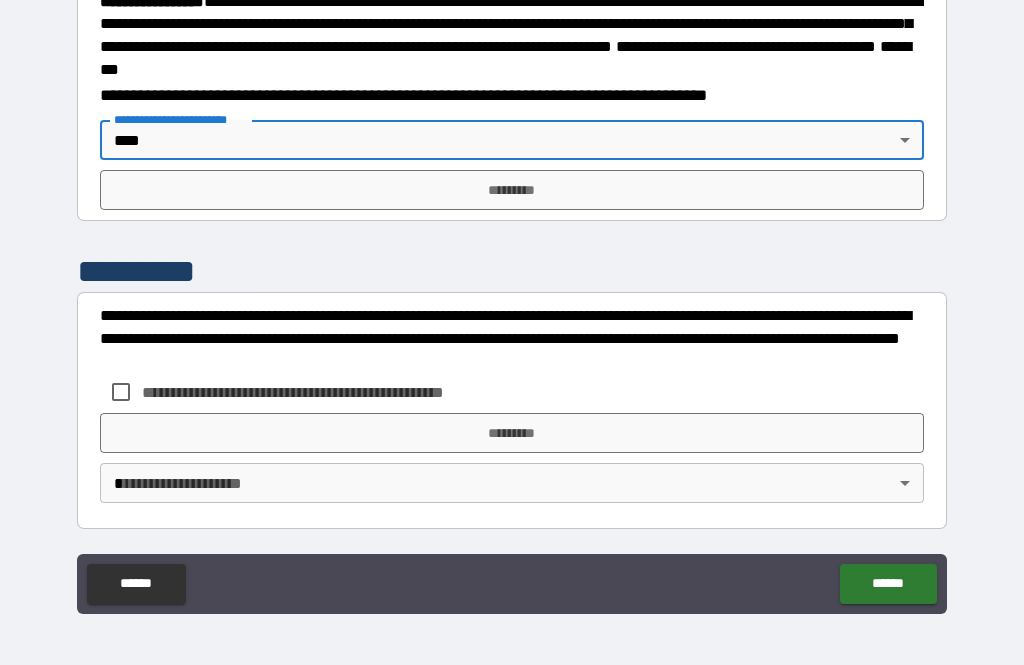 click on "*********" at bounding box center [512, 190] 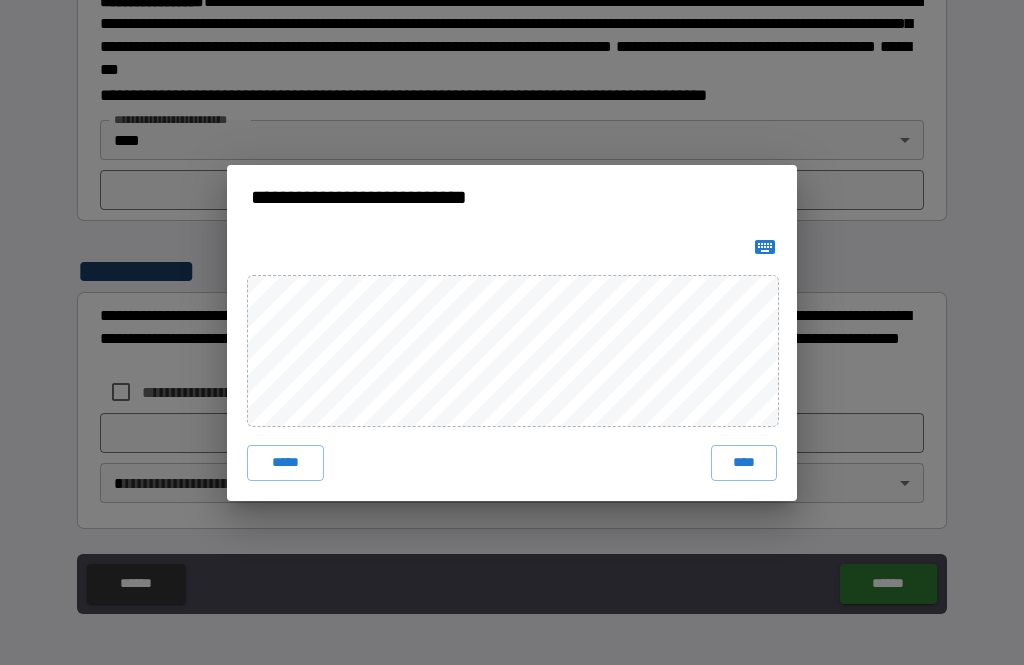 click on "****" at bounding box center (744, 463) 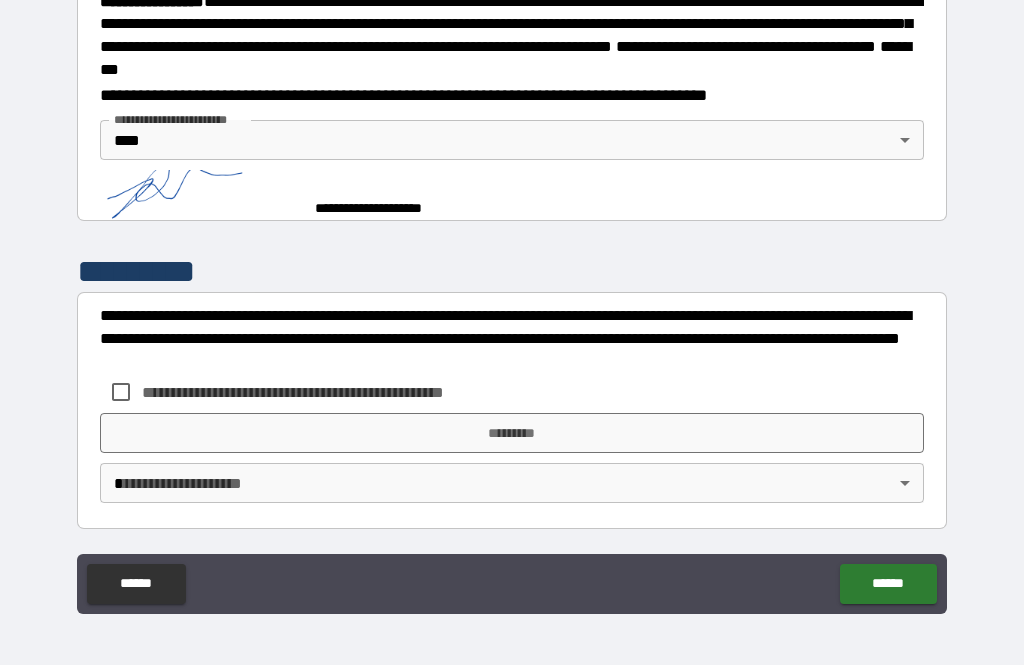 scroll, scrollTop: 2311, scrollLeft: 0, axis: vertical 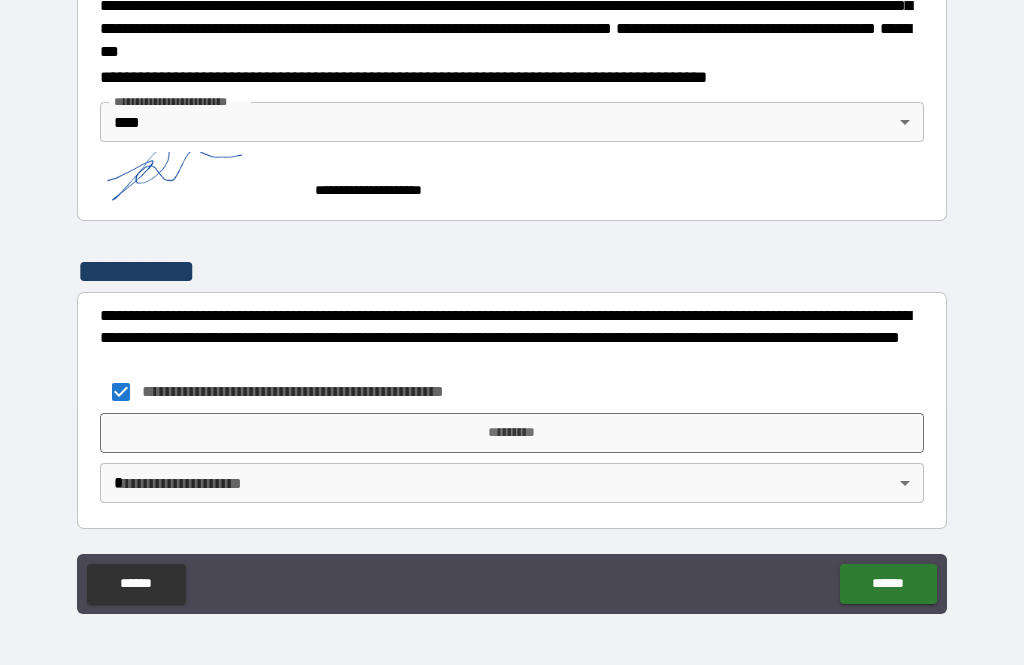 click on "*********" at bounding box center (512, 433) 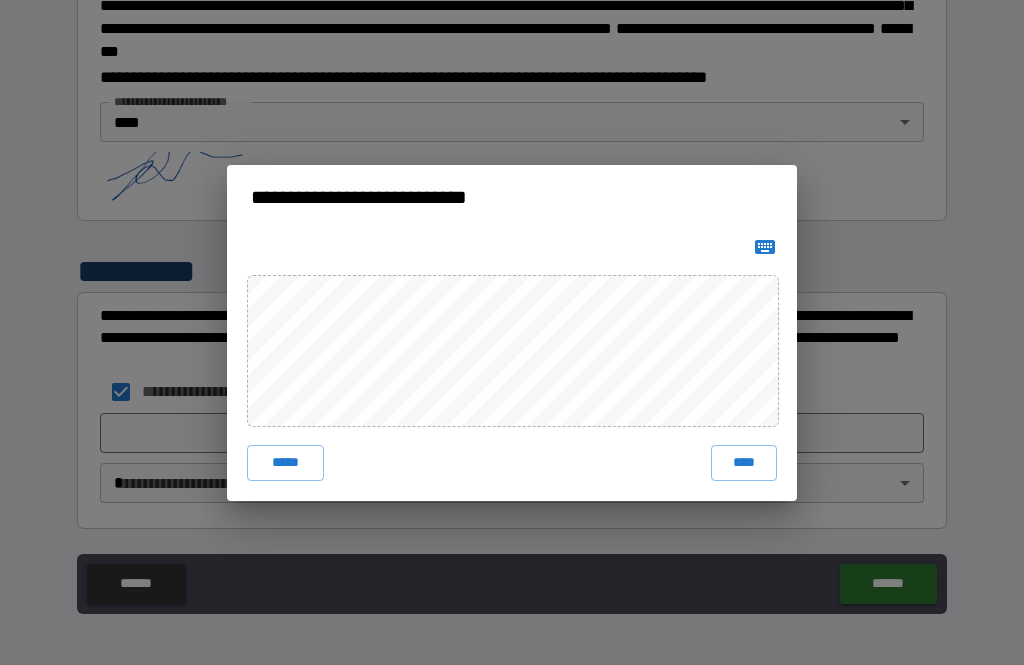 click on "****" at bounding box center [744, 463] 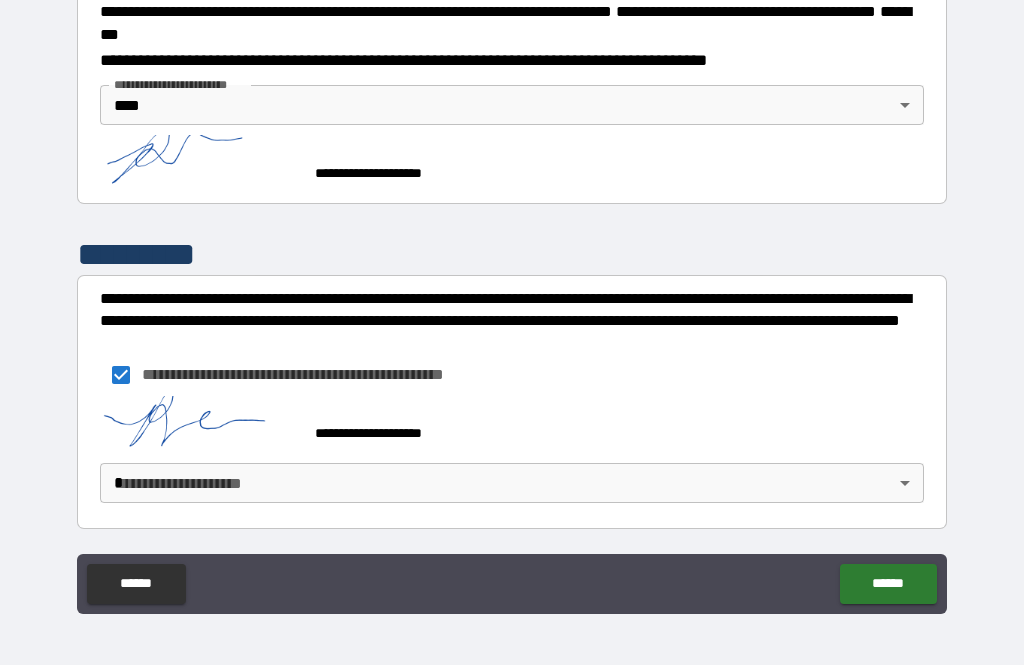 click on "**********" at bounding box center [512, 300] 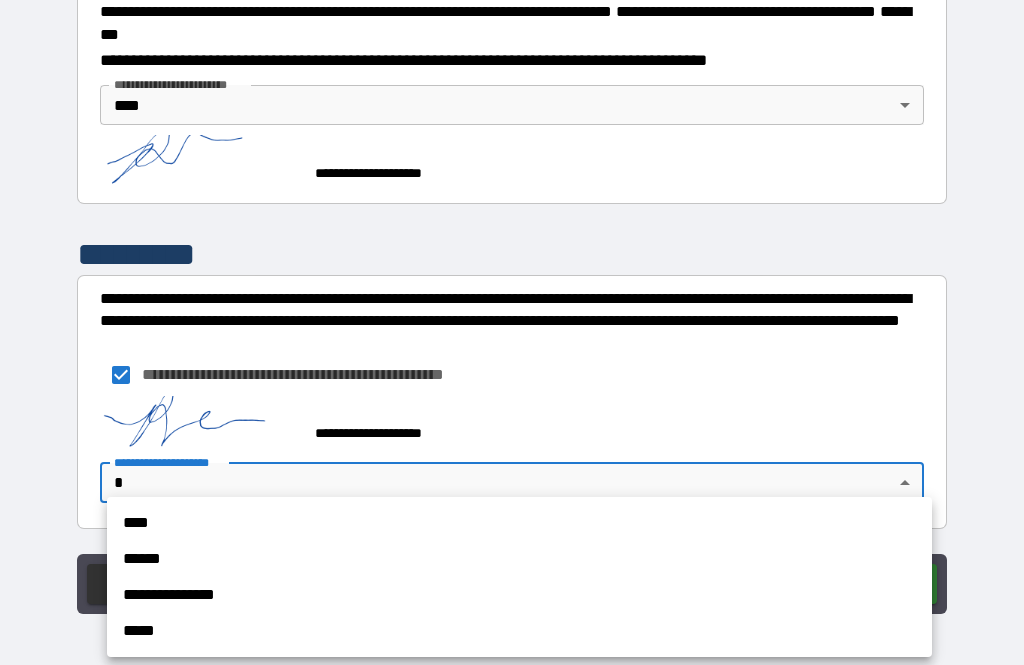 click on "****" at bounding box center [519, 523] 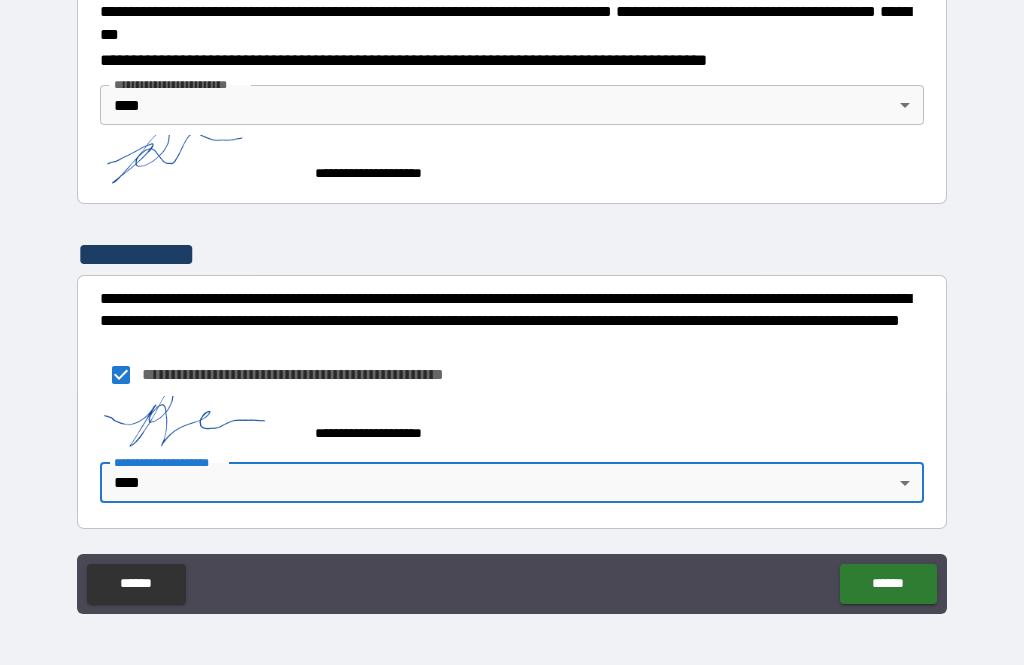 scroll, scrollTop: 2325, scrollLeft: 0, axis: vertical 